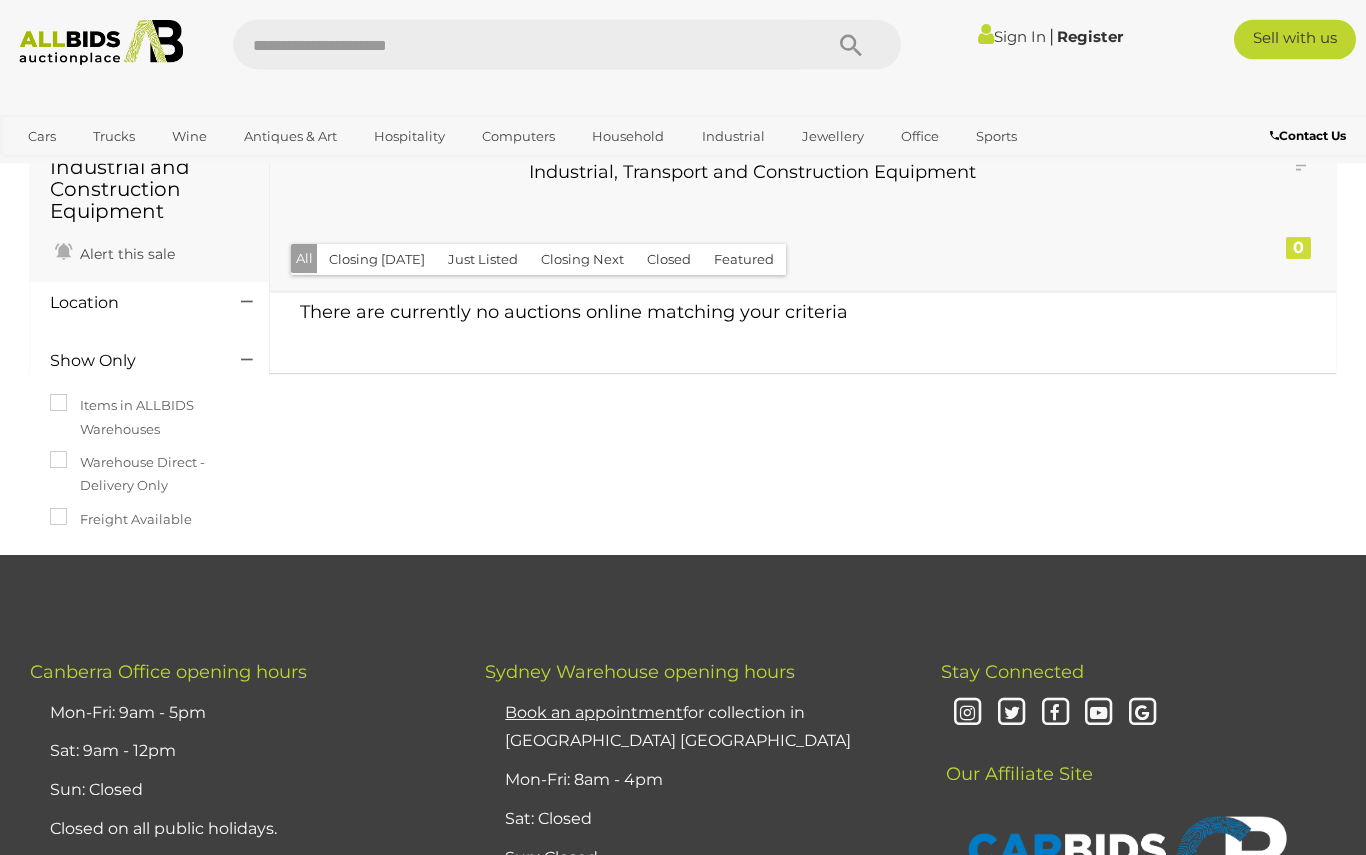 scroll, scrollTop: 0, scrollLeft: 0, axis: both 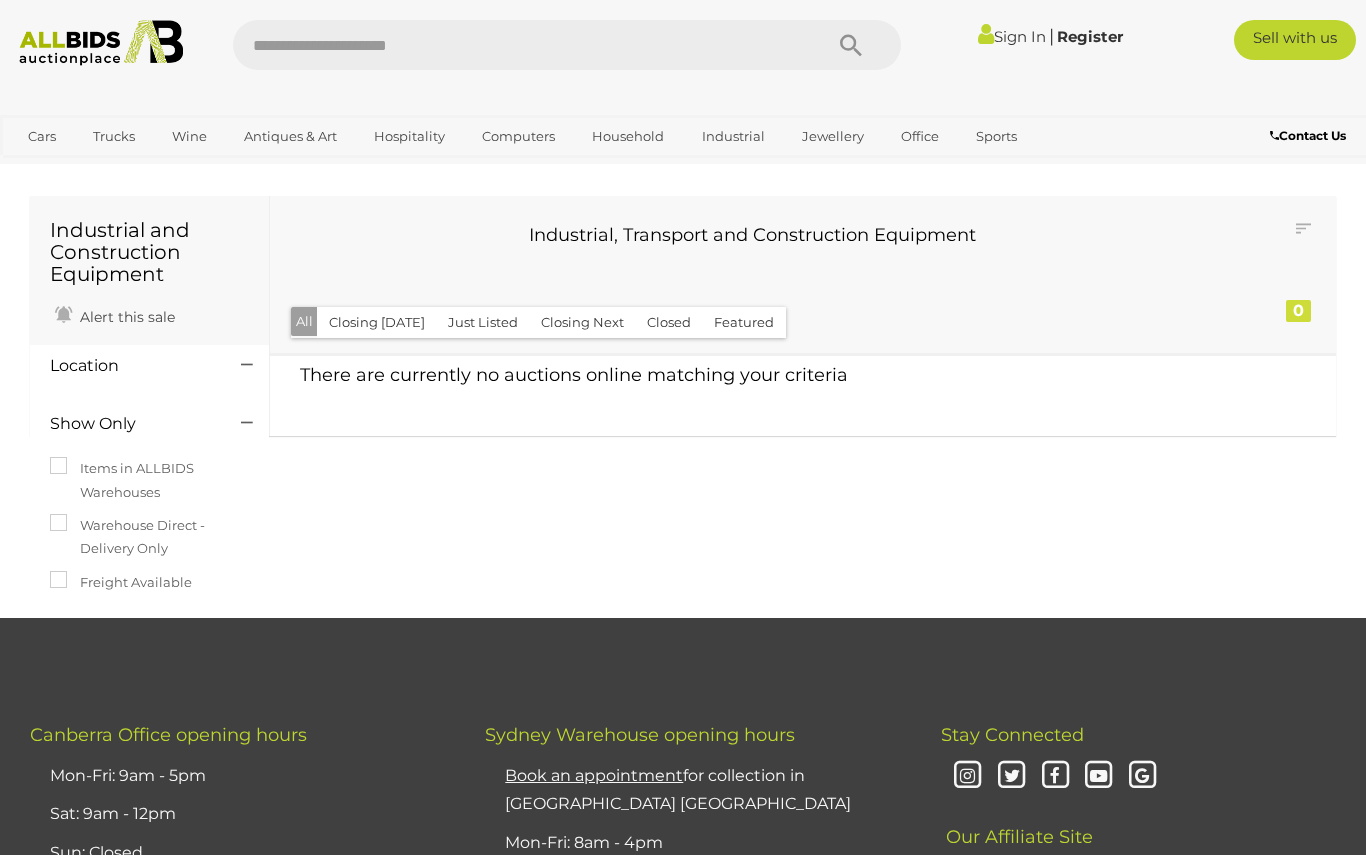 click at bounding box center (101, 43) 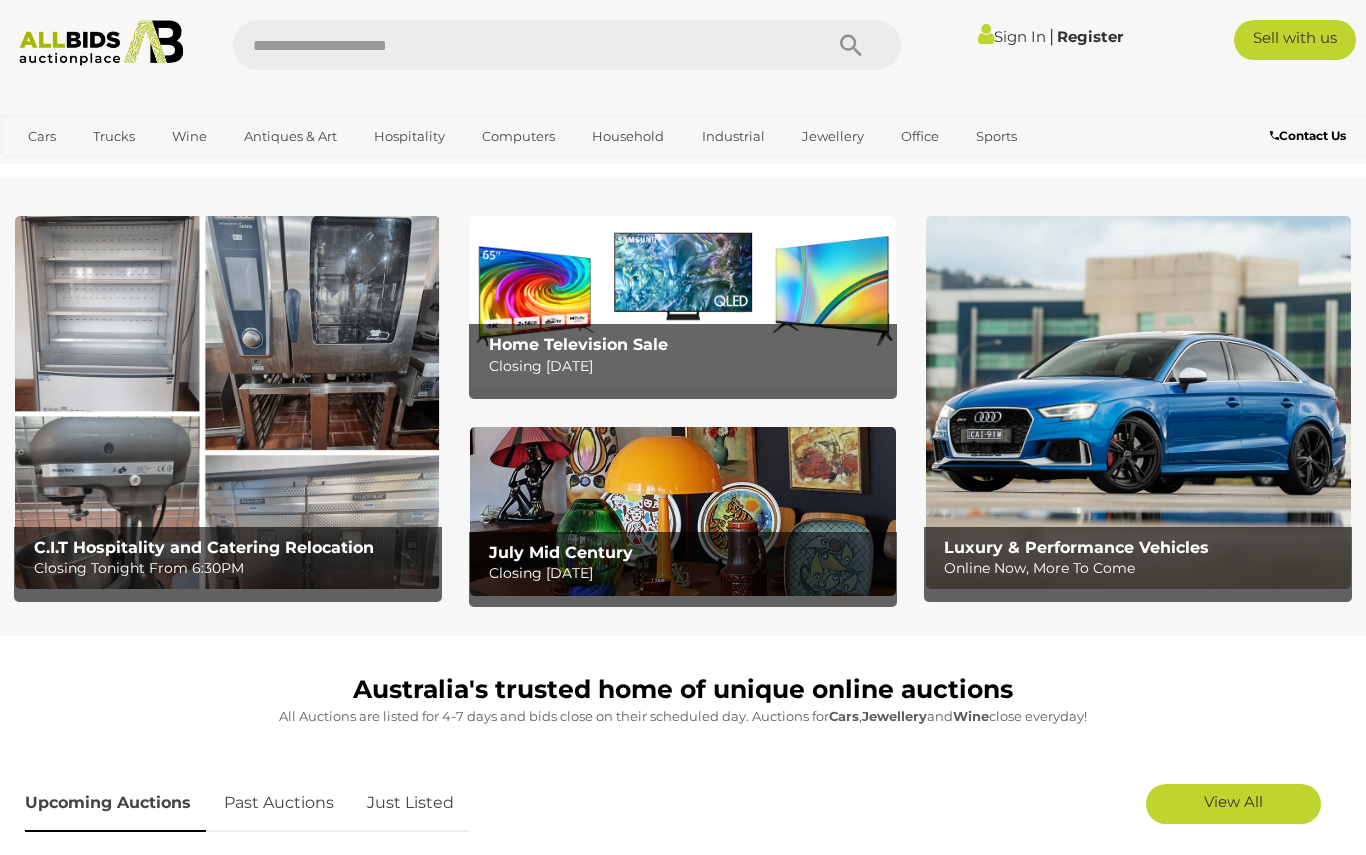 scroll, scrollTop: 0, scrollLeft: 0, axis: both 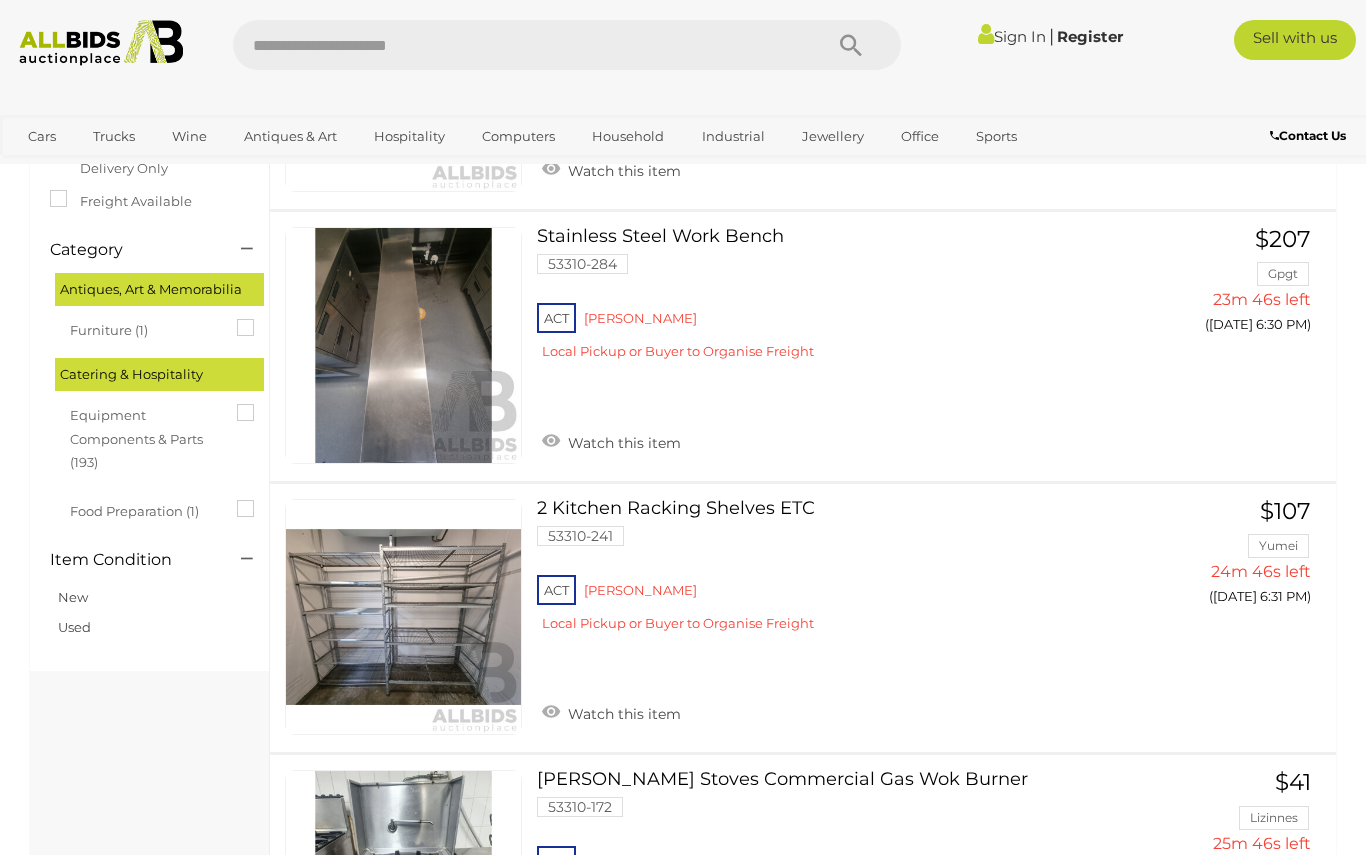 click on "Sign In" at bounding box center [1012, 36] 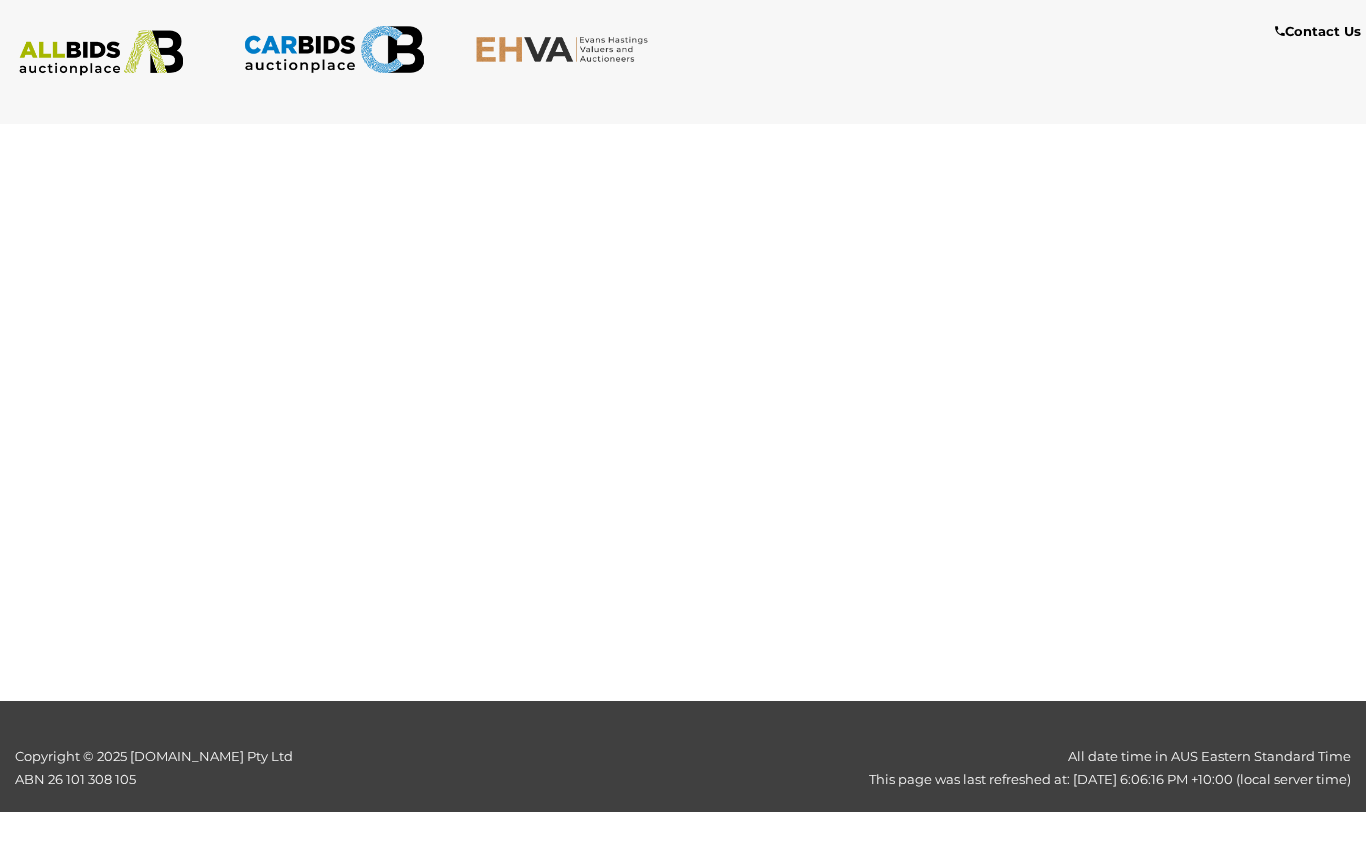 scroll, scrollTop: 0, scrollLeft: 0, axis: both 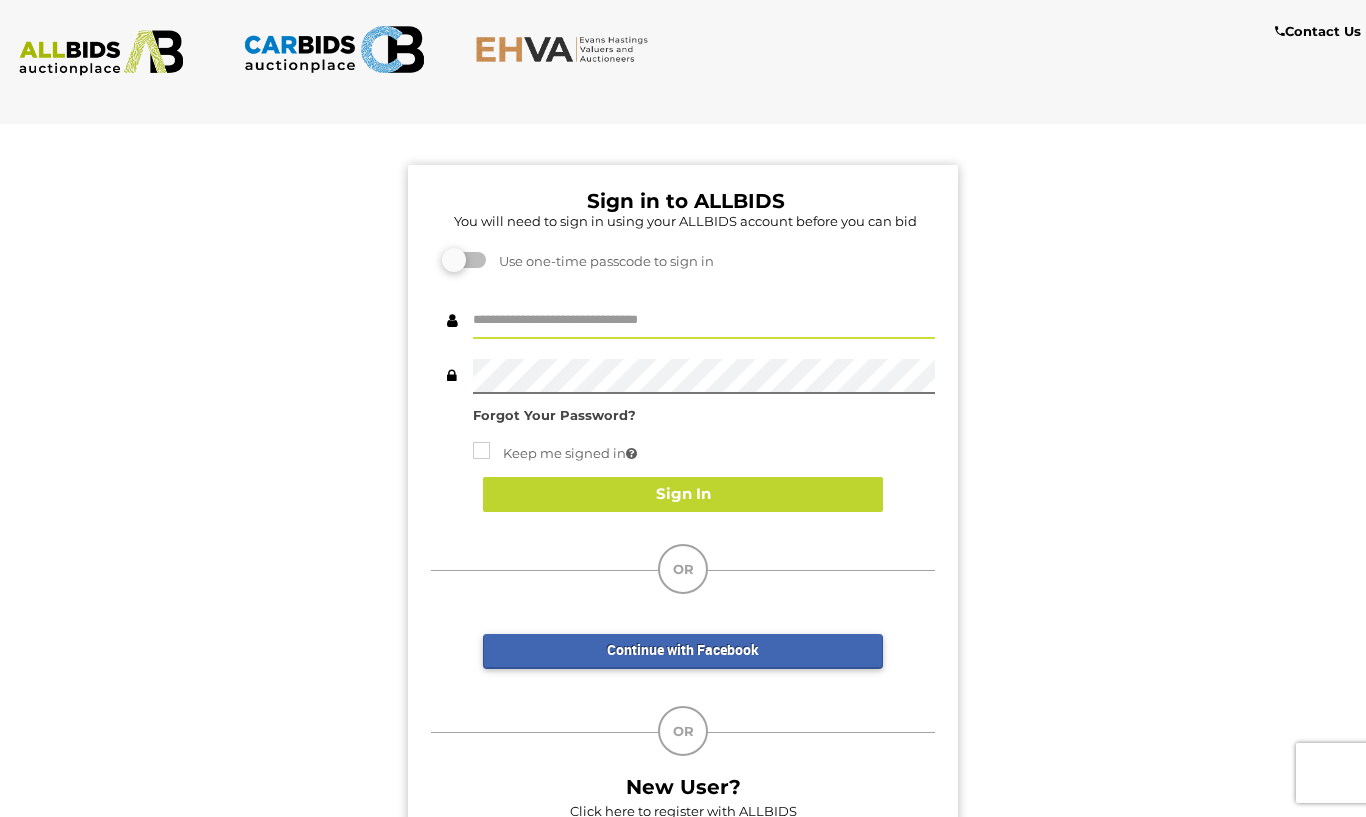 type on "**********" 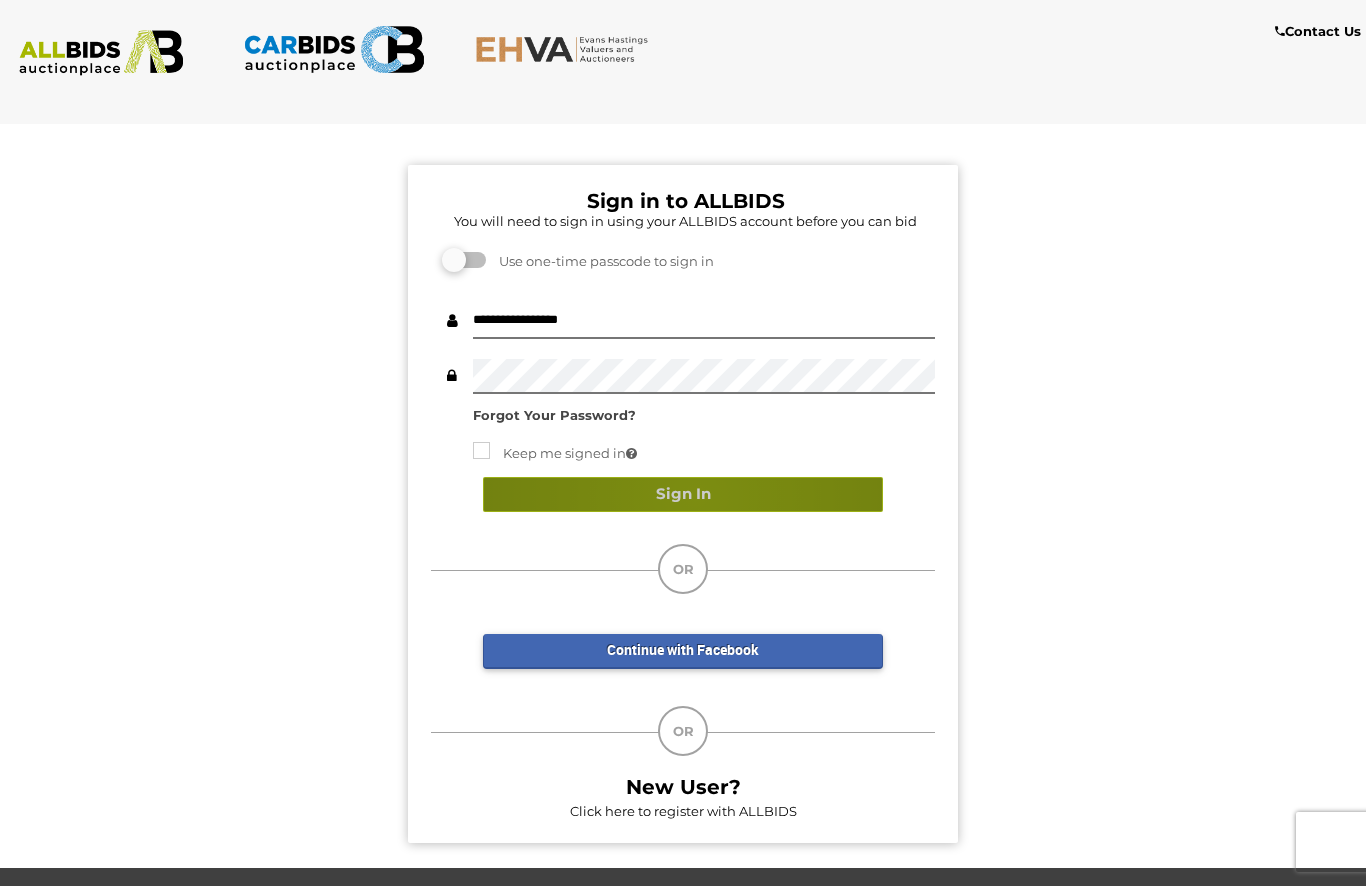 click on "Sign In" at bounding box center [683, 494] 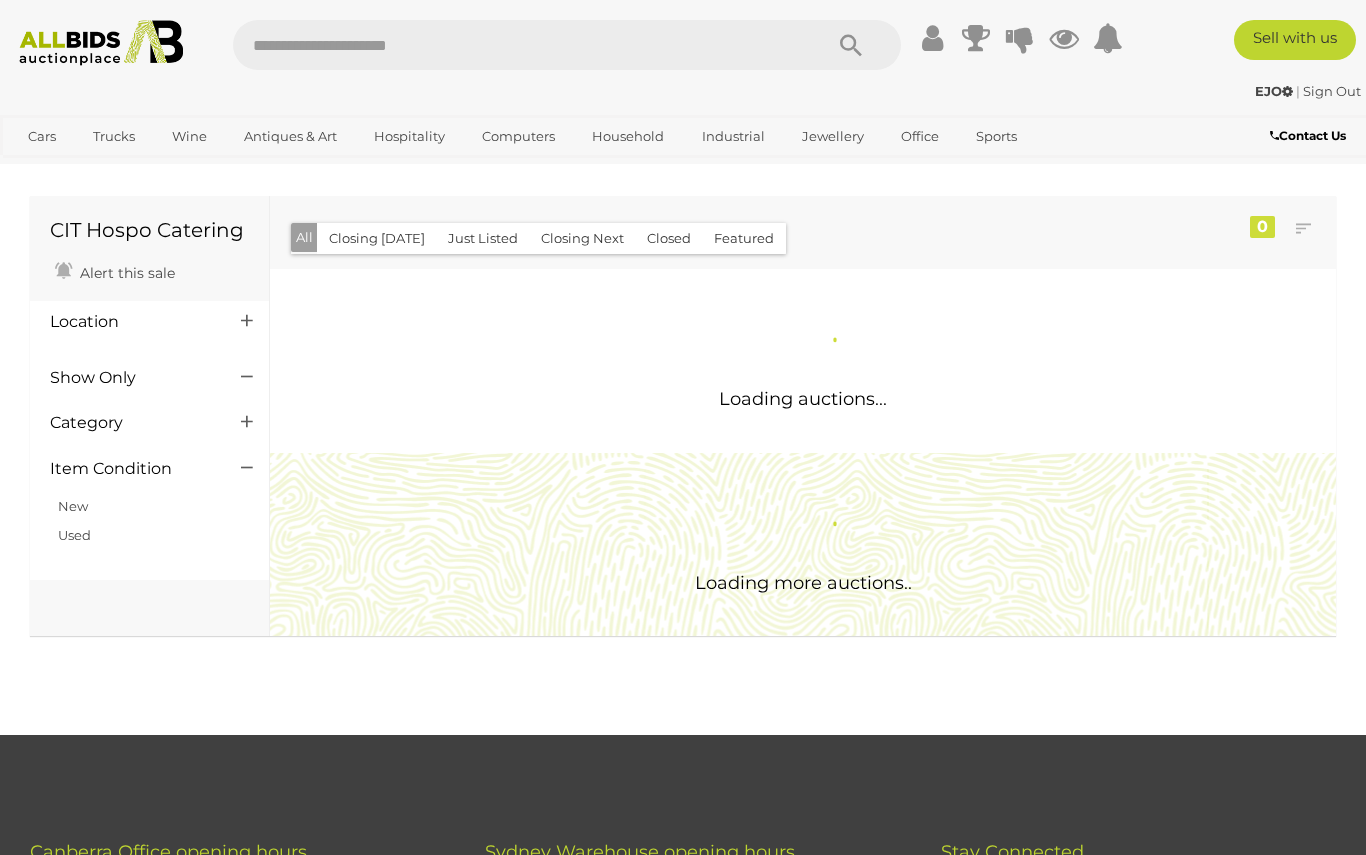 scroll, scrollTop: 0, scrollLeft: 0, axis: both 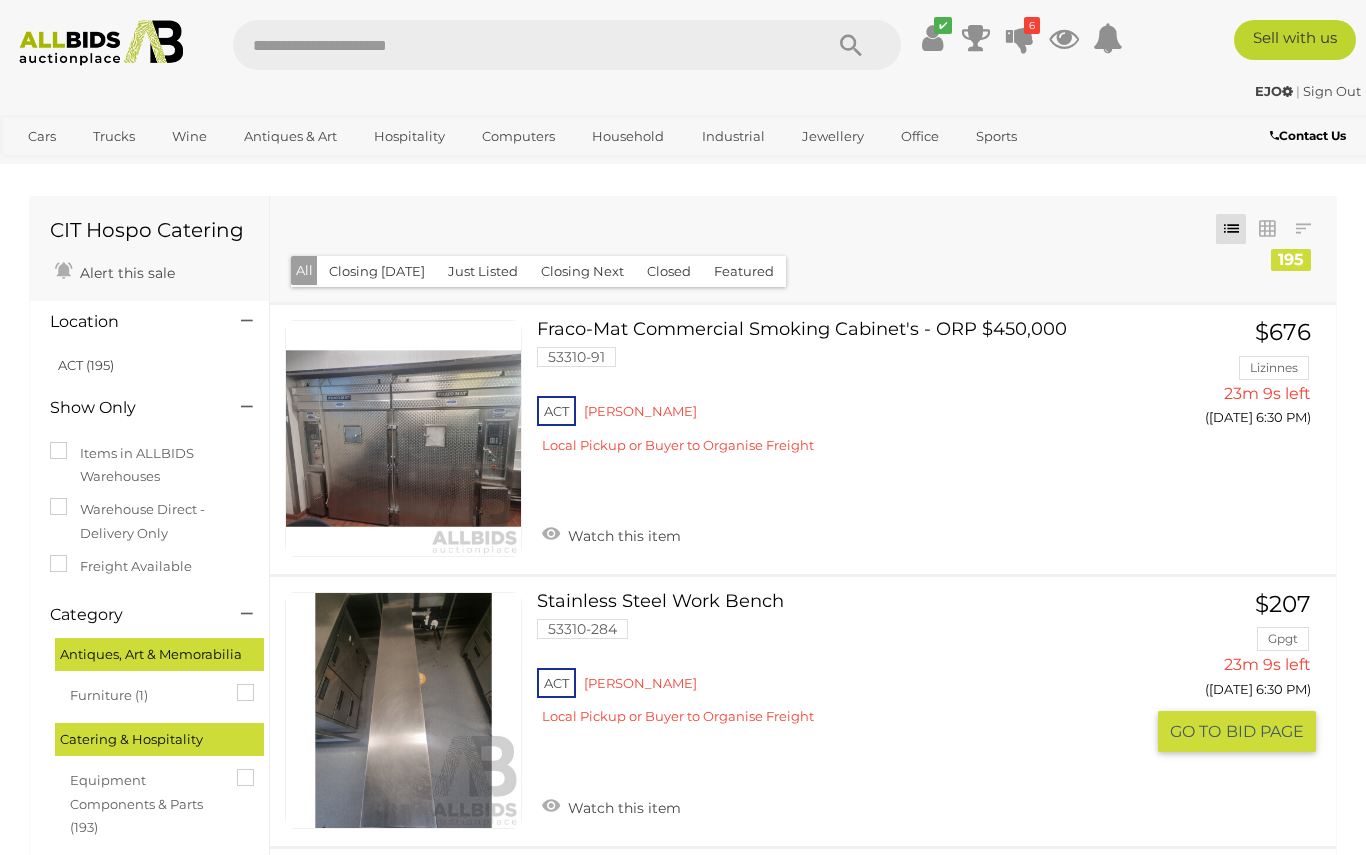 click on "BID PAGE" at bounding box center [1265, 731] 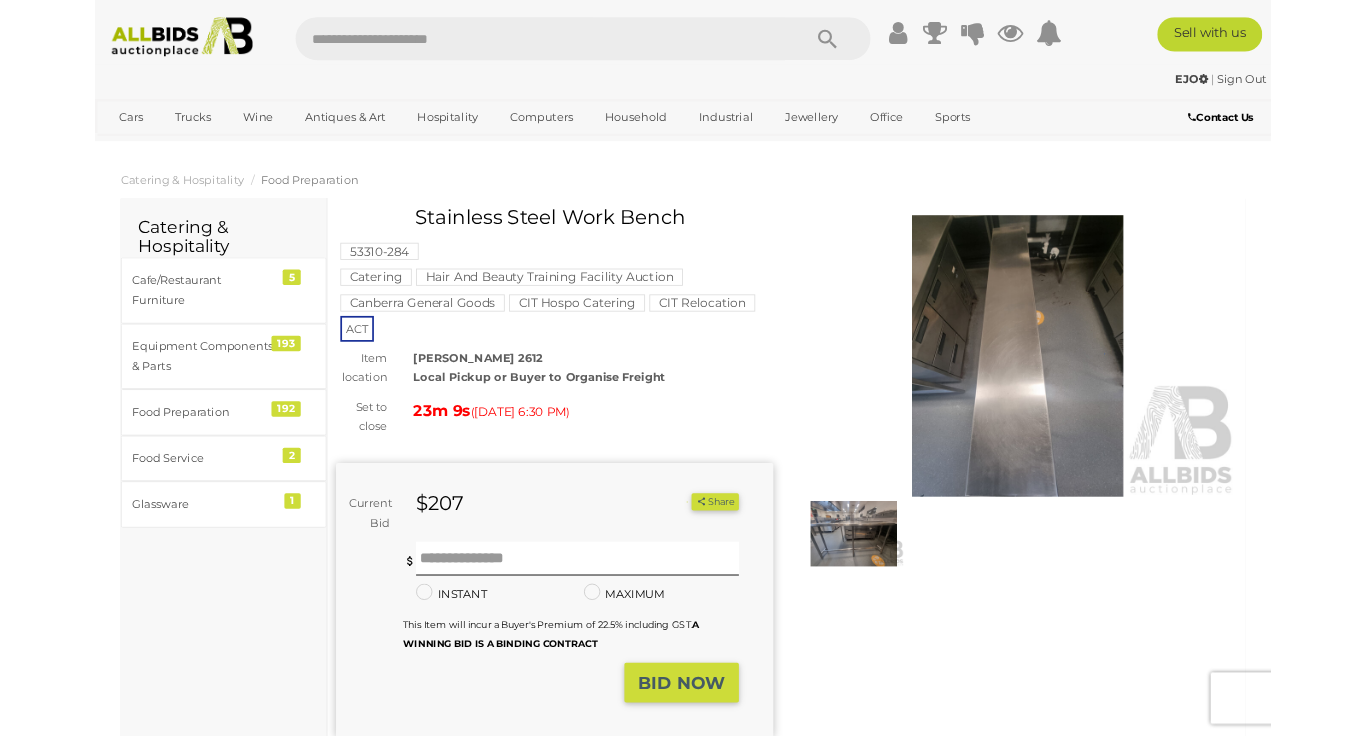 scroll, scrollTop: 0, scrollLeft: 0, axis: both 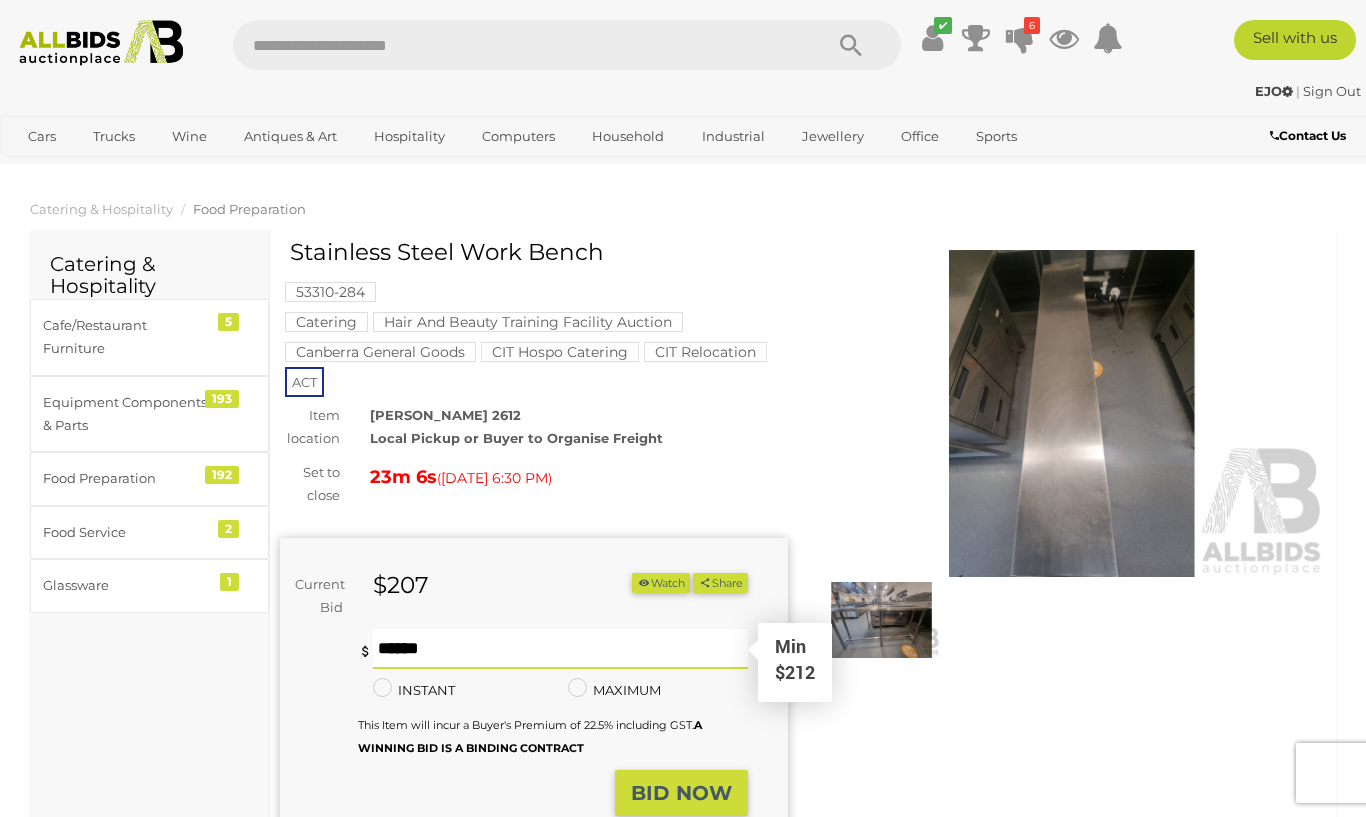 click at bounding box center [560, 649] 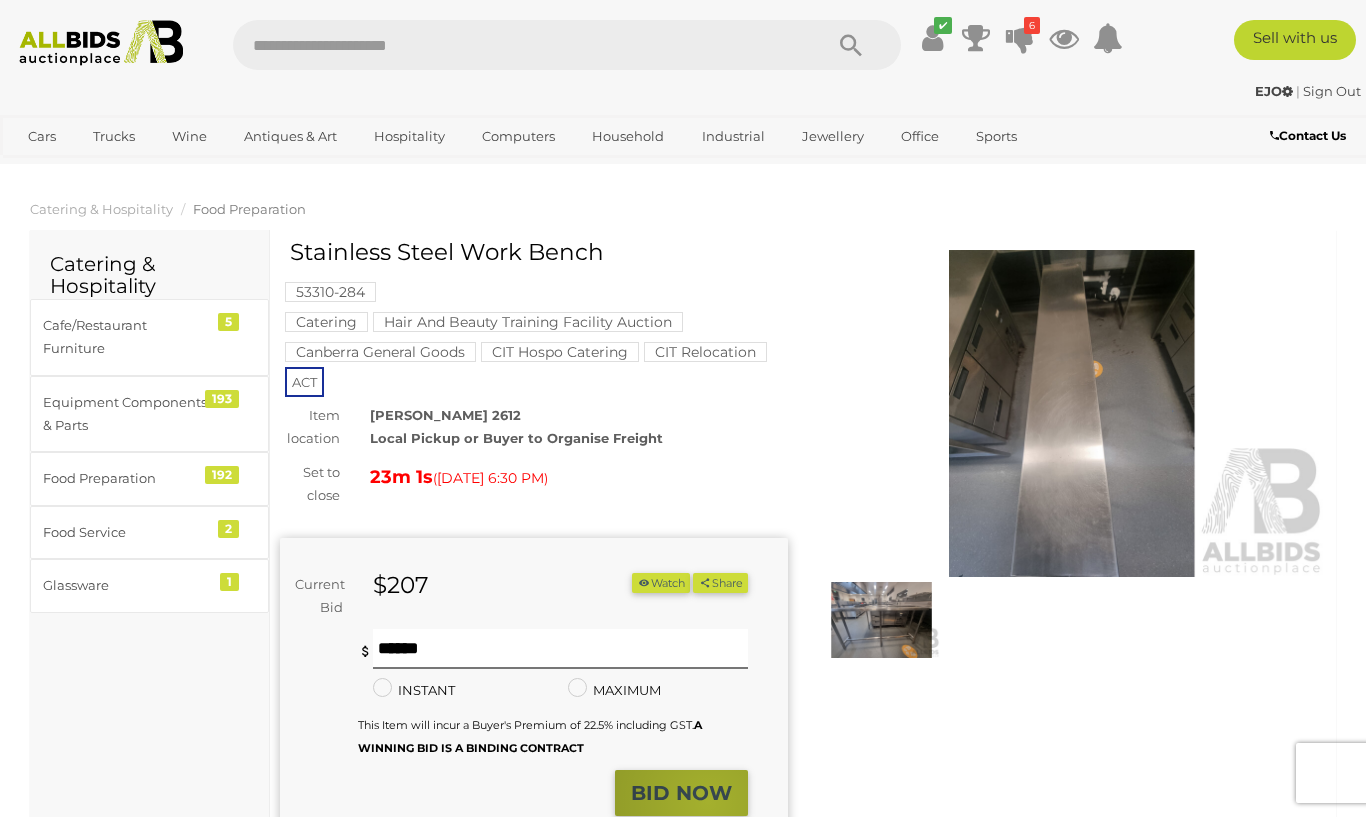click on "BID NOW" at bounding box center (681, 793) 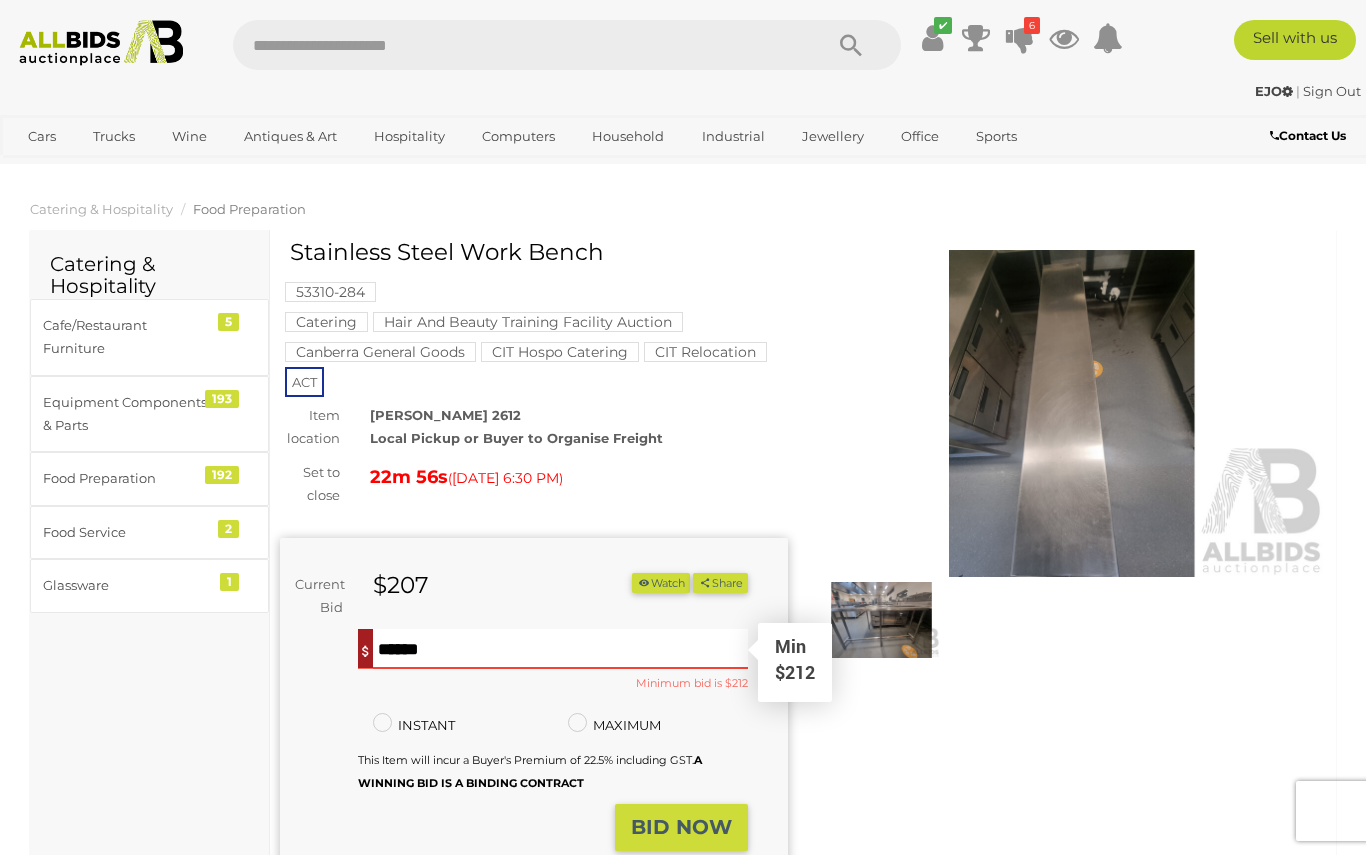 click on "***" at bounding box center [560, 649] 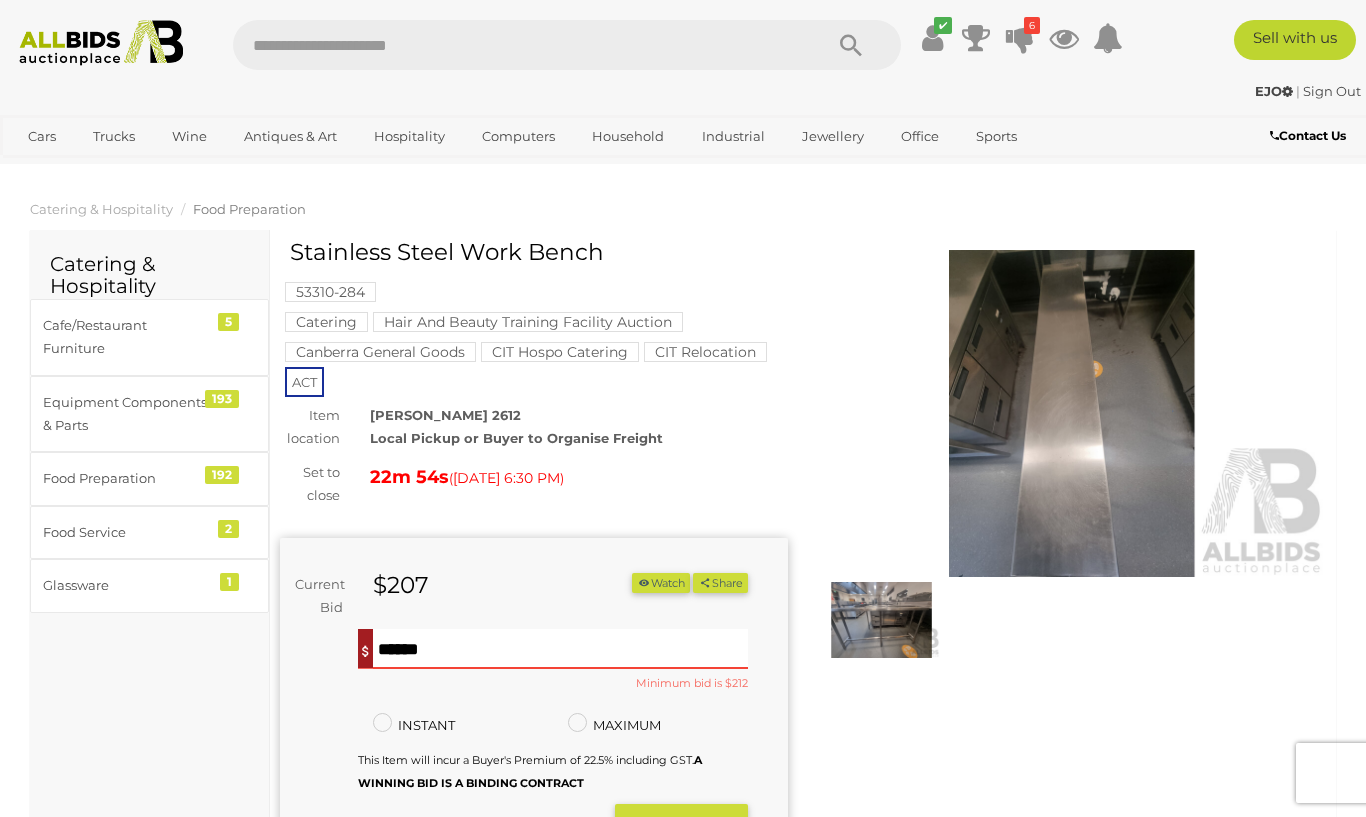 type on "***" 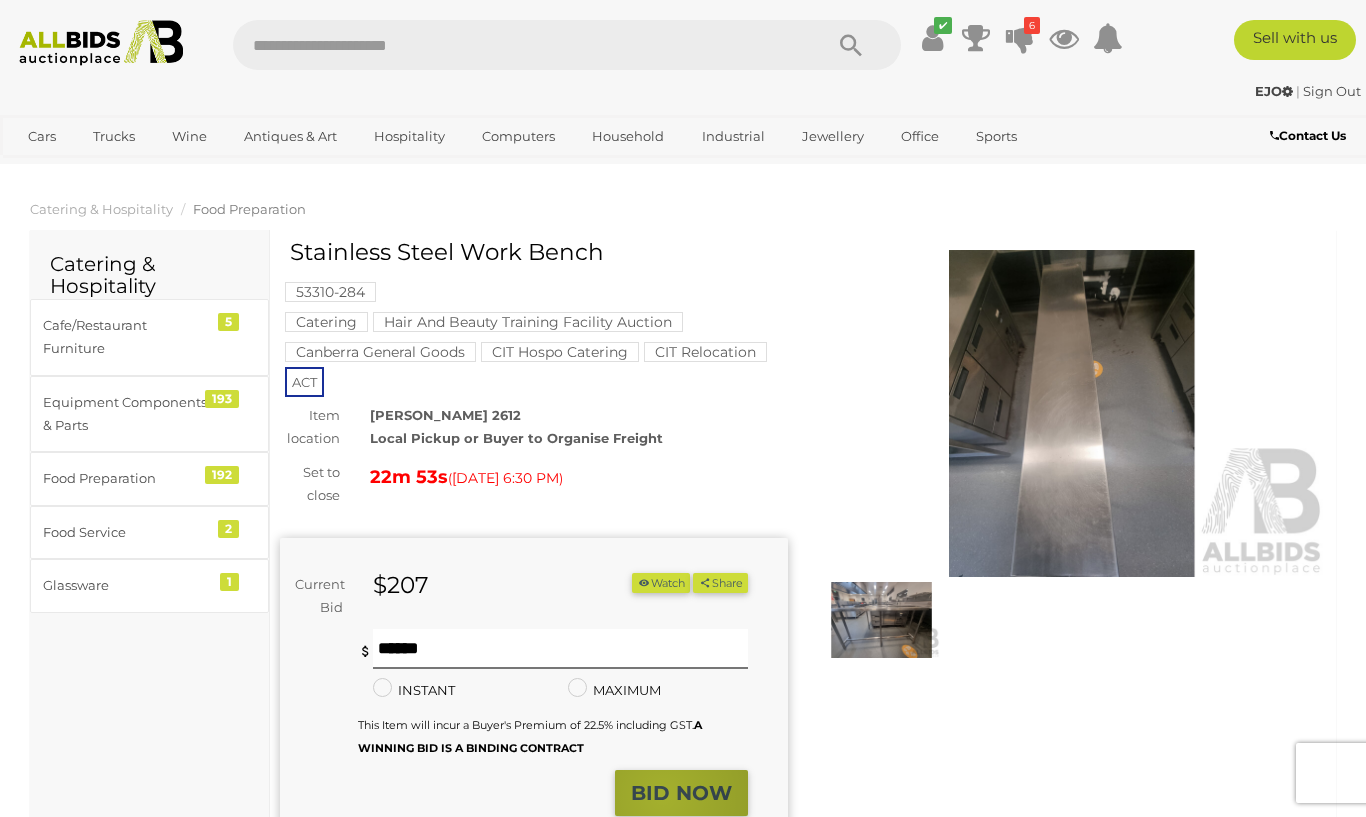 click on "BID NOW" at bounding box center (681, 793) 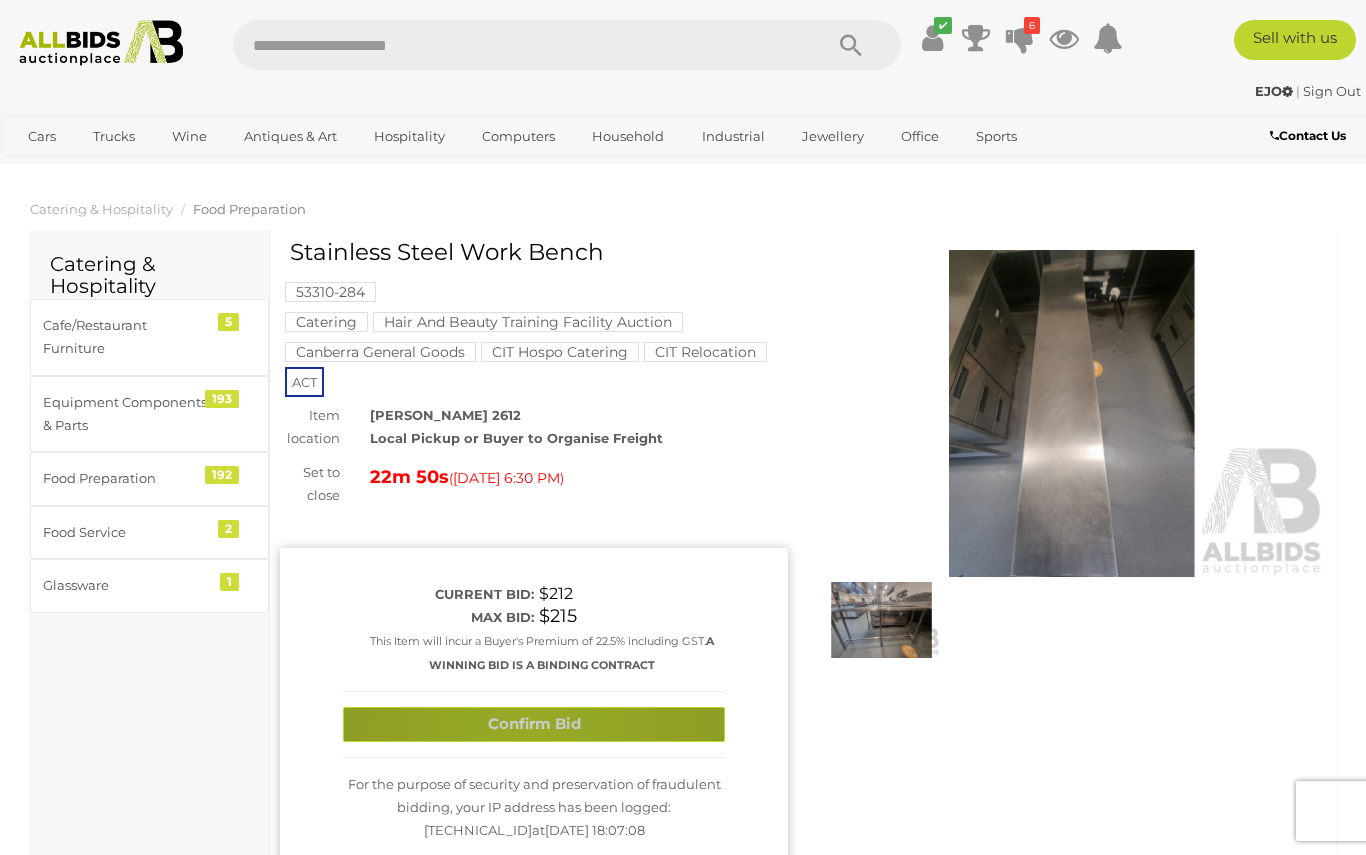 click on "Confirm Bid" at bounding box center [534, 724] 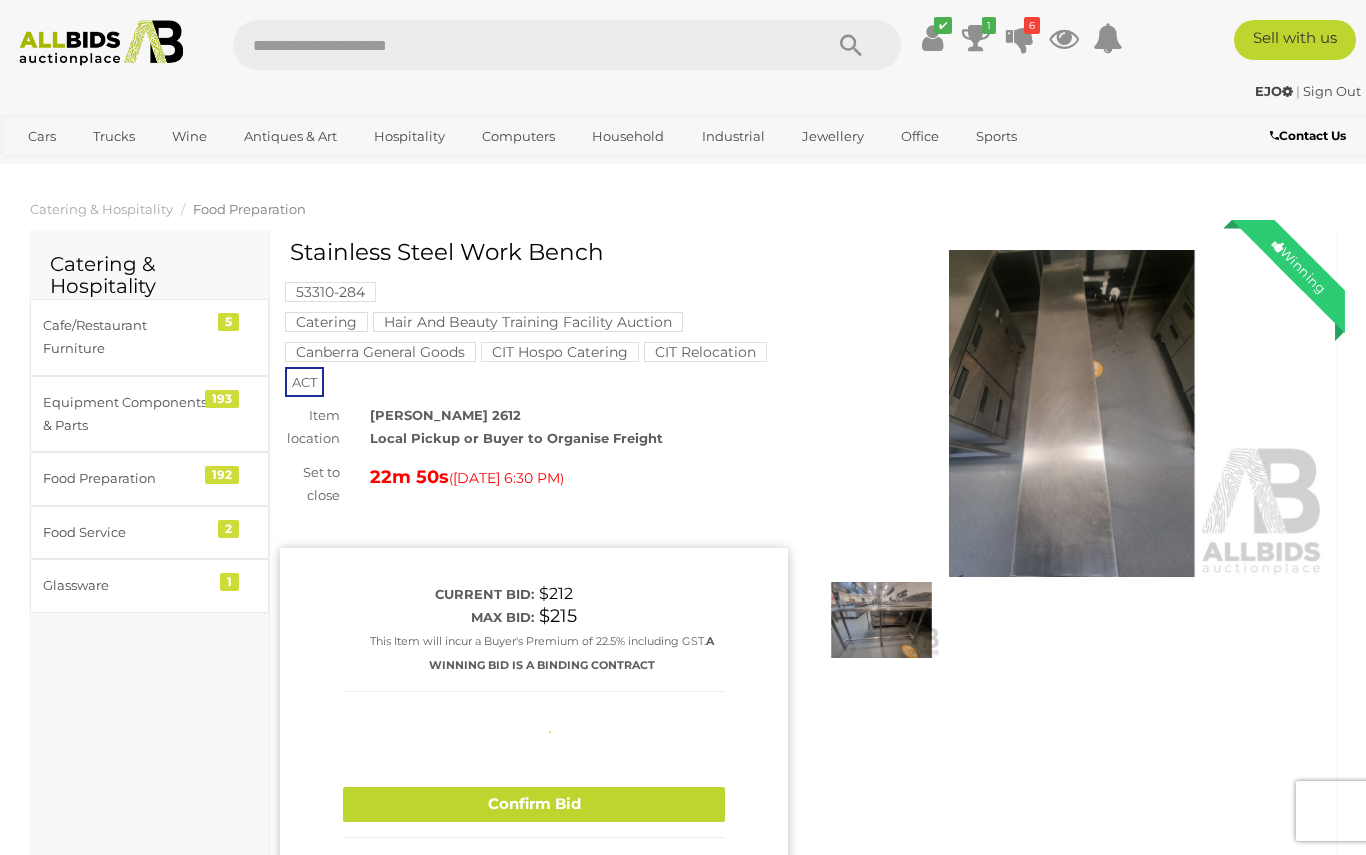 type 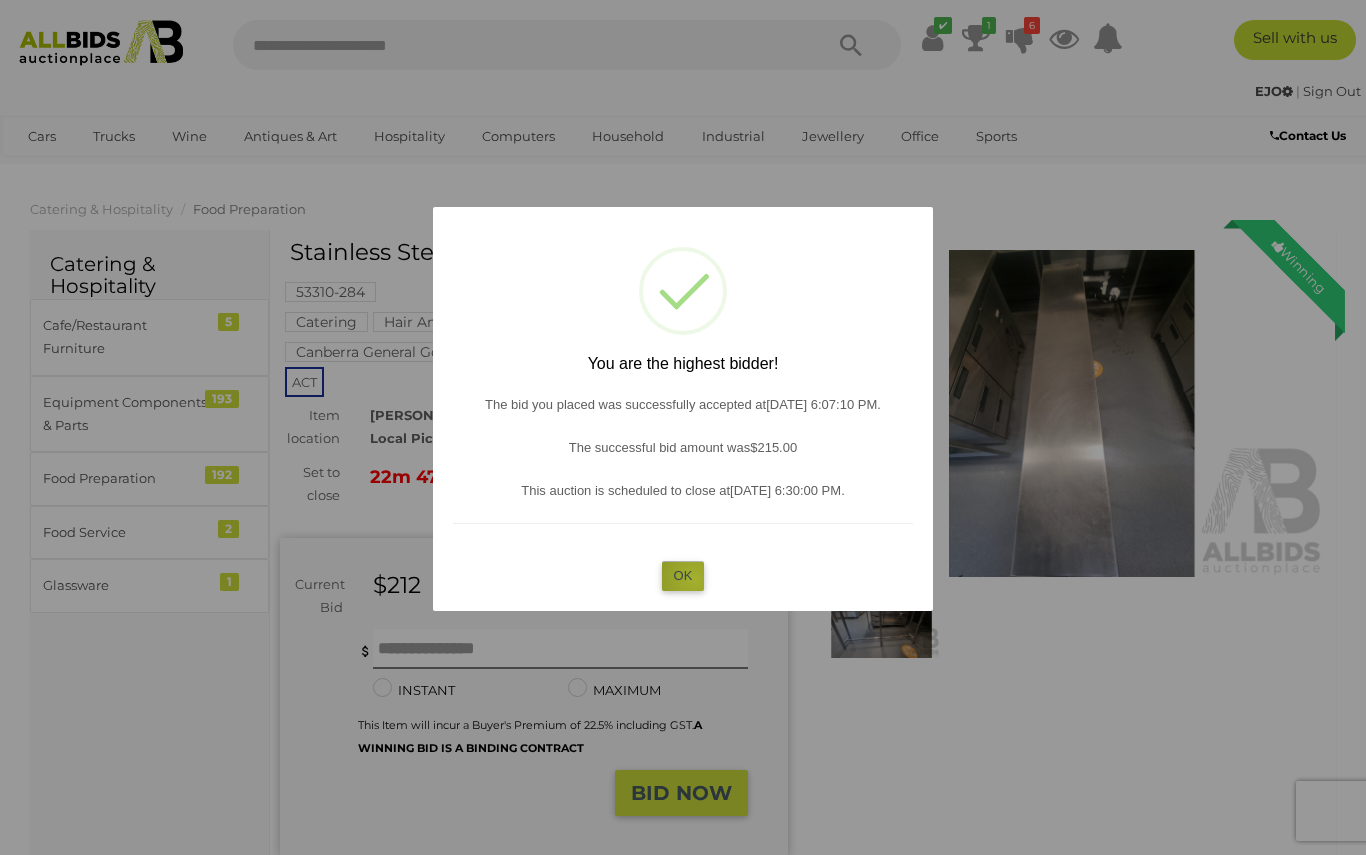 click on "OK" at bounding box center (683, 575) 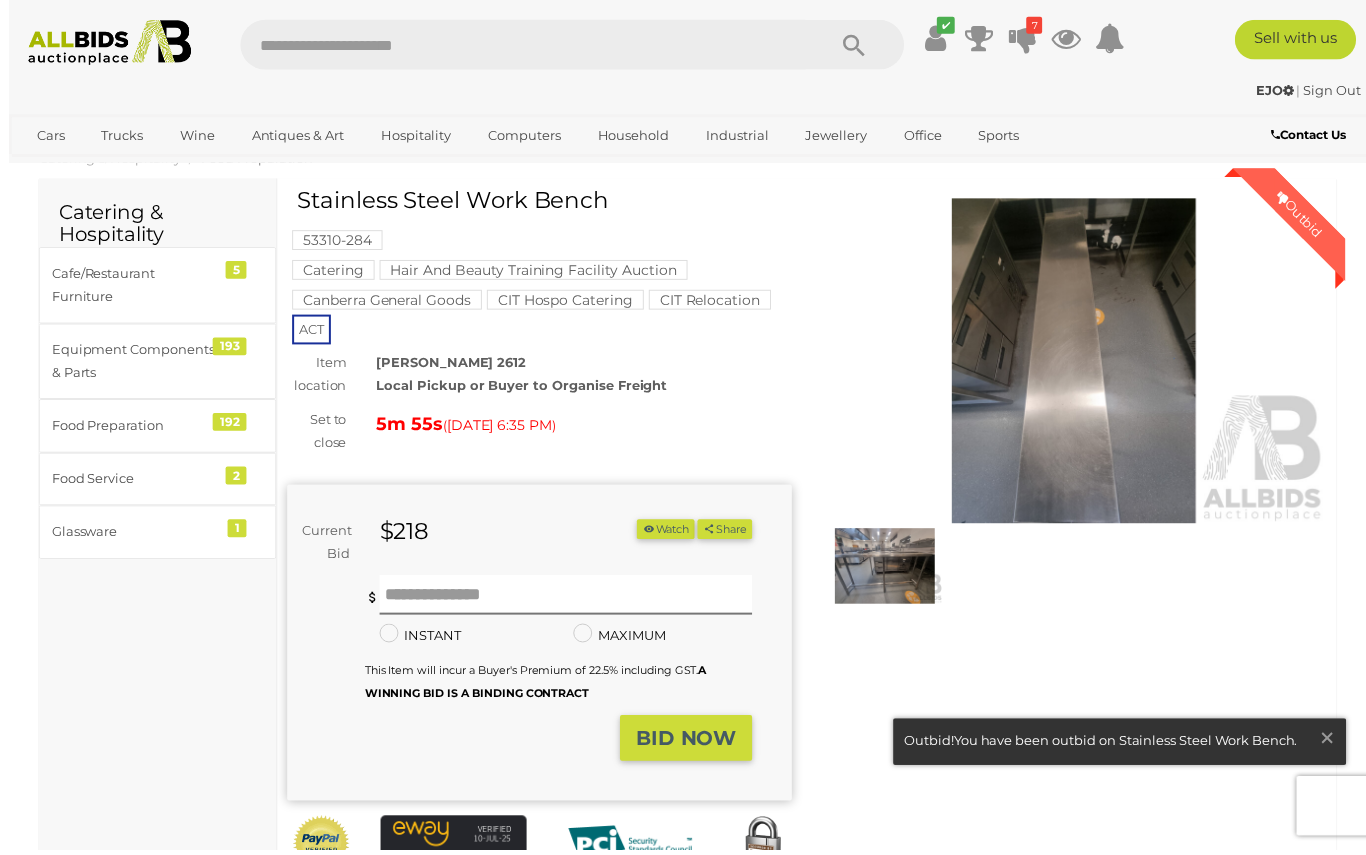 scroll, scrollTop: 69, scrollLeft: 0, axis: vertical 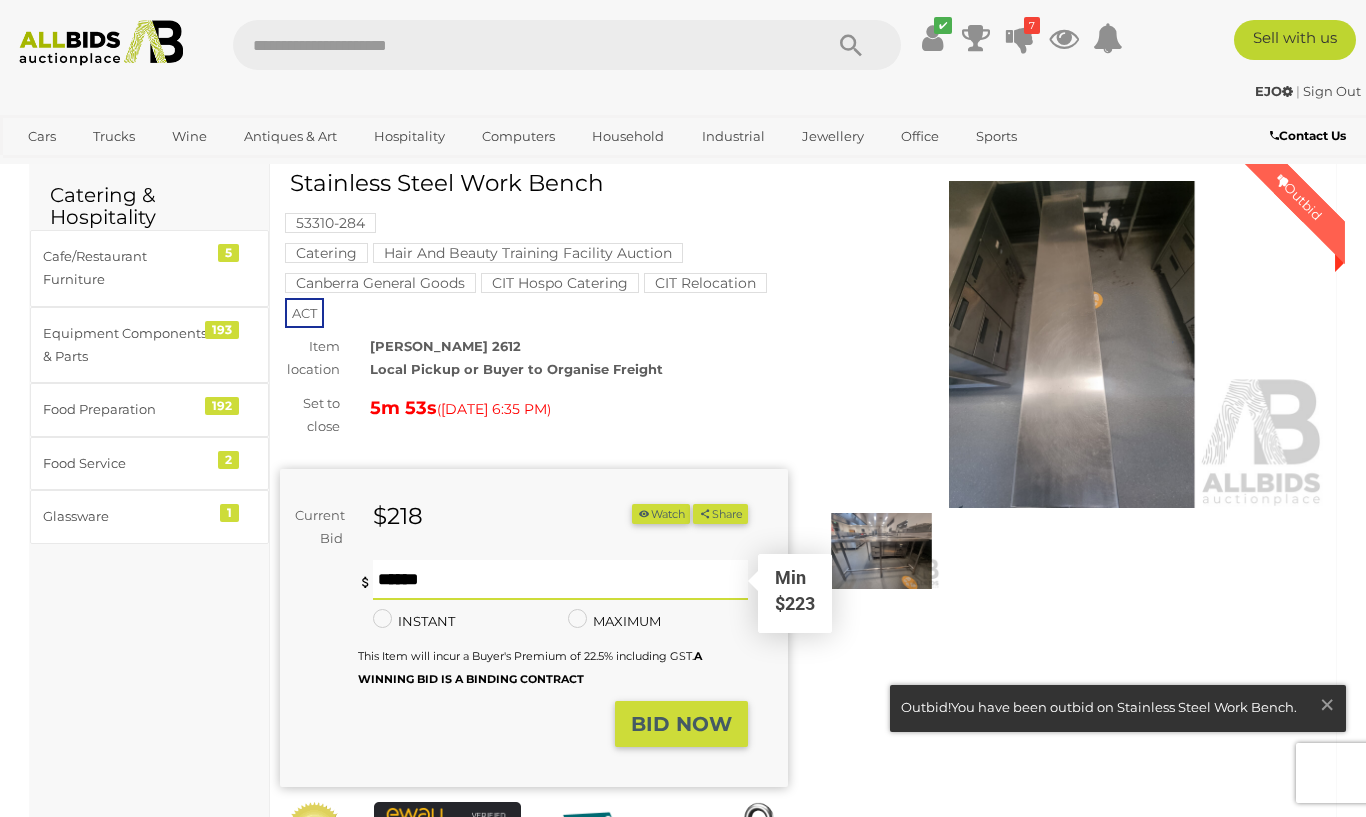 click at bounding box center (560, 580) 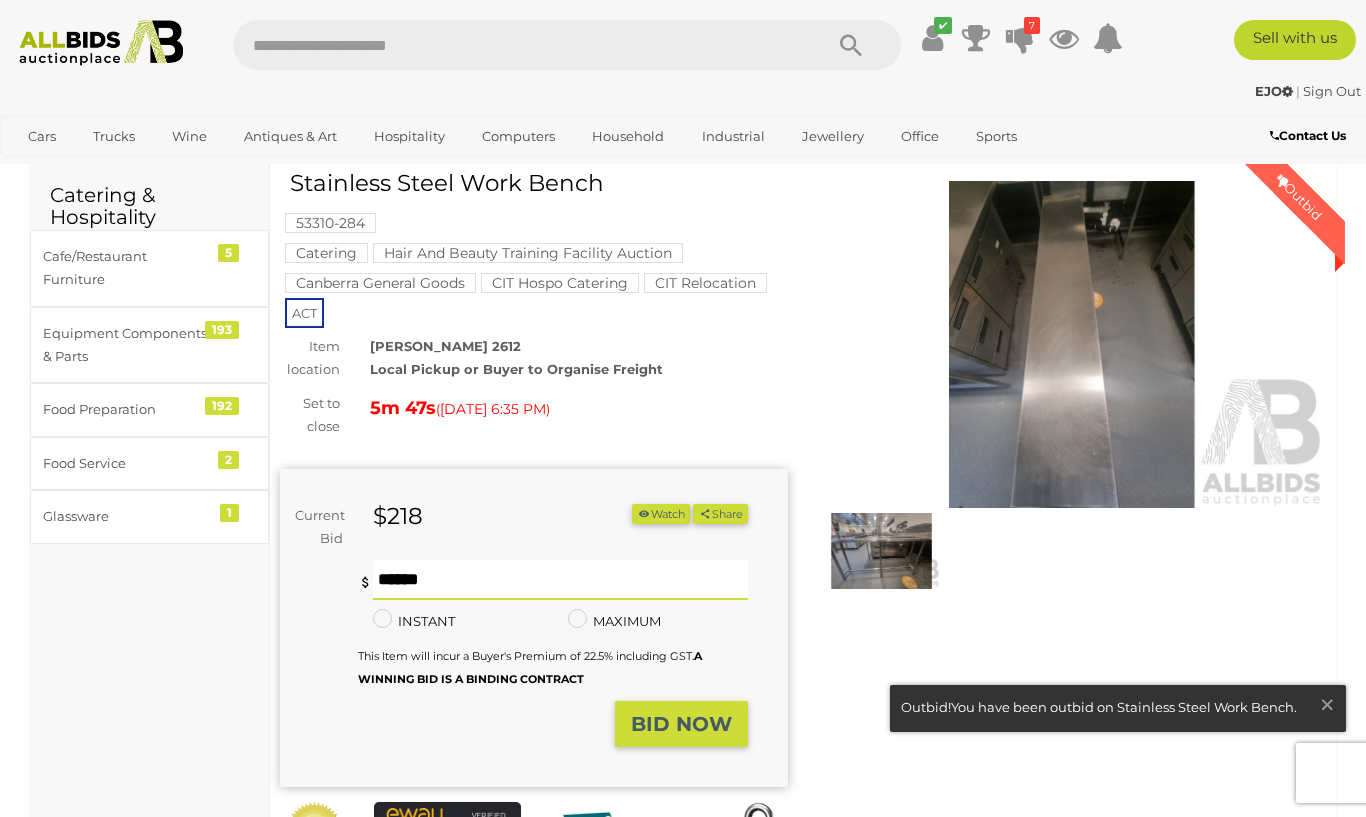 type on "***" 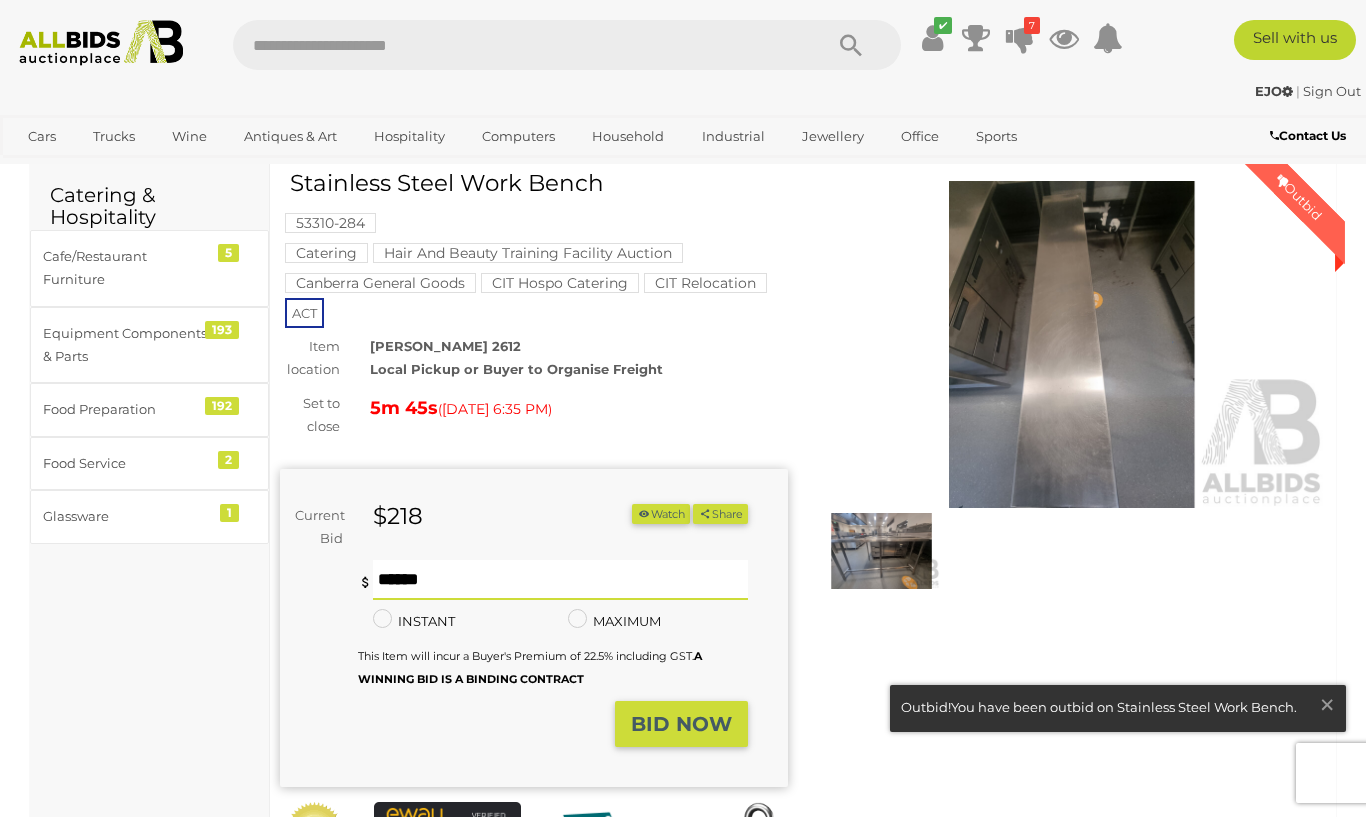 click on "BID NOW" at bounding box center (681, 724) 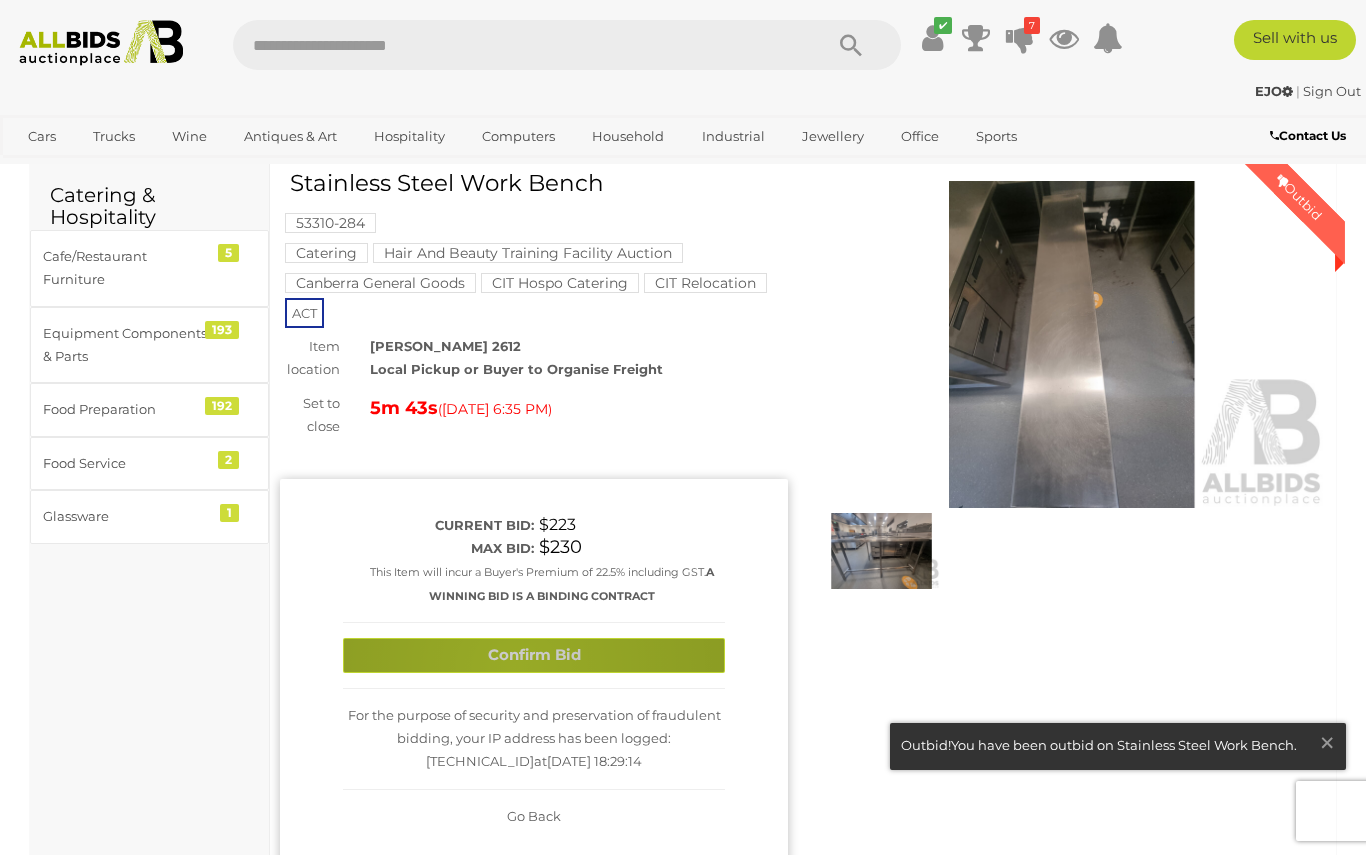 click on "Confirm Bid" at bounding box center (534, 655) 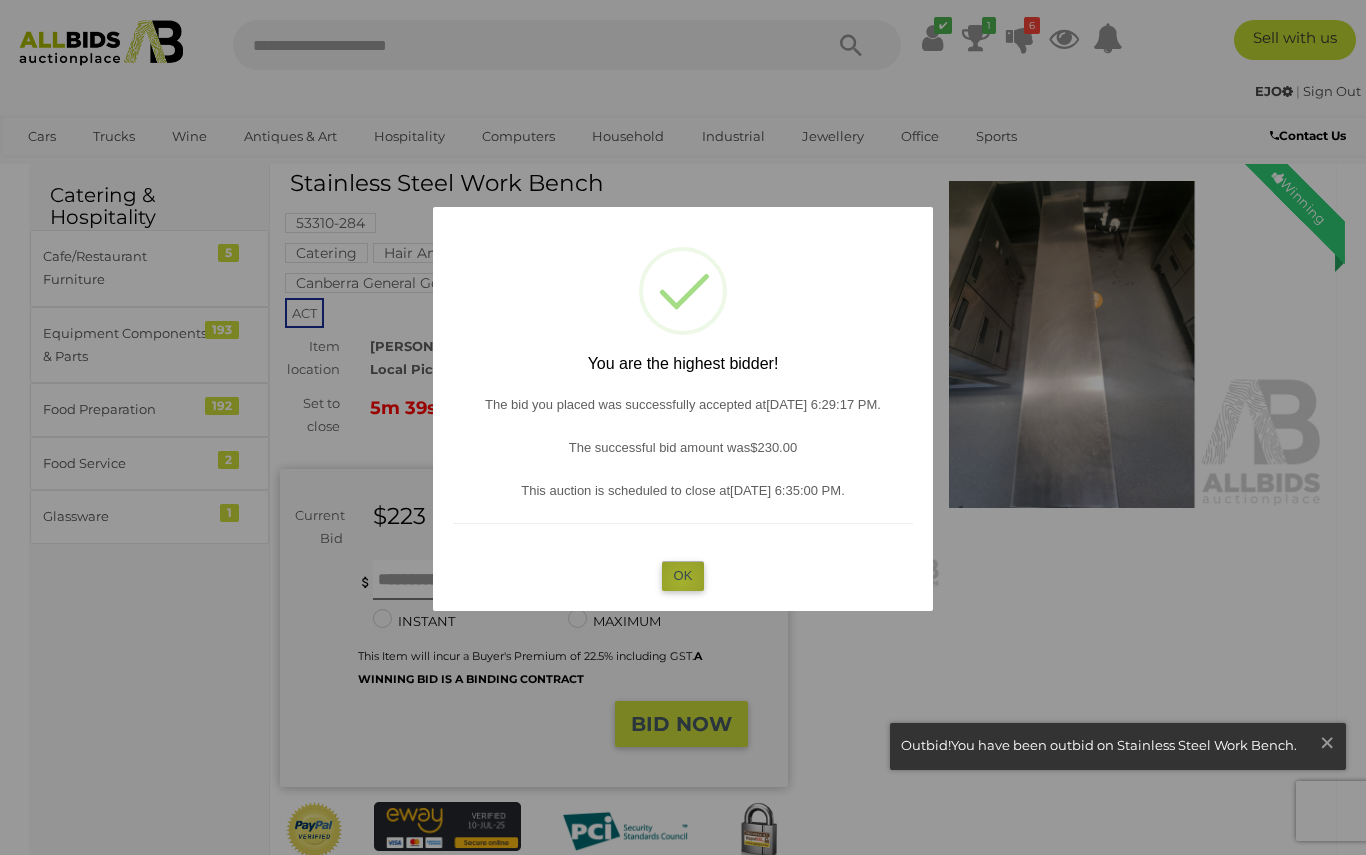 click on "OK" at bounding box center [683, 575] 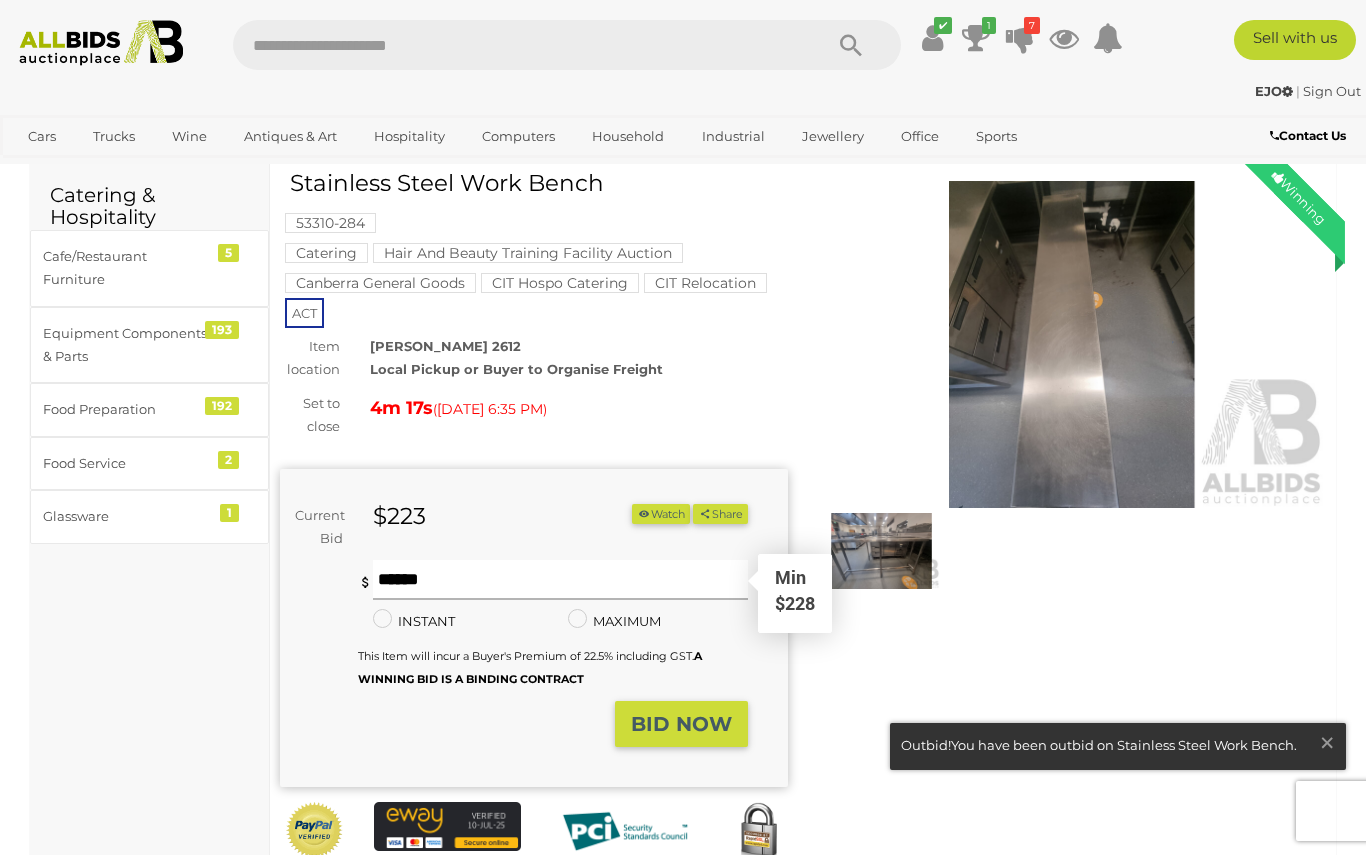 scroll, scrollTop: 69, scrollLeft: 0, axis: vertical 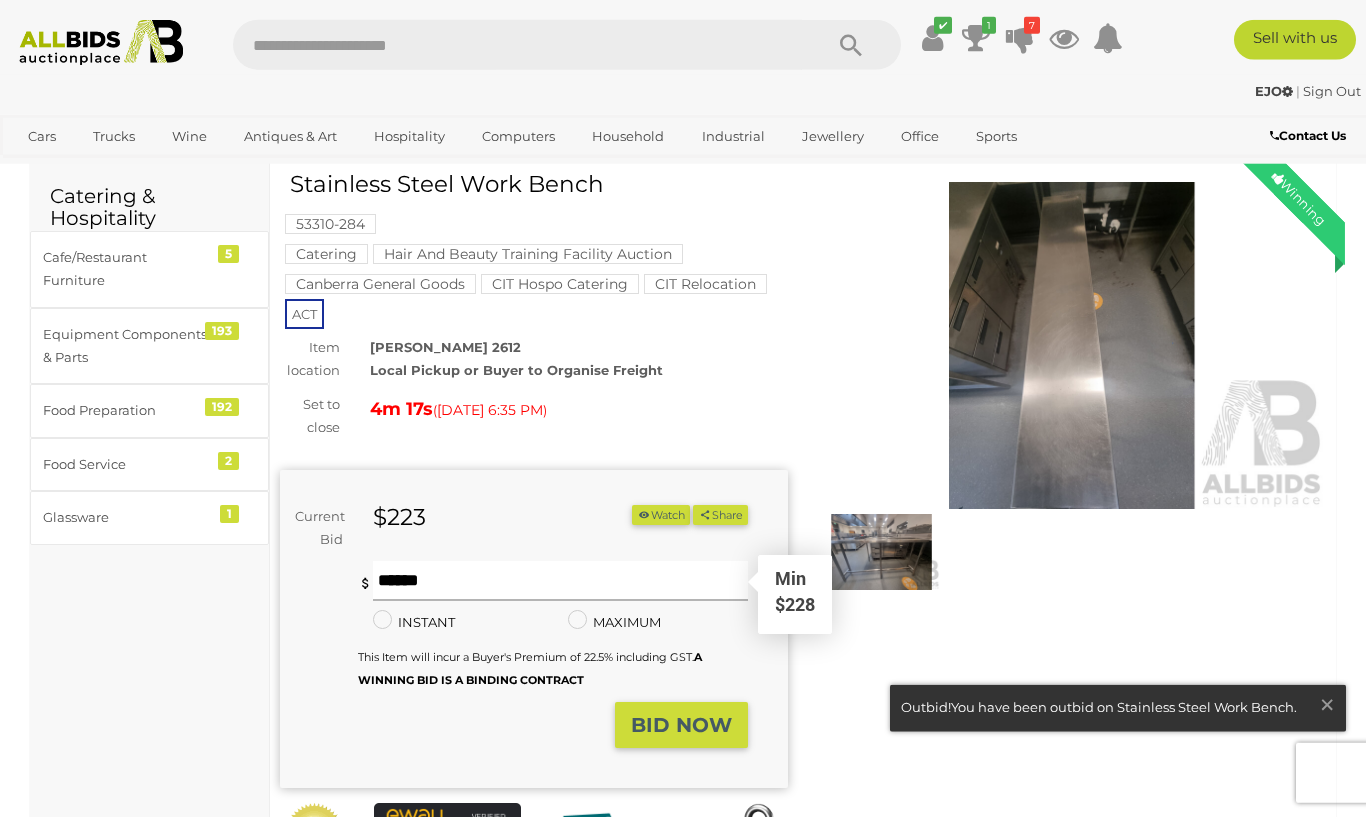 click at bounding box center [560, 581] 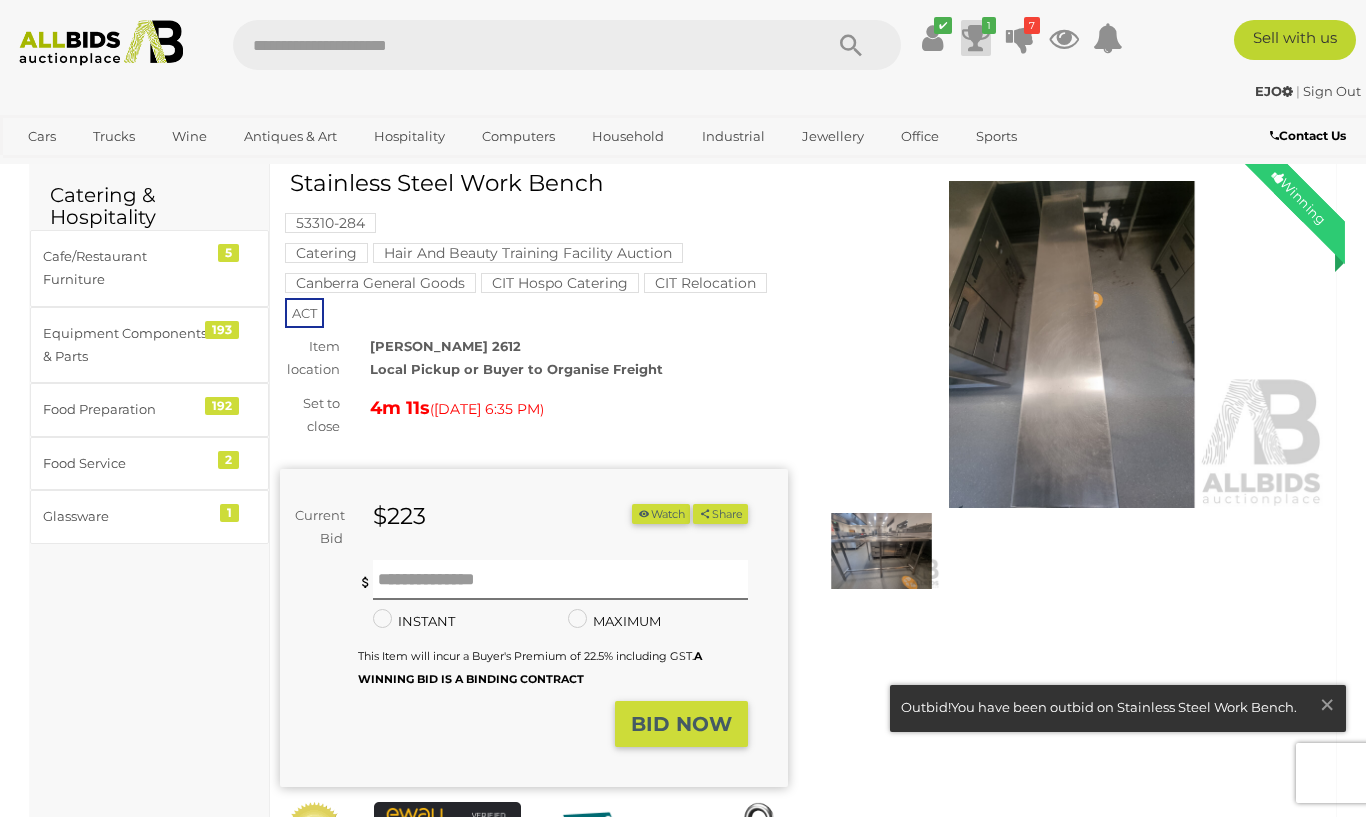 click on "1" at bounding box center [989, 25] 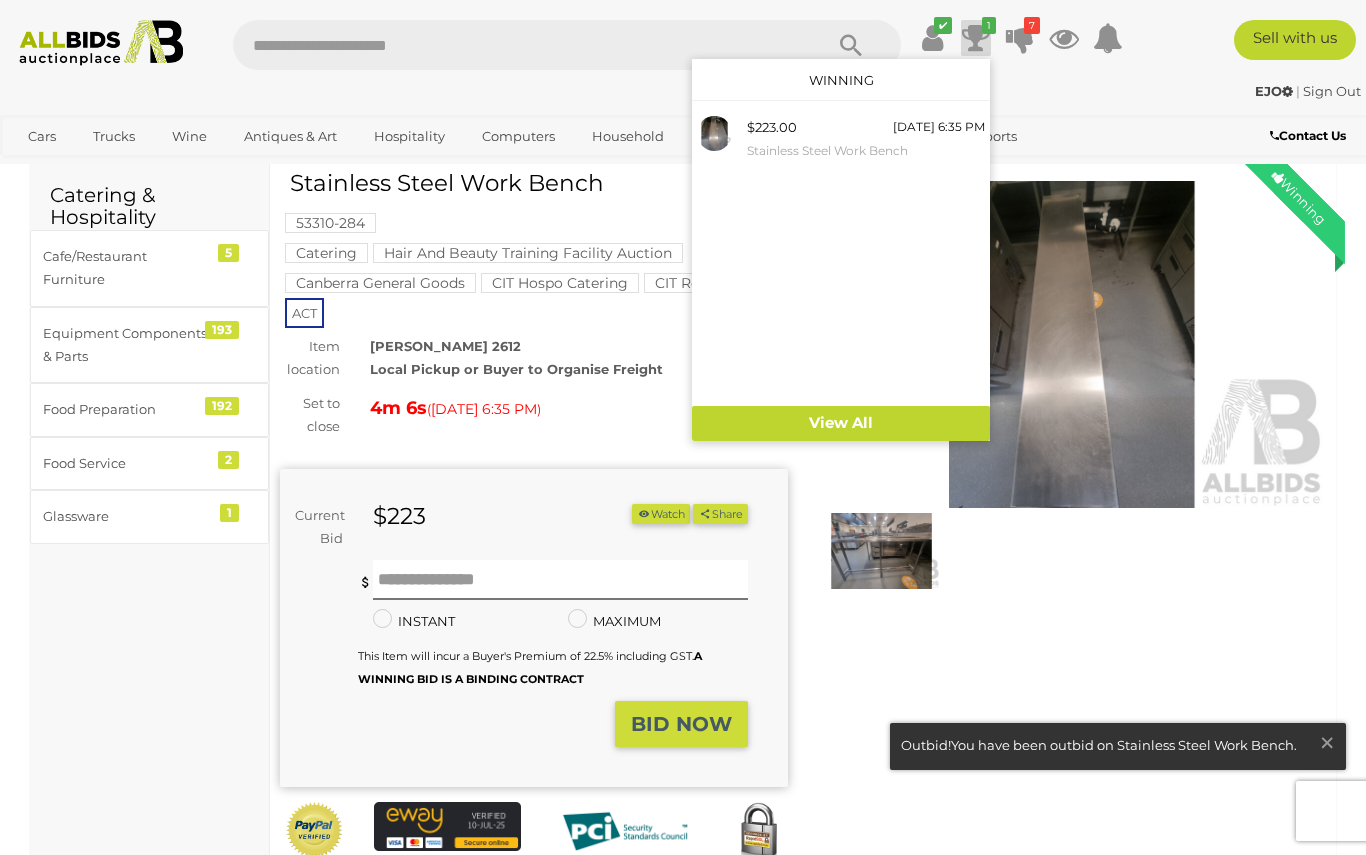 click at bounding box center (683, 427) 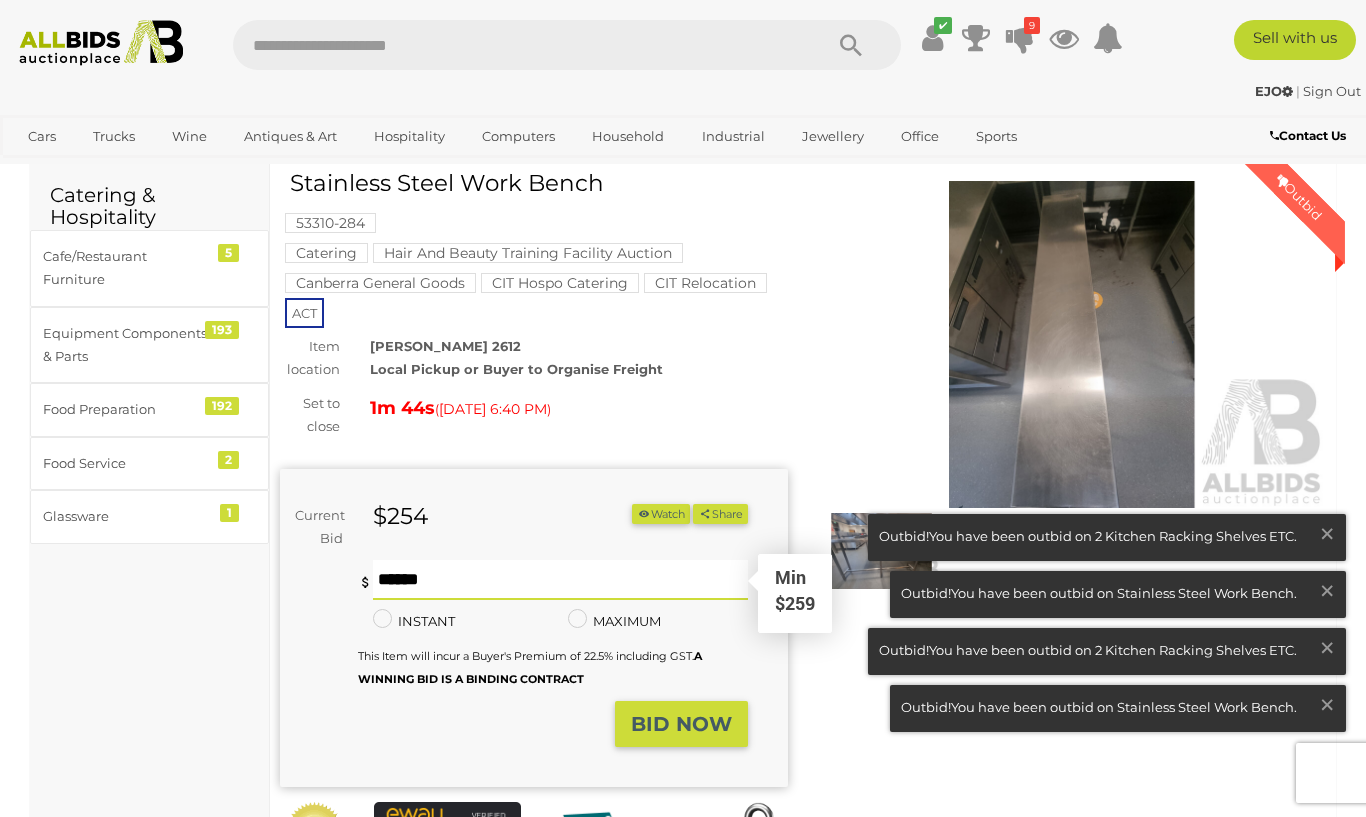 click at bounding box center [560, 580] 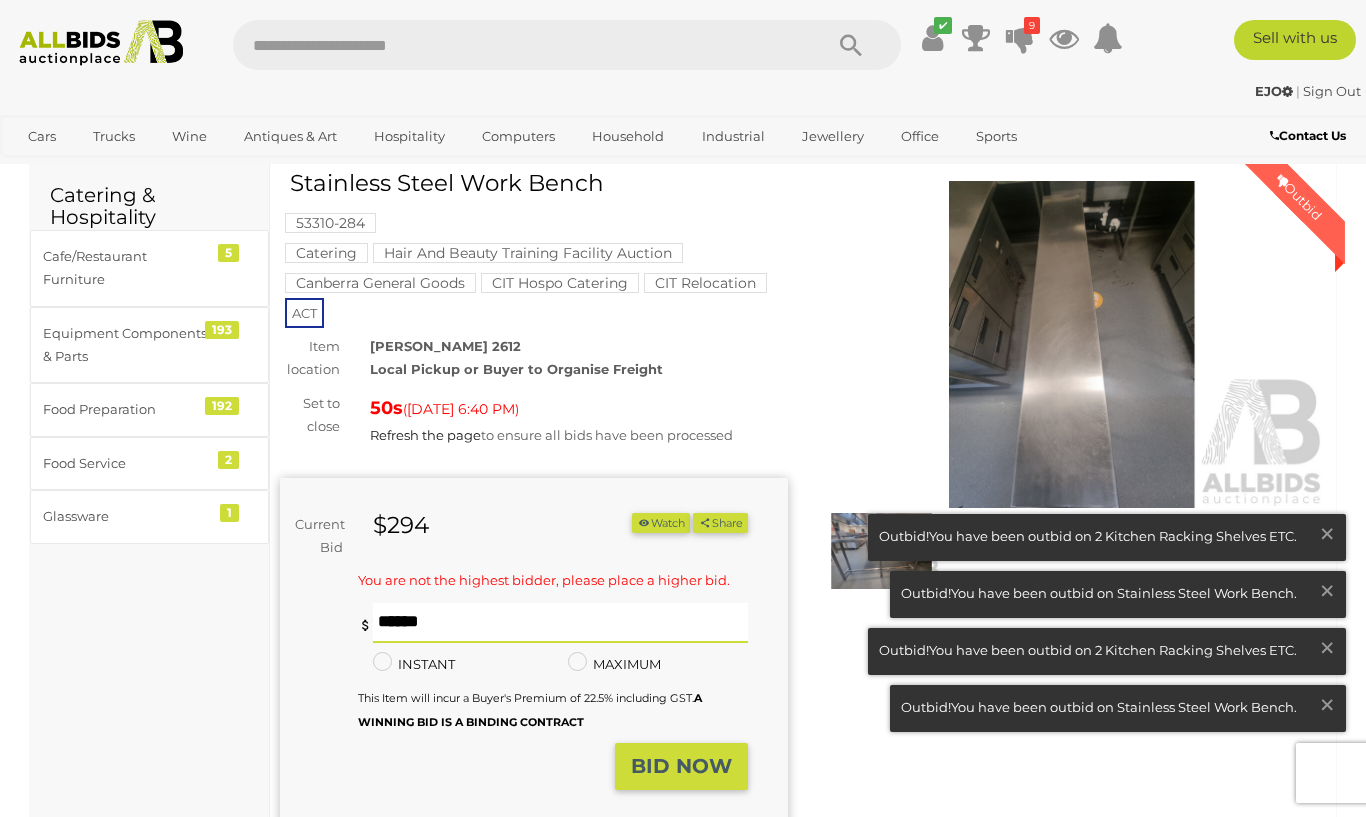 type on "***" 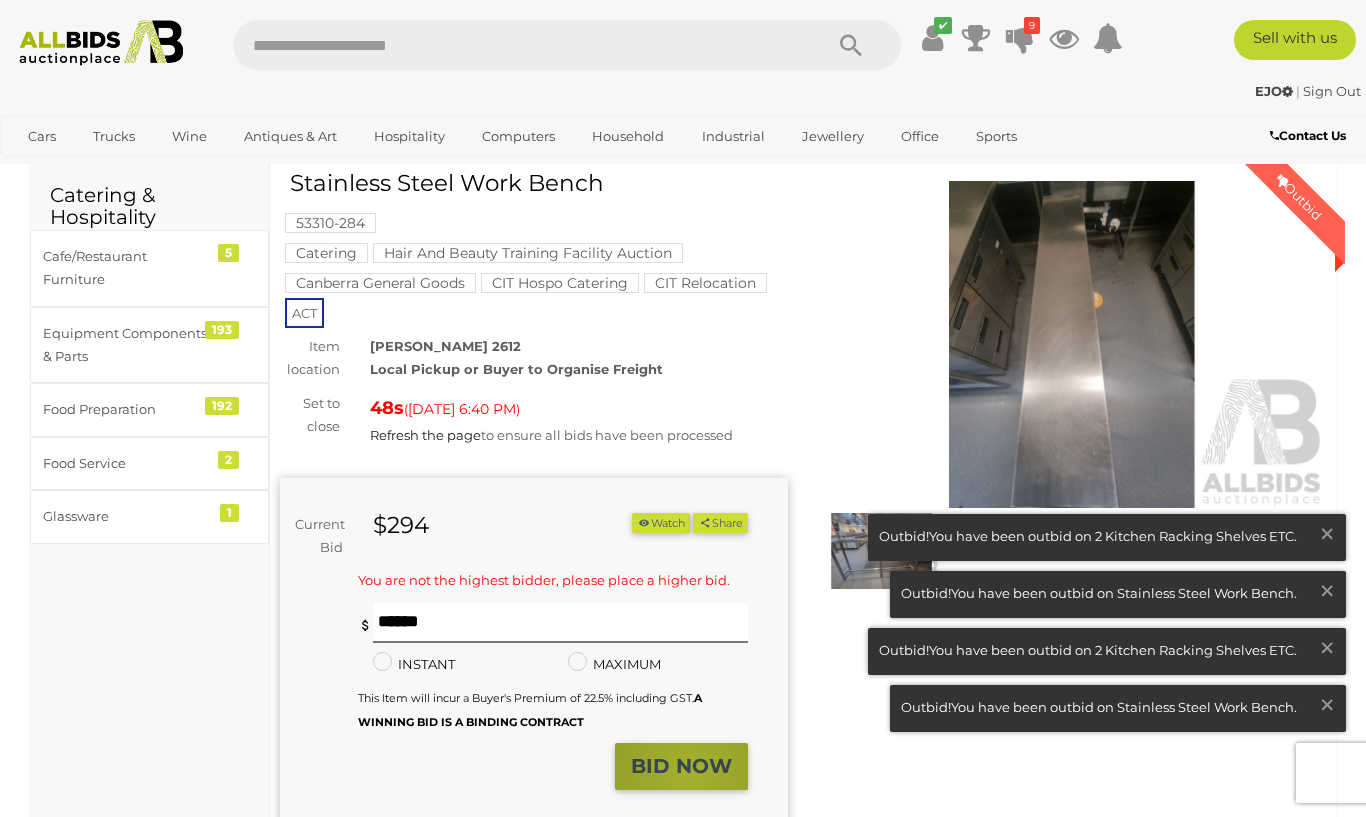 click on "BID NOW" at bounding box center (681, 766) 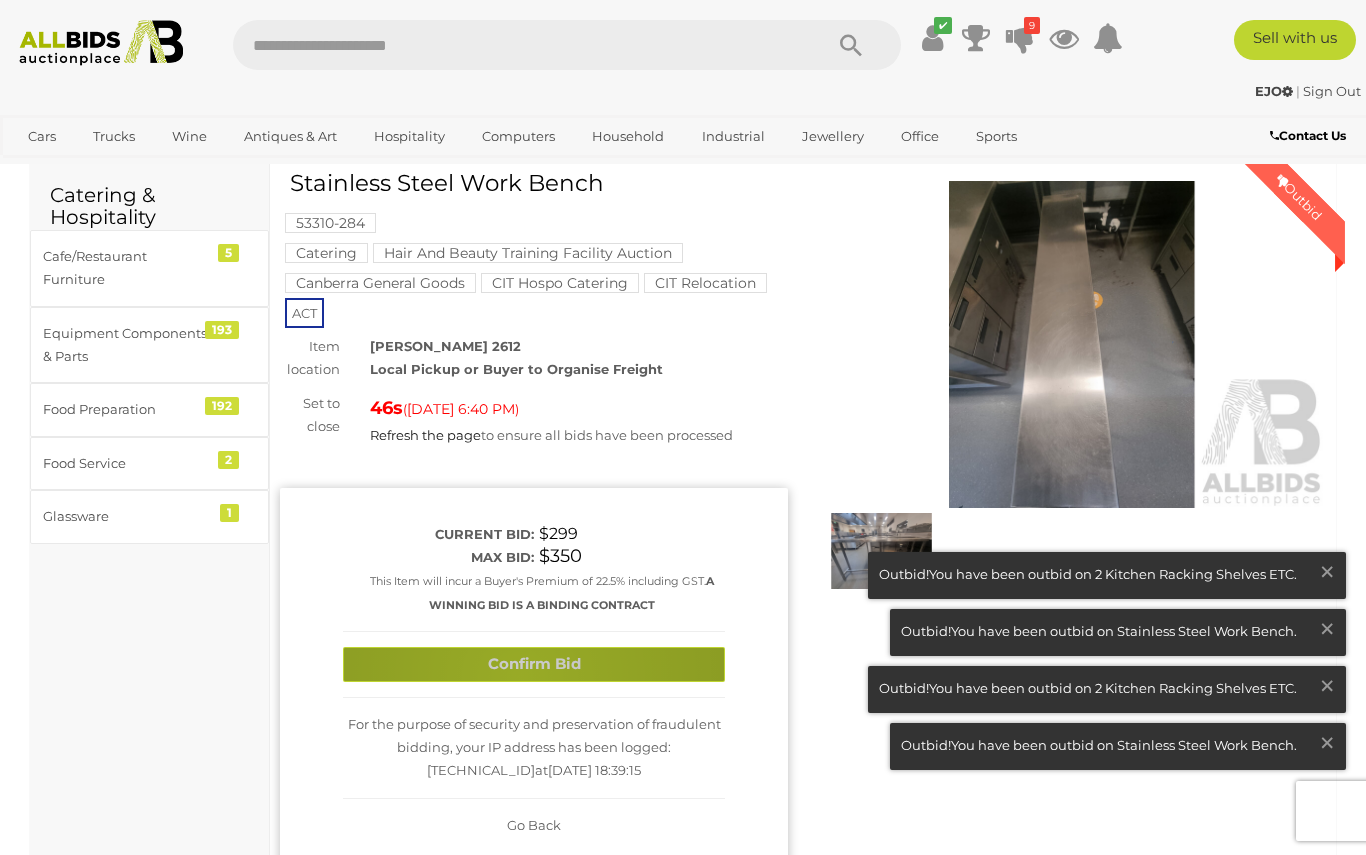 click on "Confirm Bid" at bounding box center (534, 664) 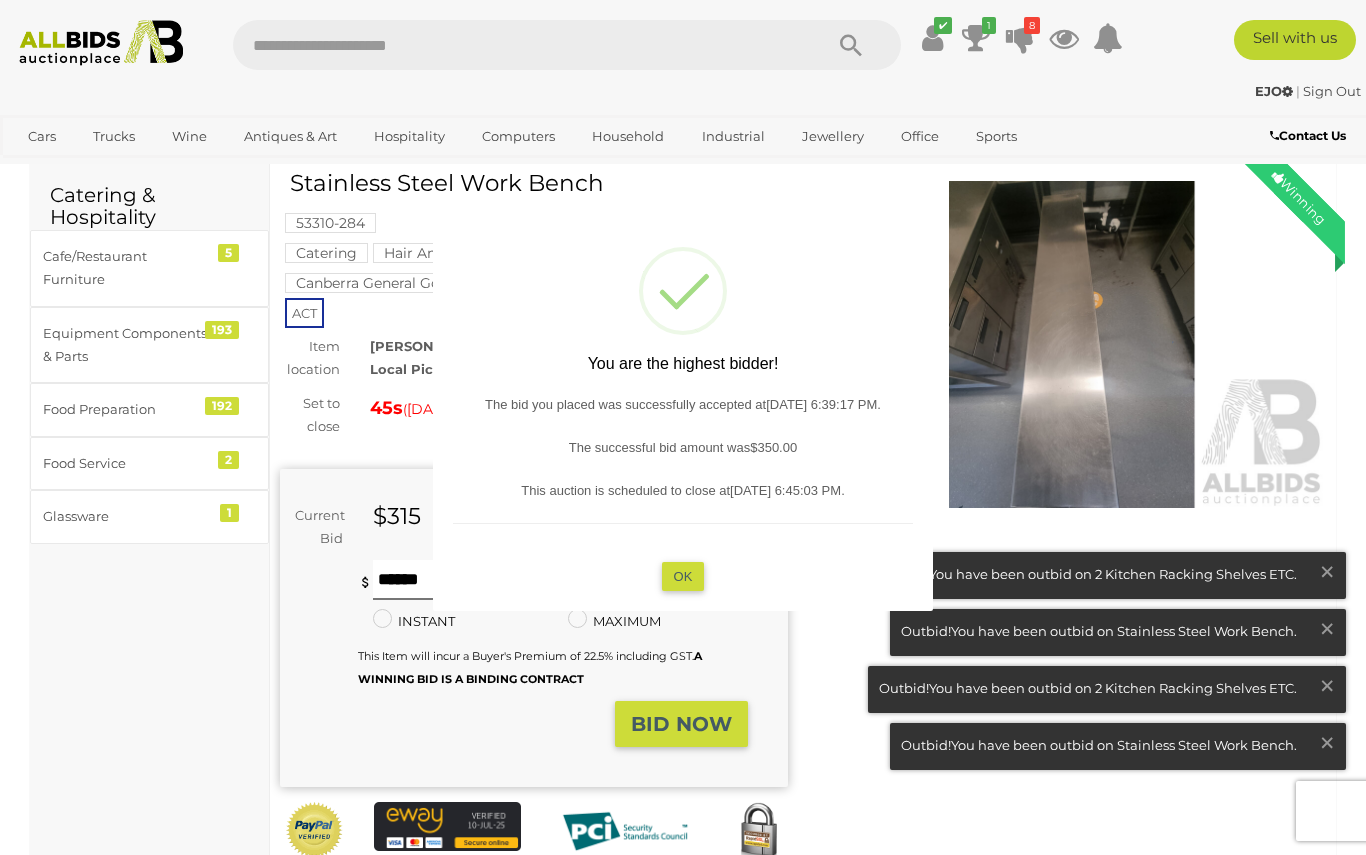 type 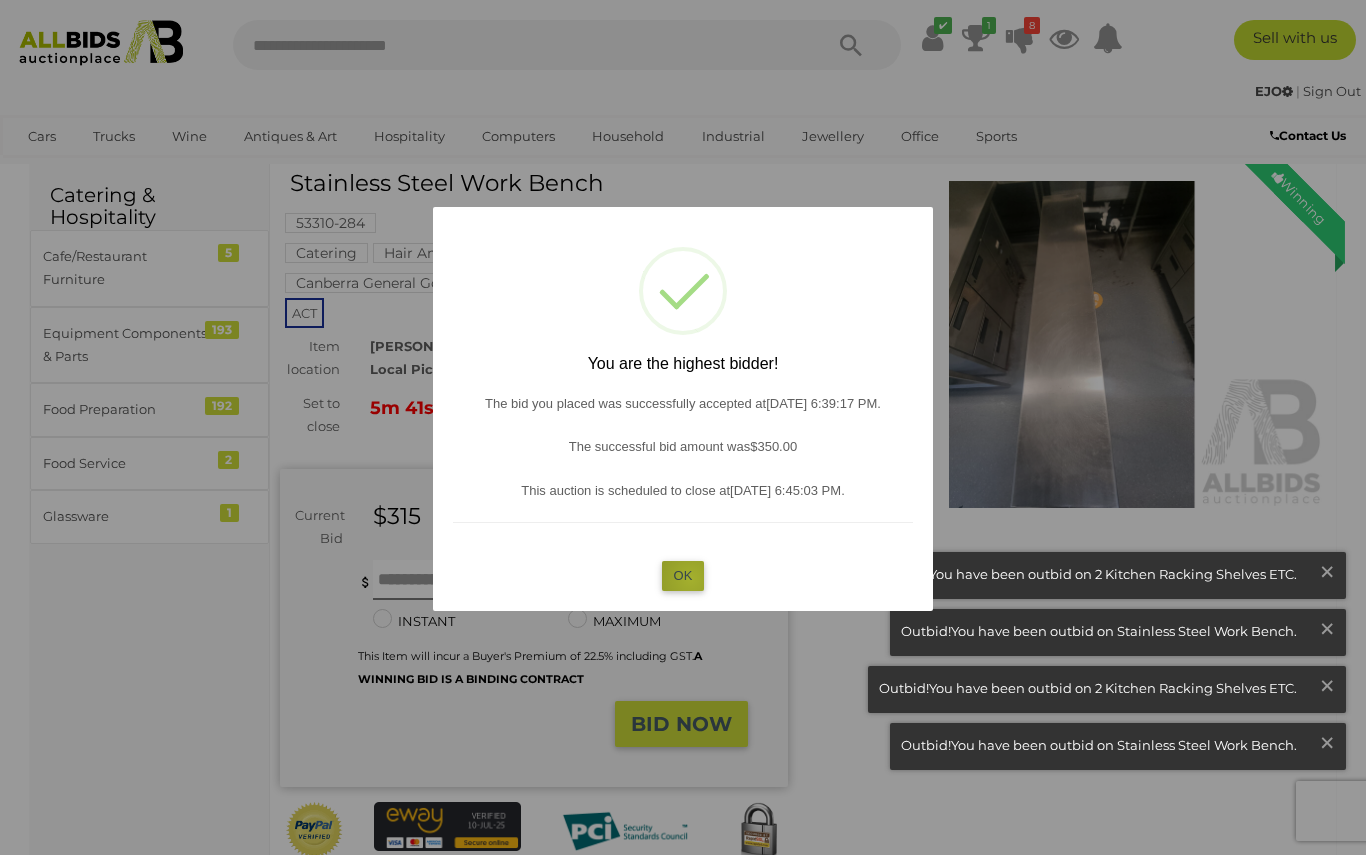 click on "OK" at bounding box center (683, 575) 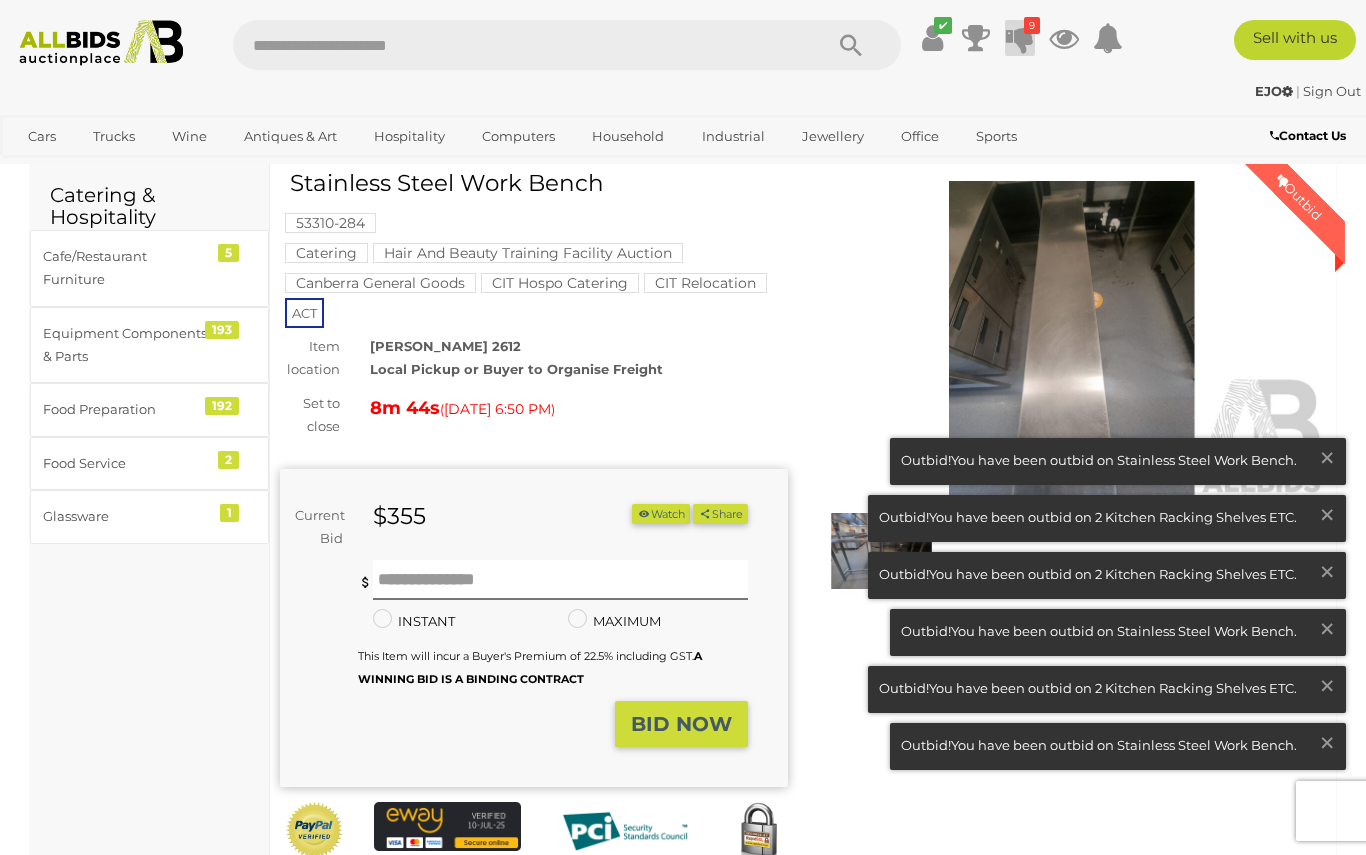 click at bounding box center (1020, 38) 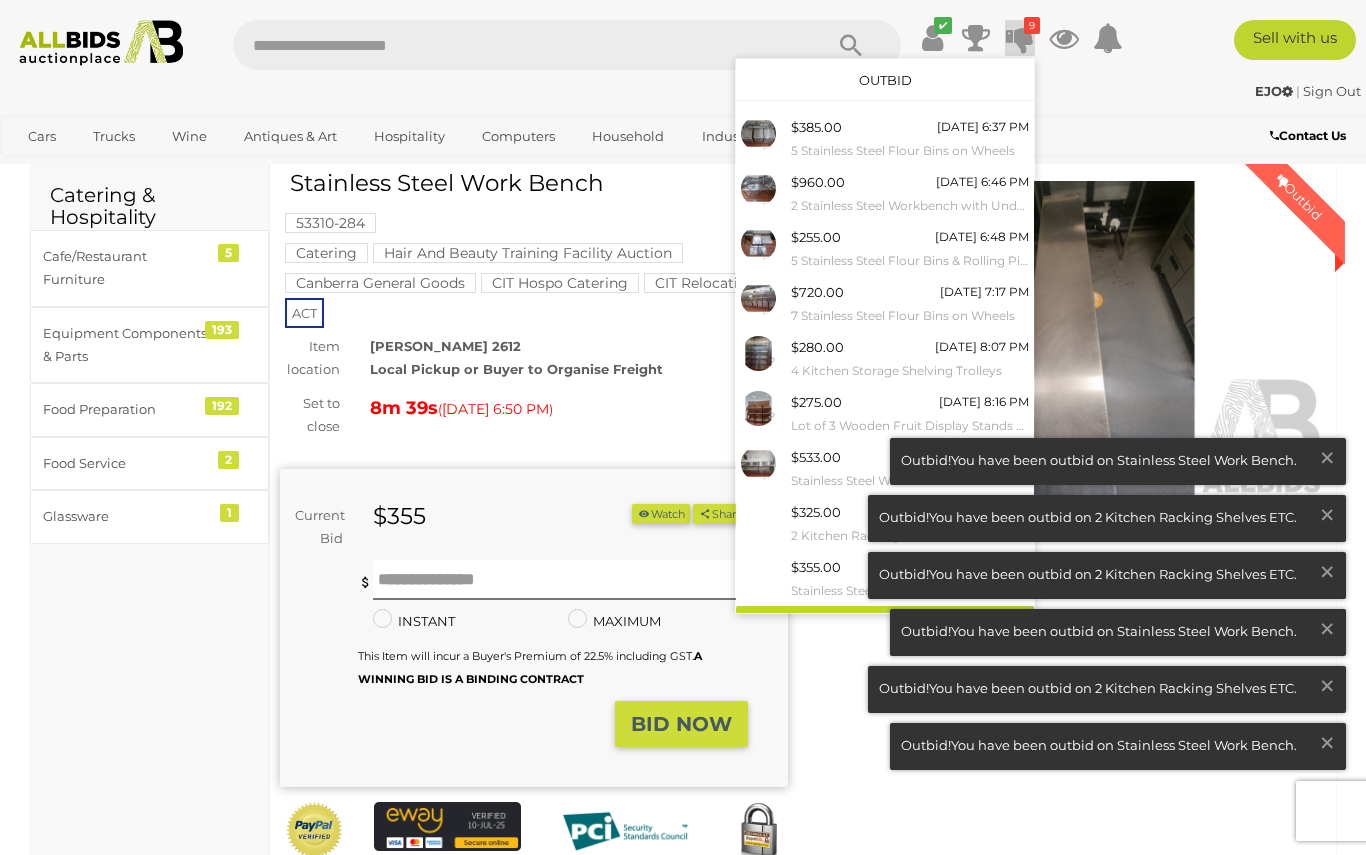 scroll, scrollTop: 0, scrollLeft: 0, axis: both 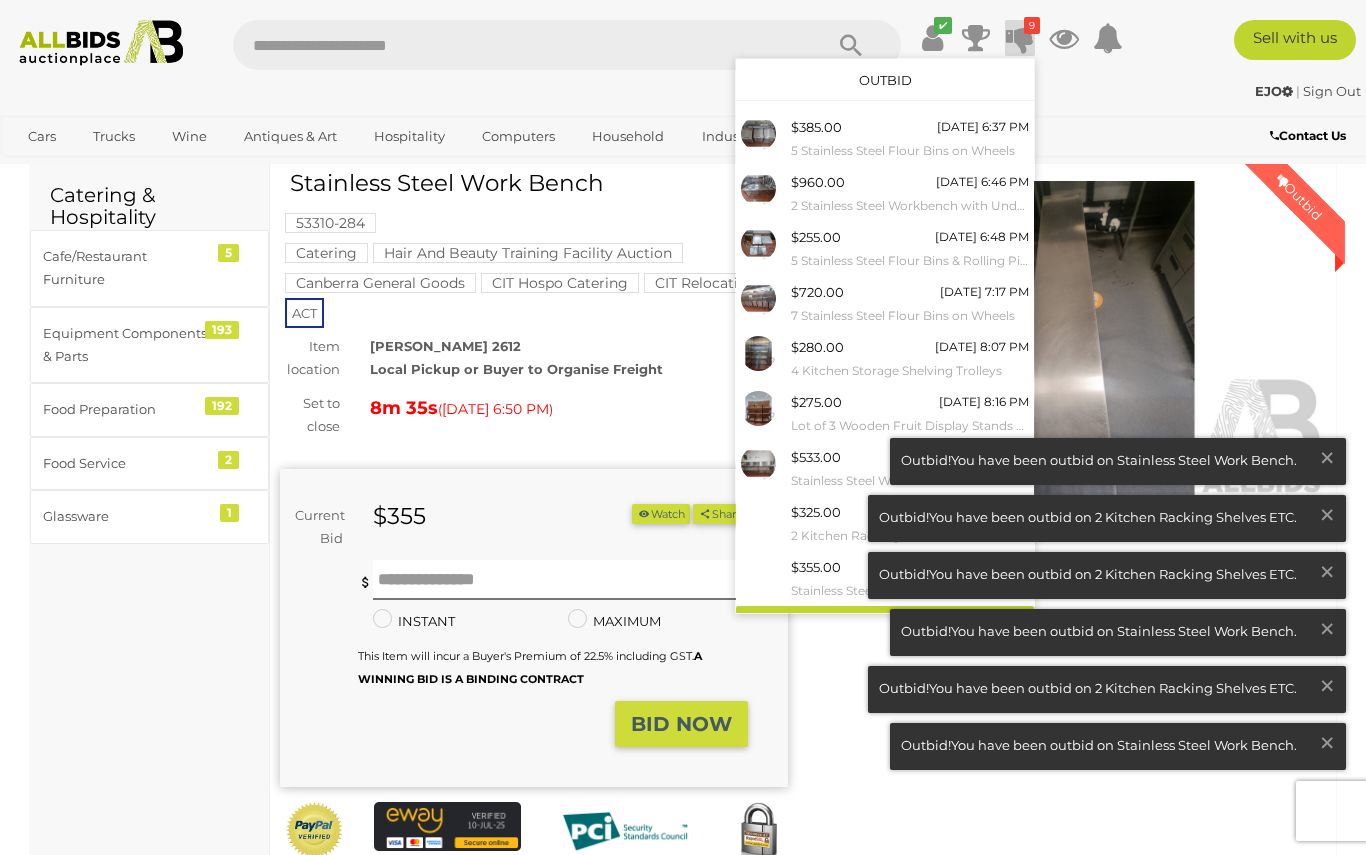 click at bounding box center (1118, 462) 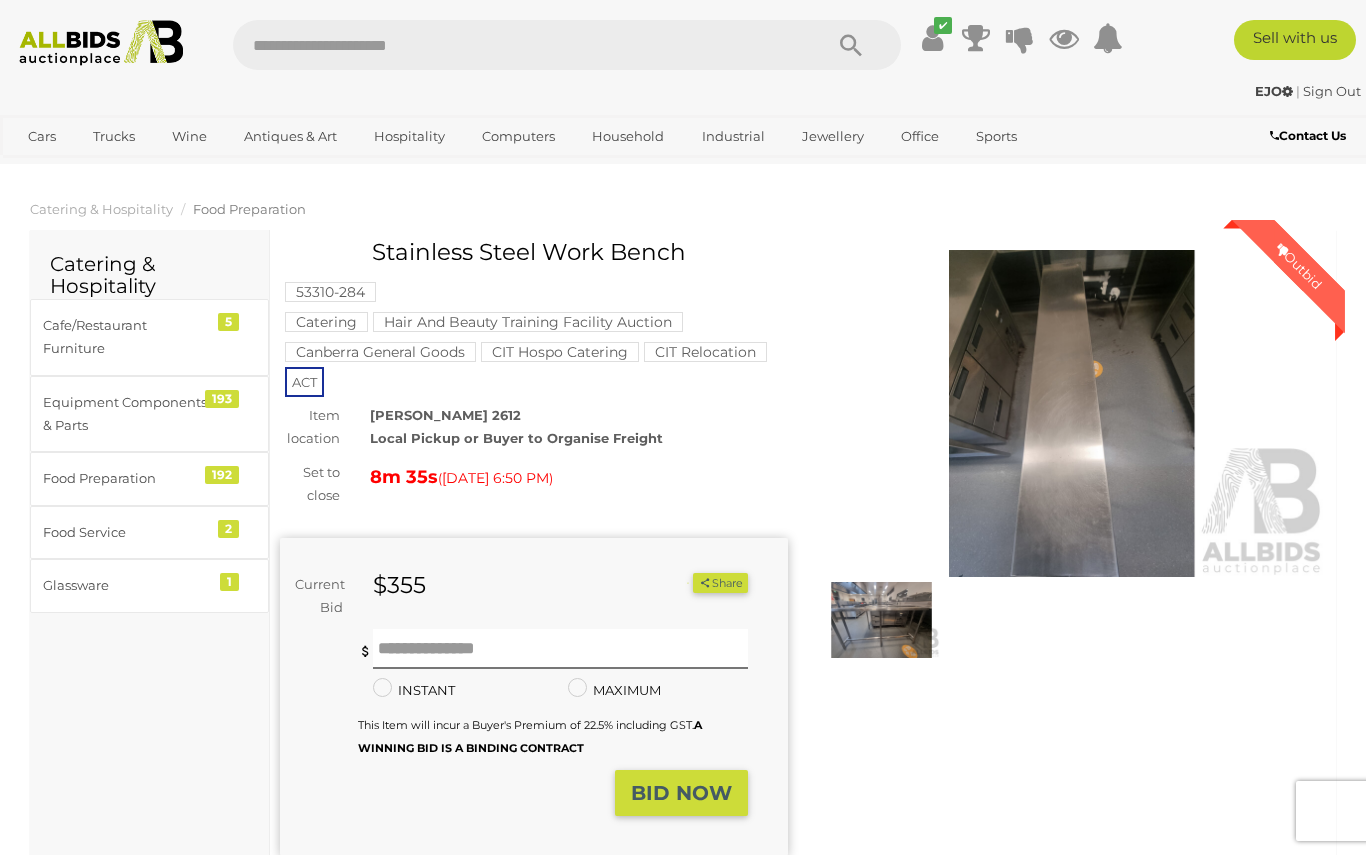 scroll, scrollTop: 0, scrollLeft: 0, axis: both 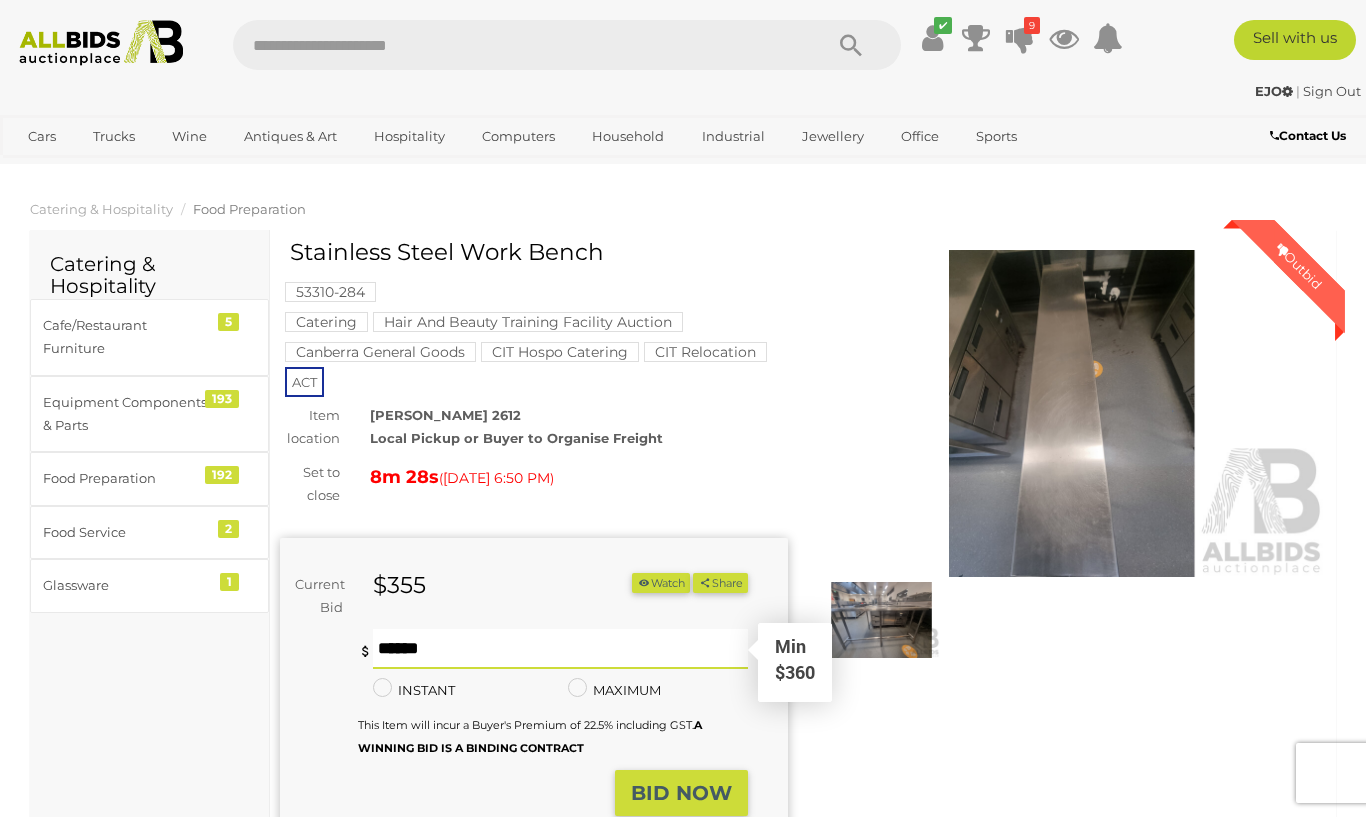click at bounding box center (560, 649) 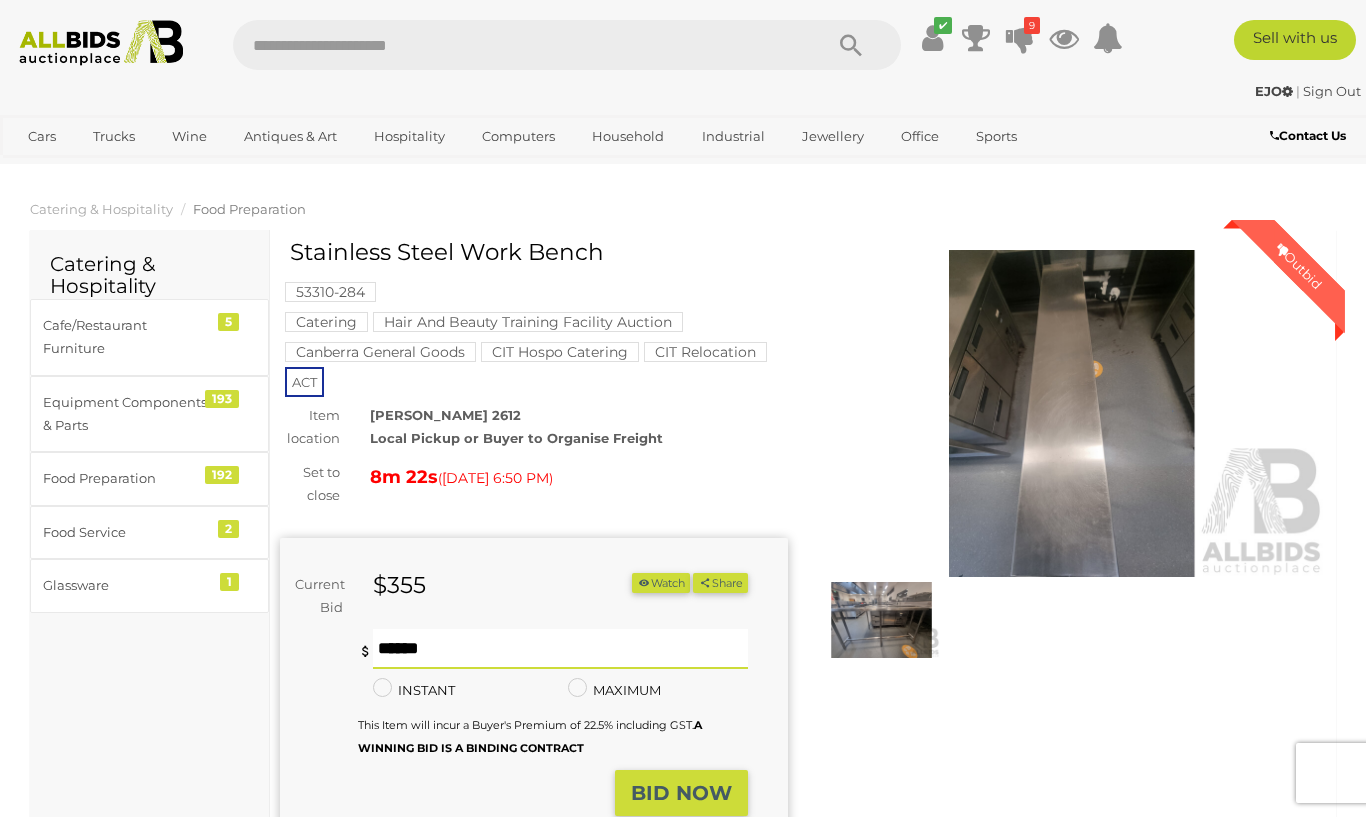 type on "***" 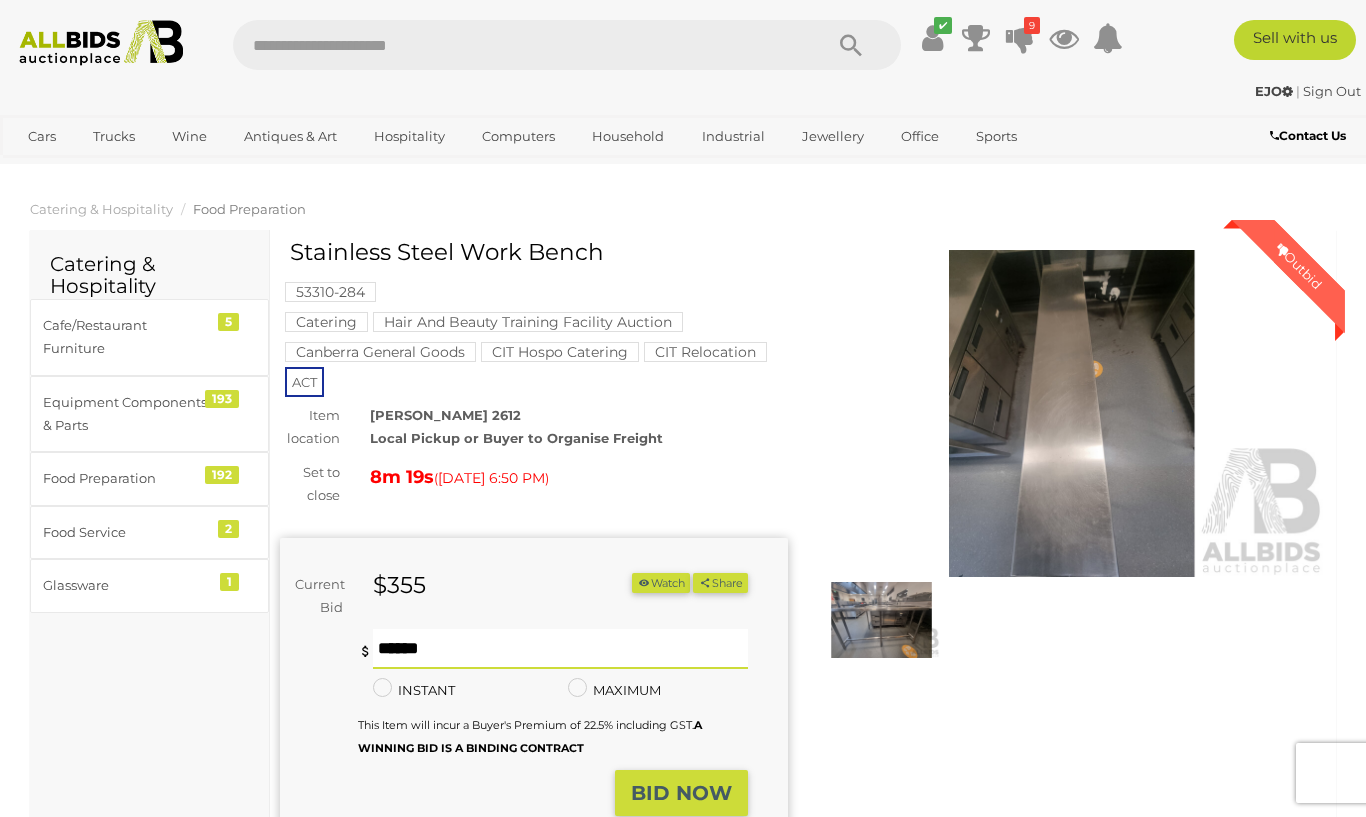 click on "Share" at bounding box center [720, 583] 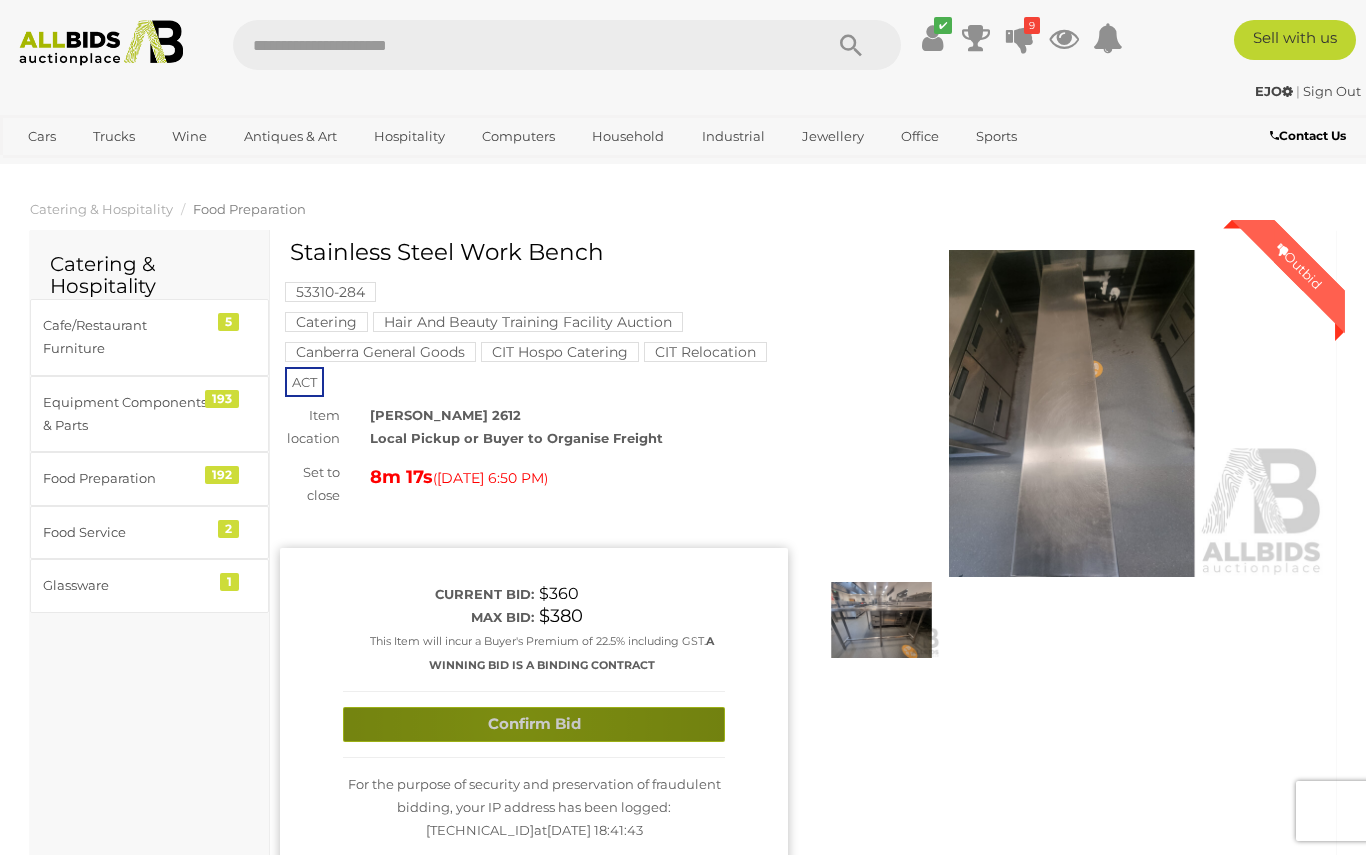 click on "Confirm Bid" at bounding box center [534, 724] 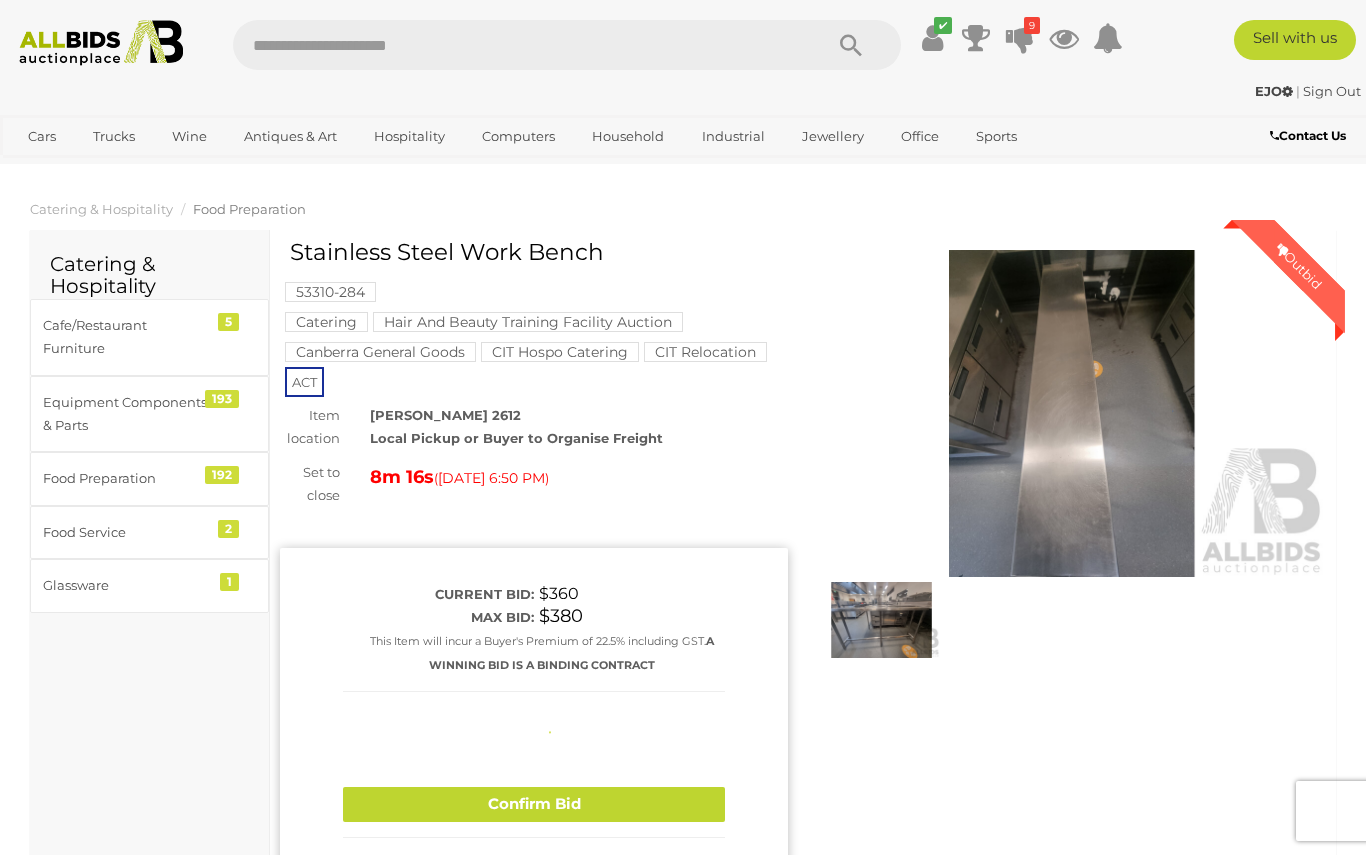 type 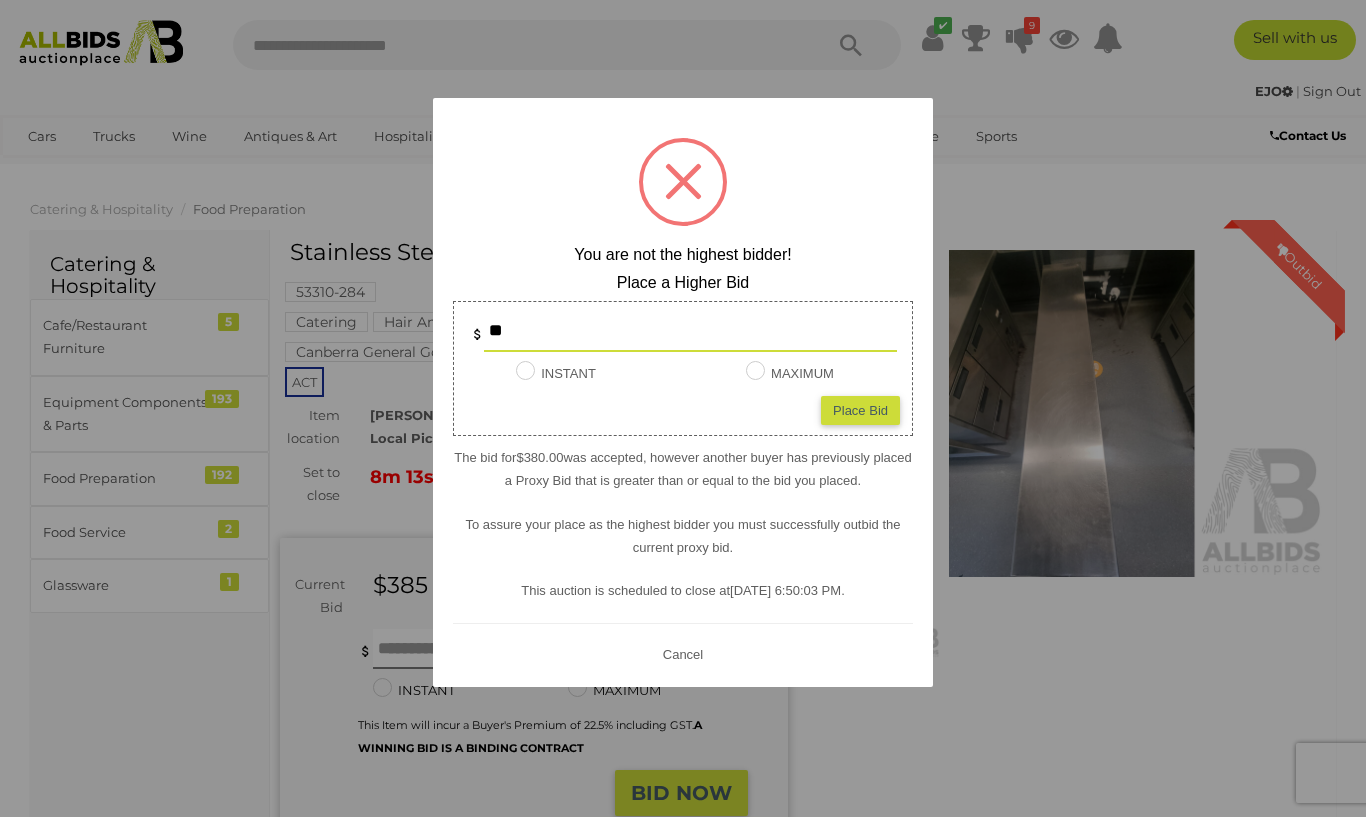 type on "*" 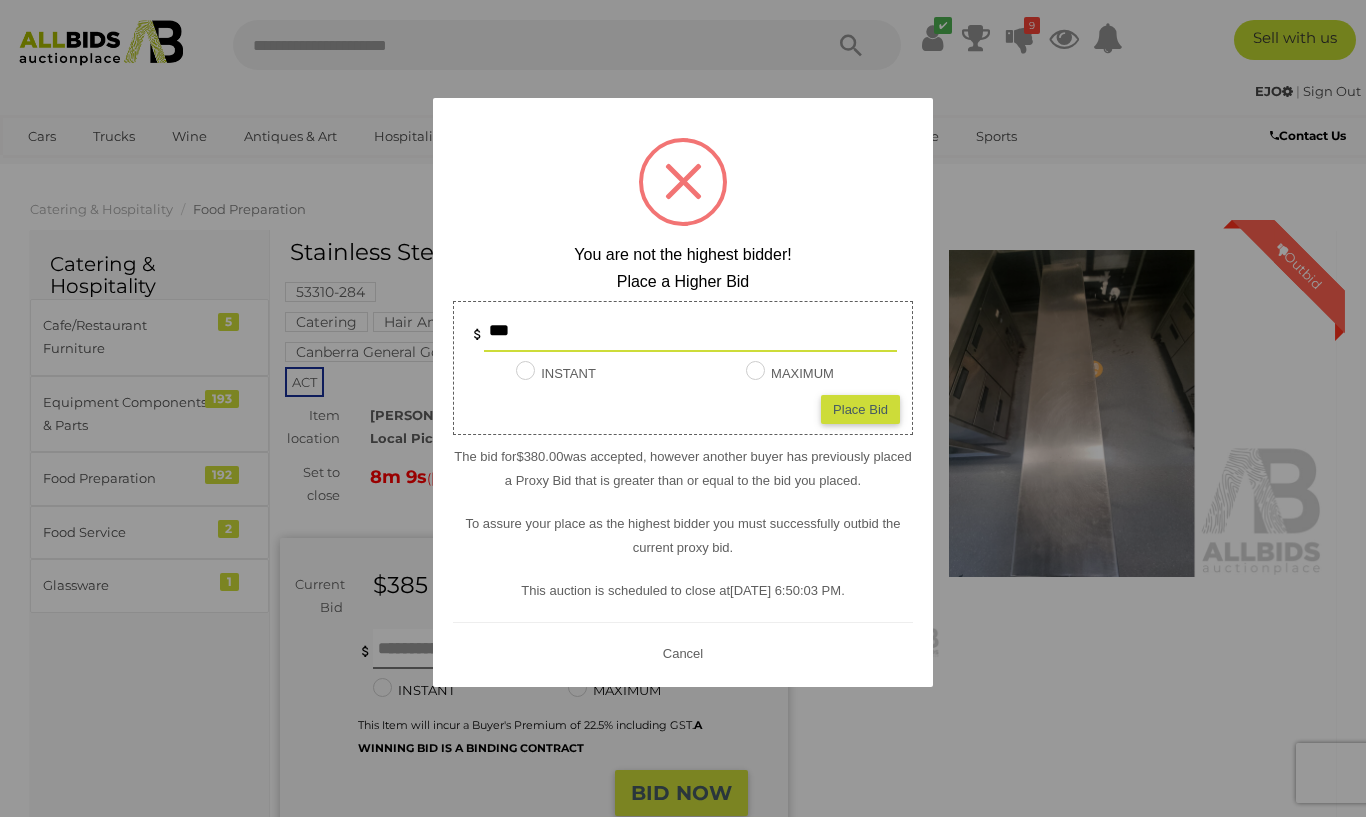 type on "***" 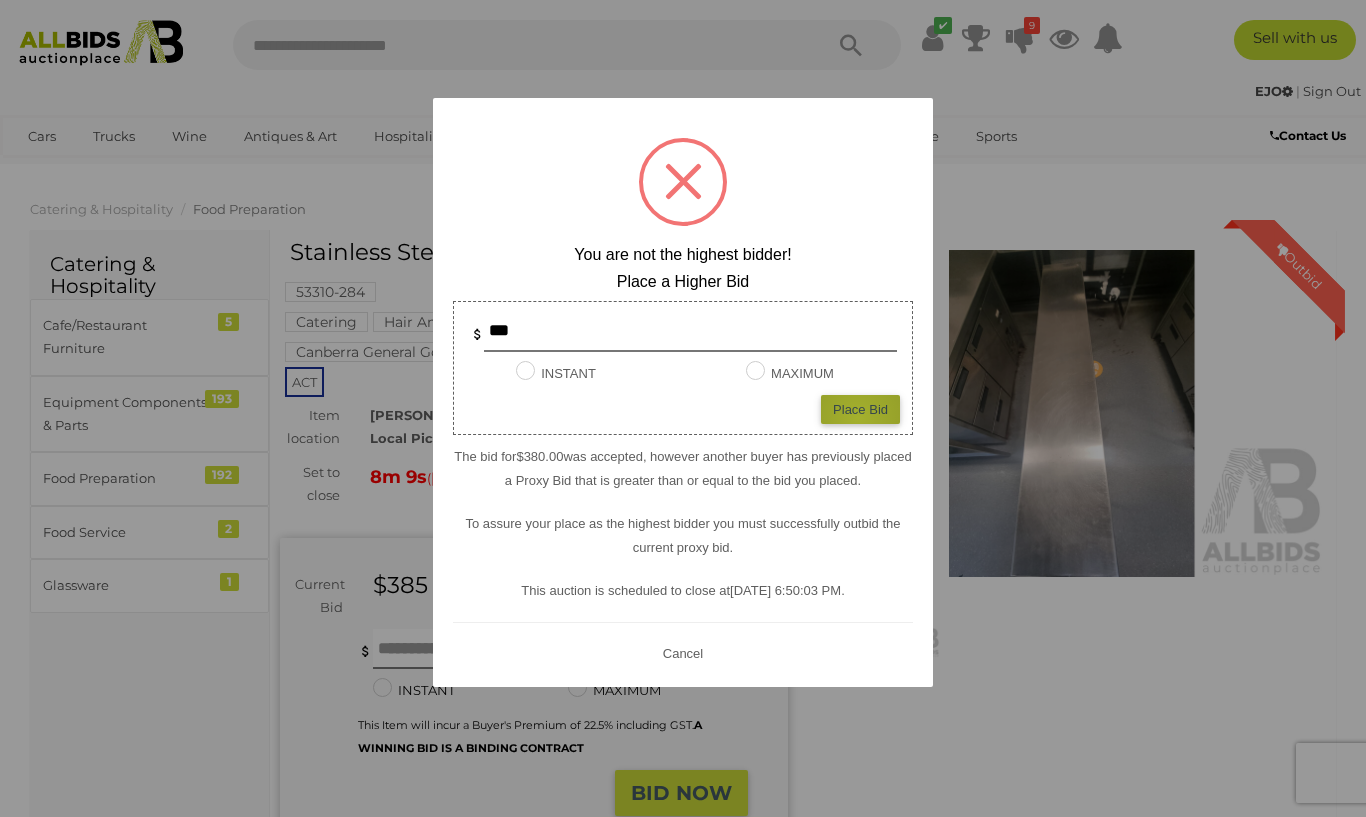 click on "Place Bid" at bounding box center [860, 409] 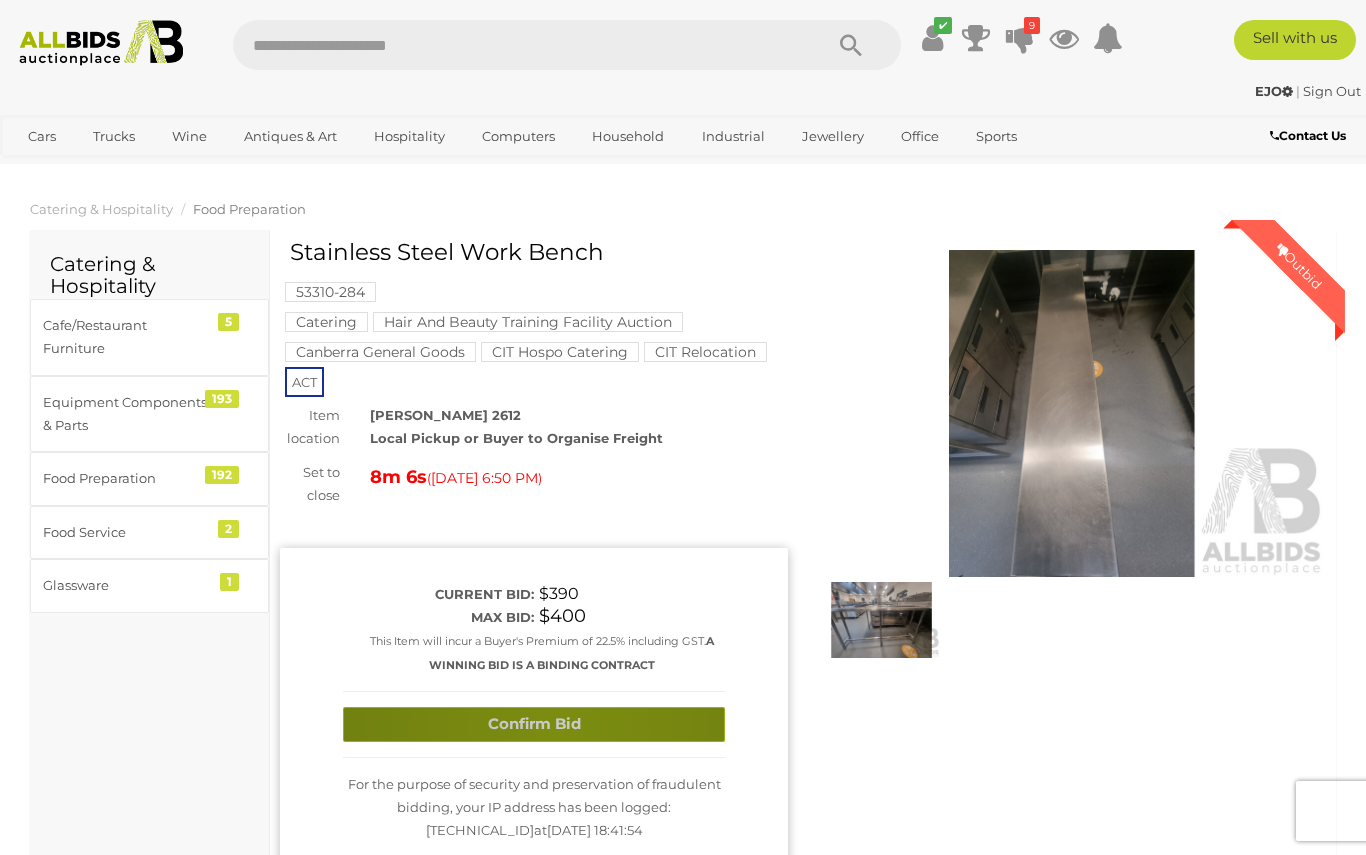 click on "Confirm Bid" at bounding box center (534, 724) 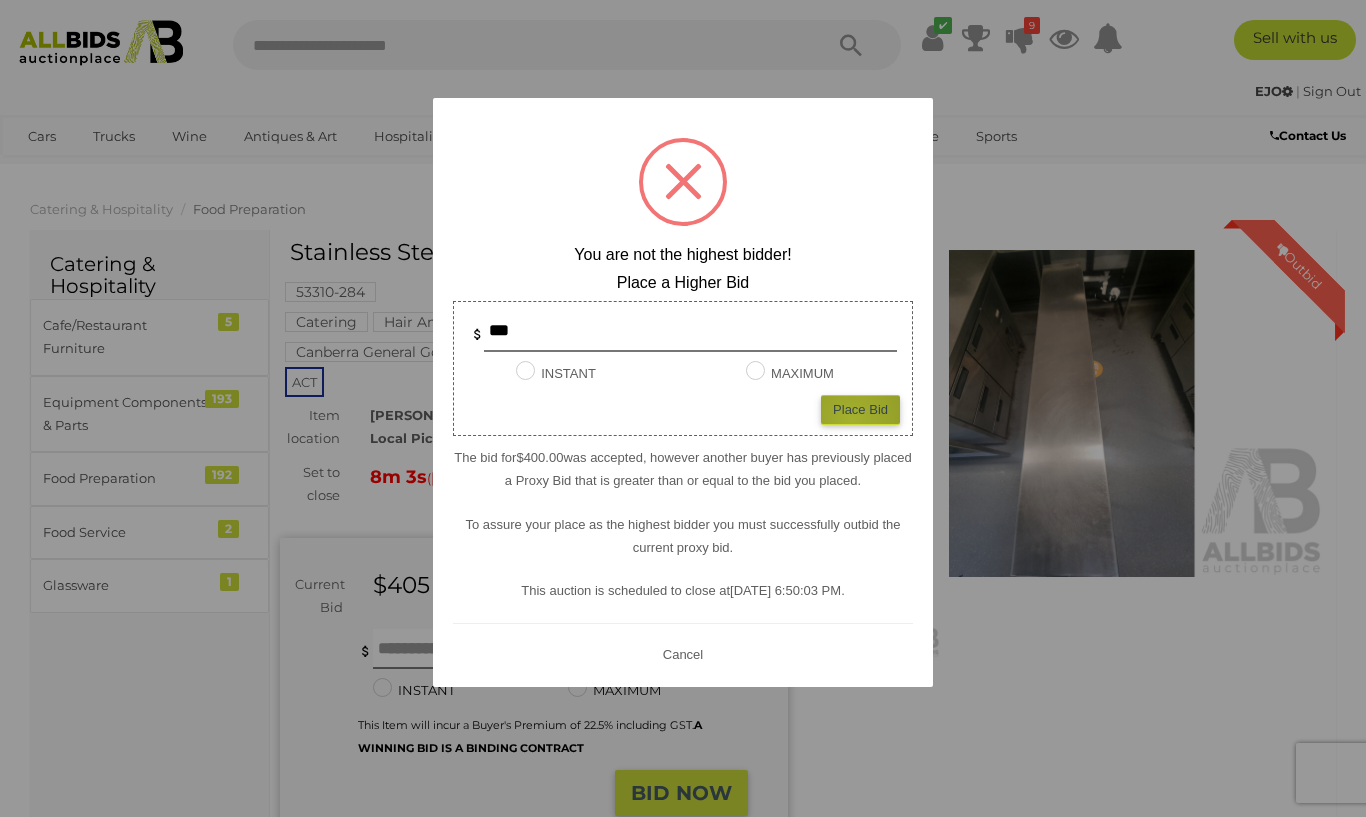 click on "Place Bid" at bounding box center [860, 409] 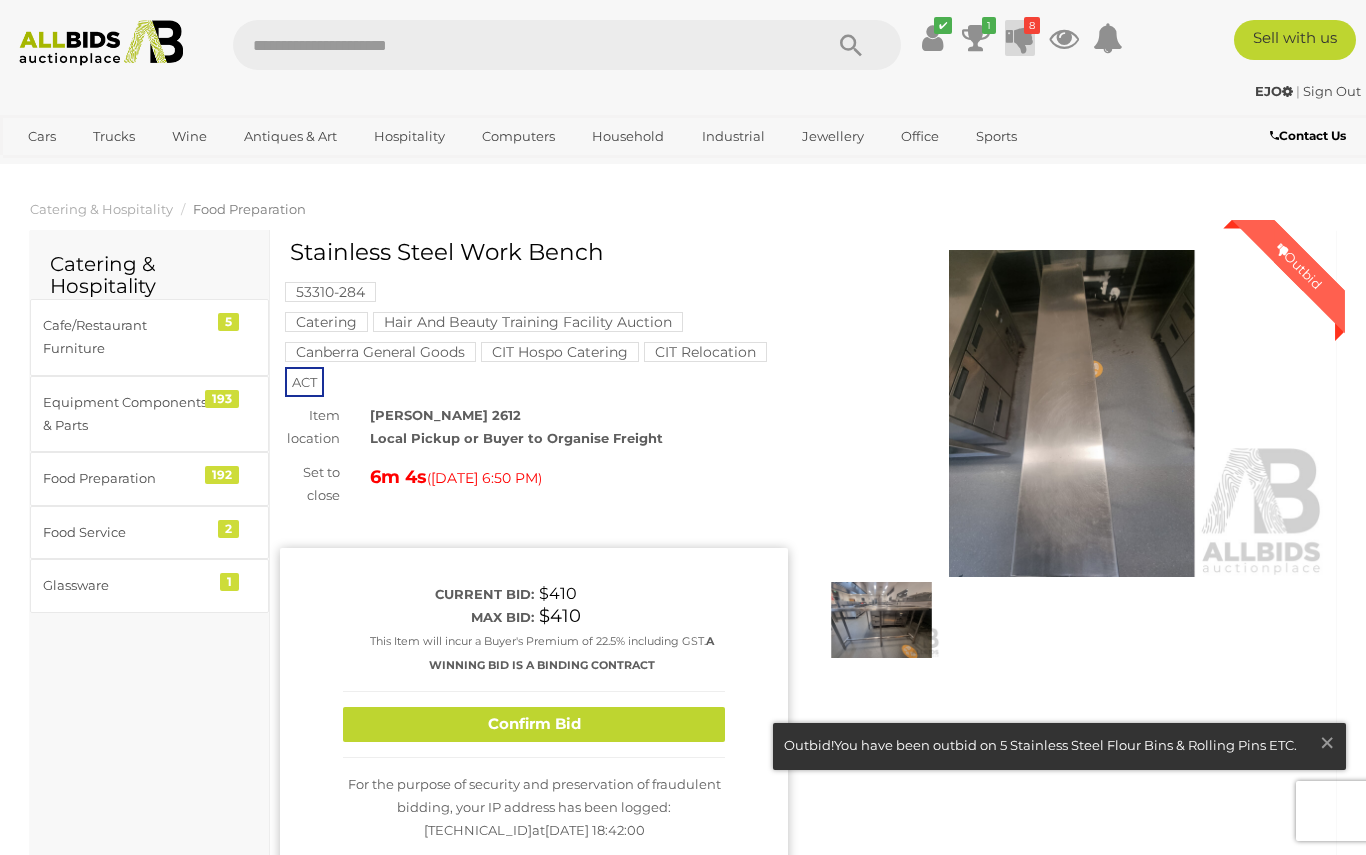 click on "8" at bounding box center (1032, 25) 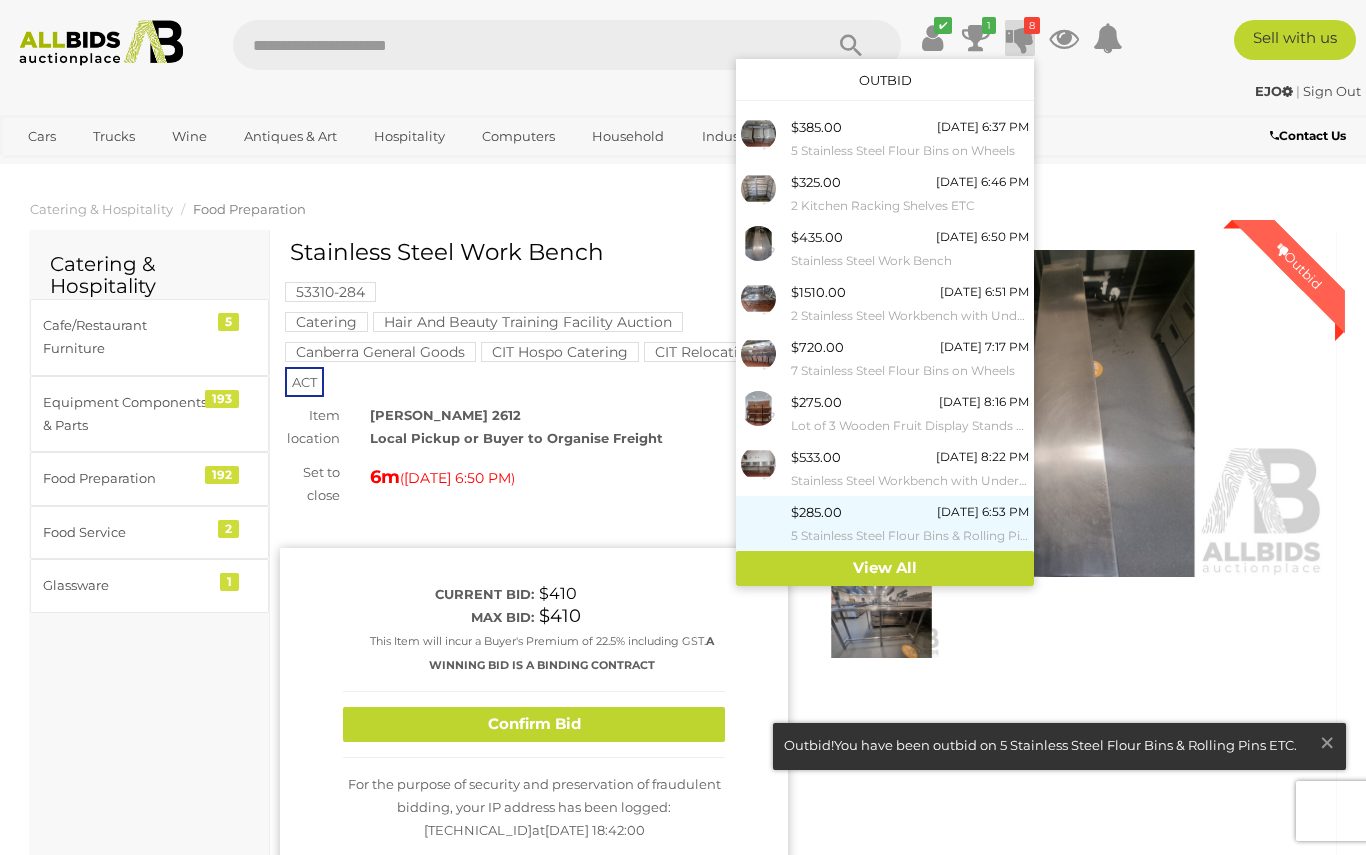 click on "$285.00
Today 6:53 PM
5 Stainless Steel Flour Bins & Rolling Pins ETC" at bounding box center [910, 523] 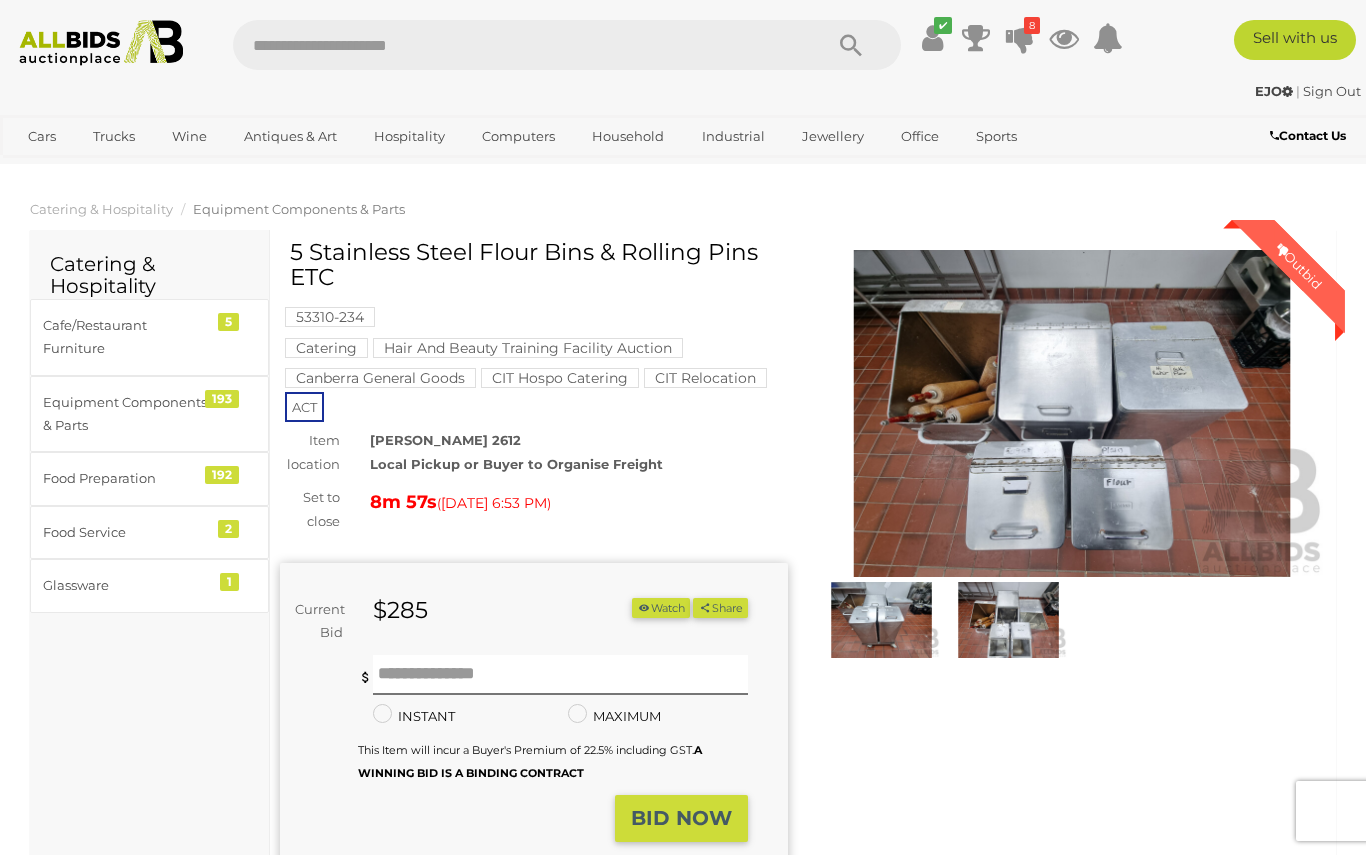 scroll, scrollTop: 0, scrollLeft: 0, axis: both 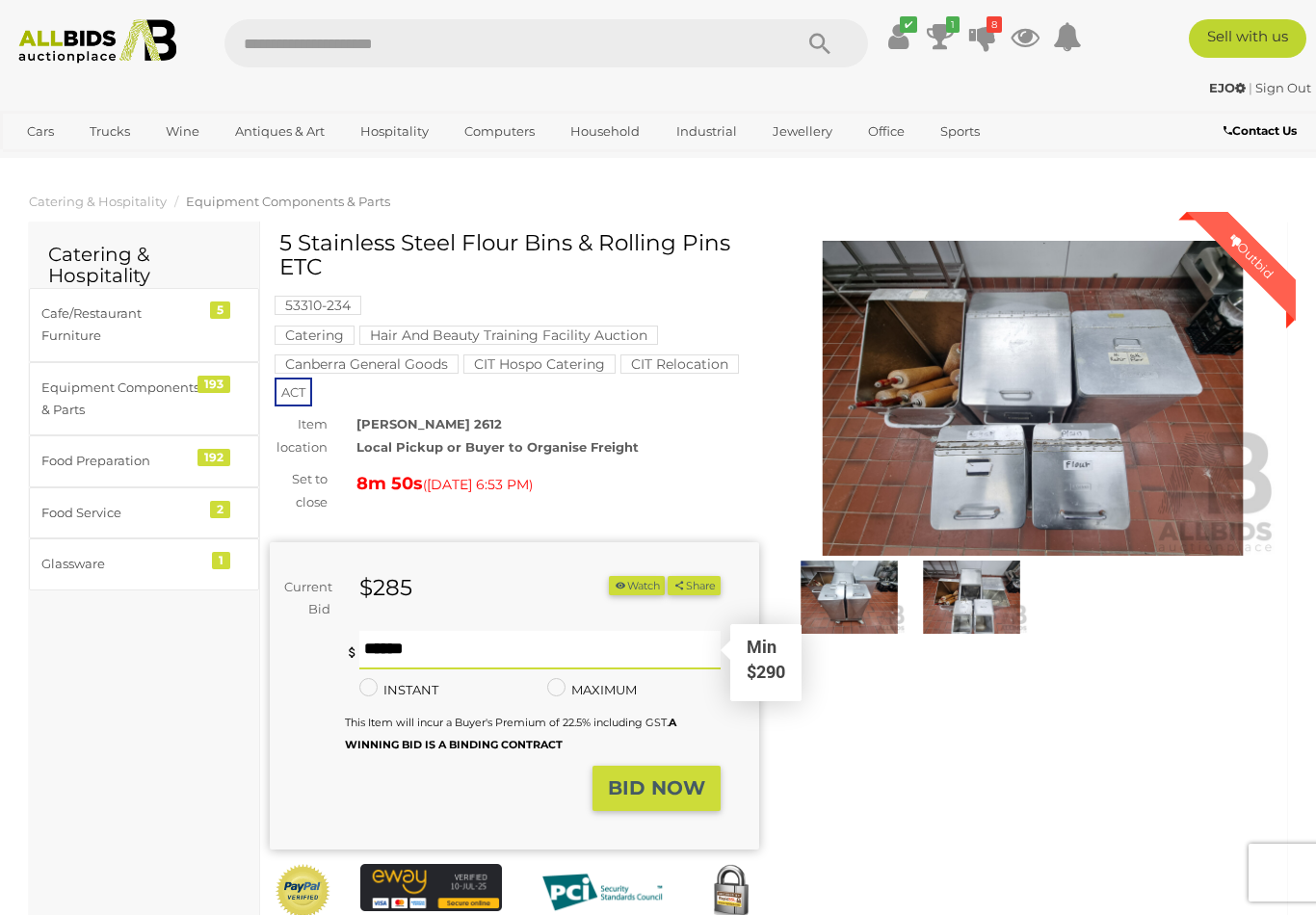 click at bounding box center (540, 650) 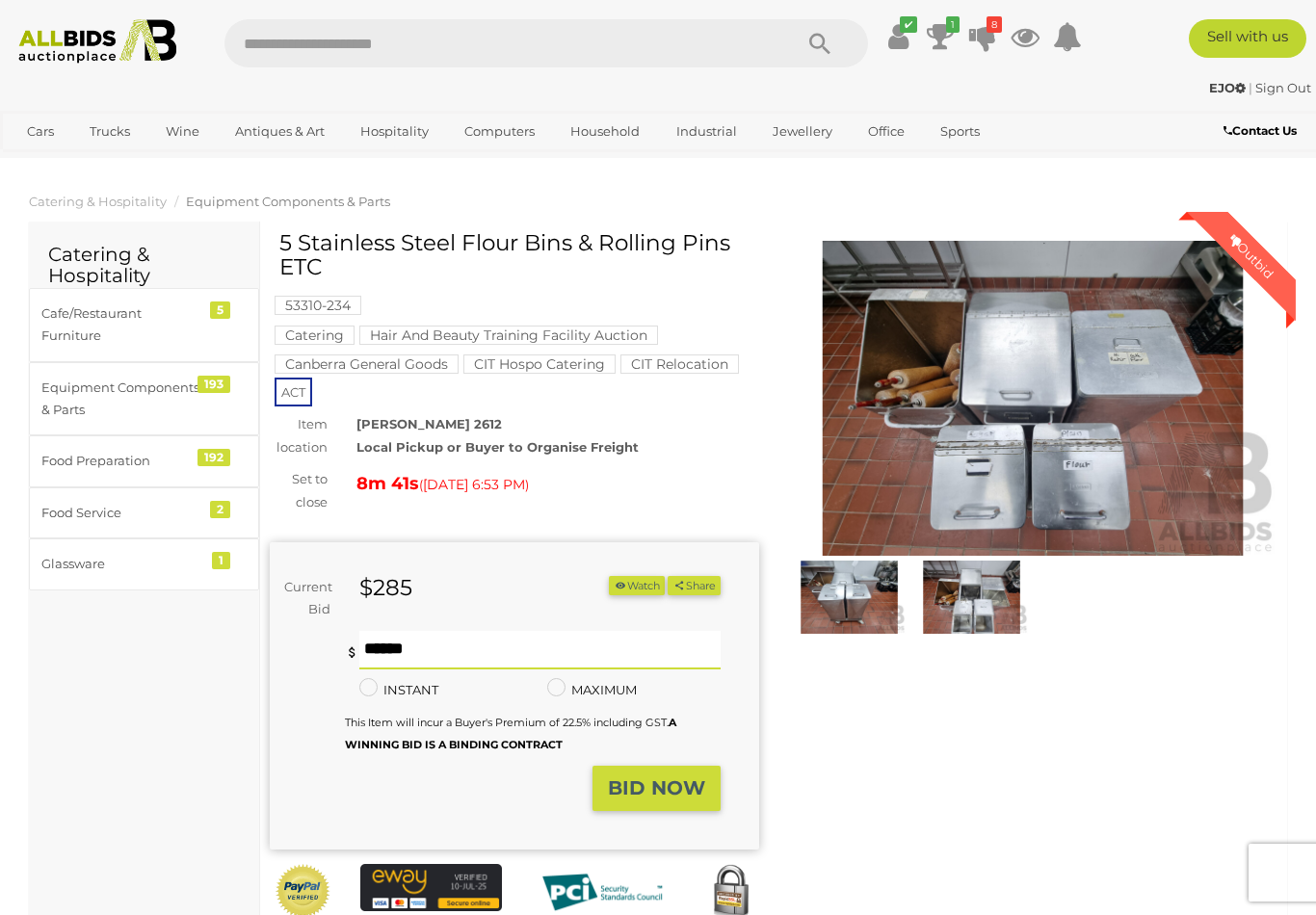 type on "***" 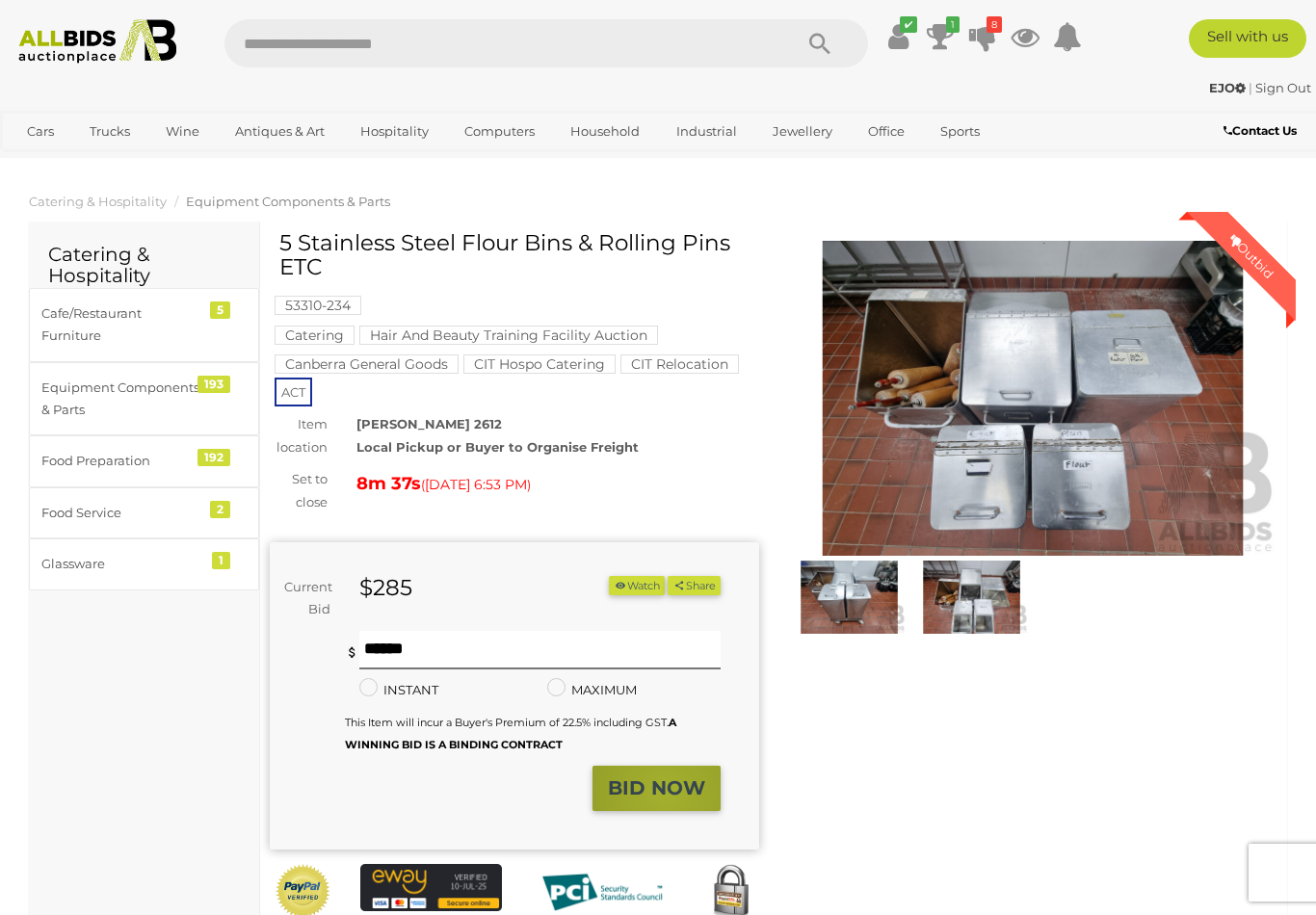 click on "BID NOW" at bounding box center [656, 788] 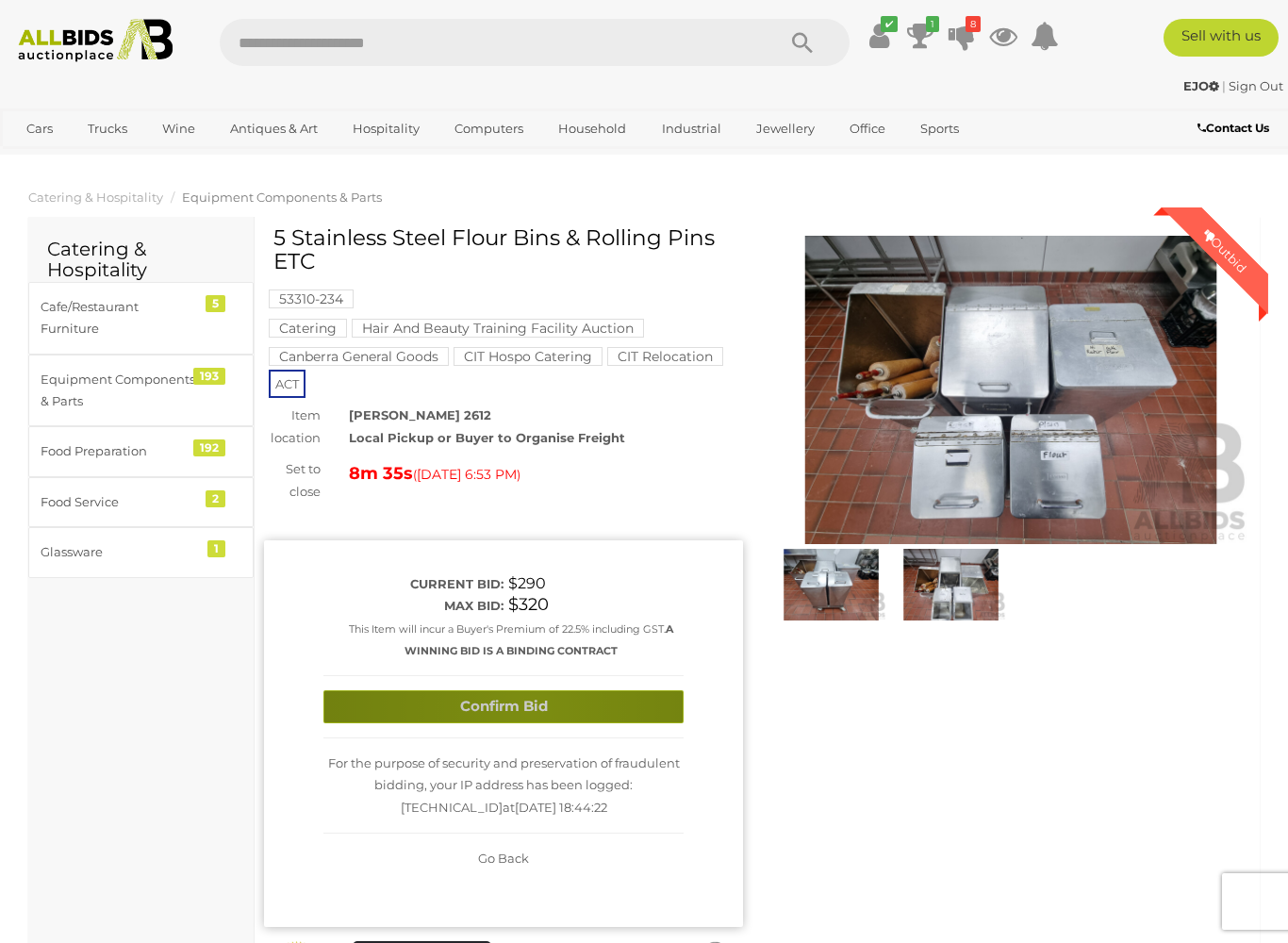 click on "Confirm Bid" at bounding box center (504, 706) 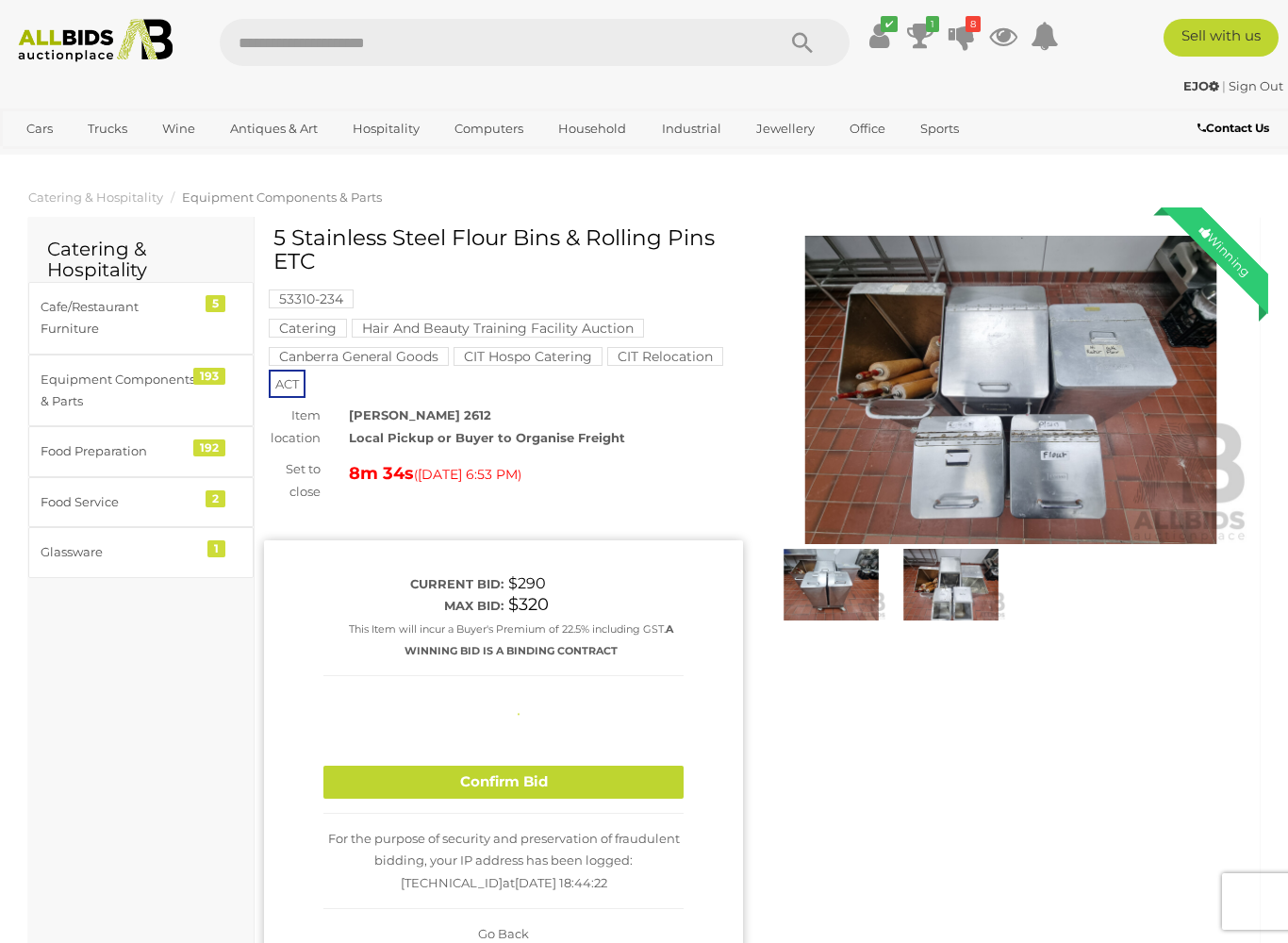 type 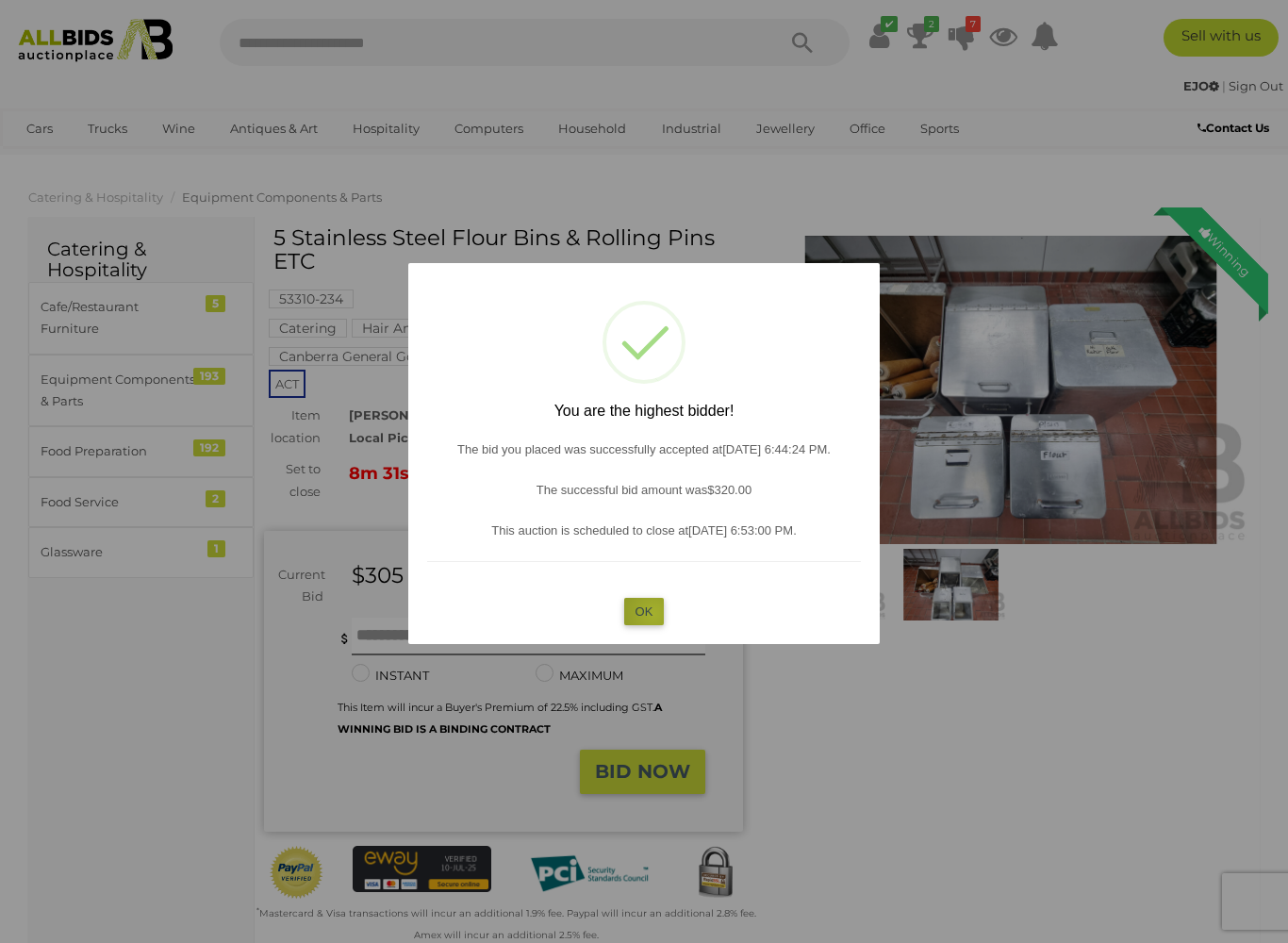 click on "OK" at bounding box center [644, 611] 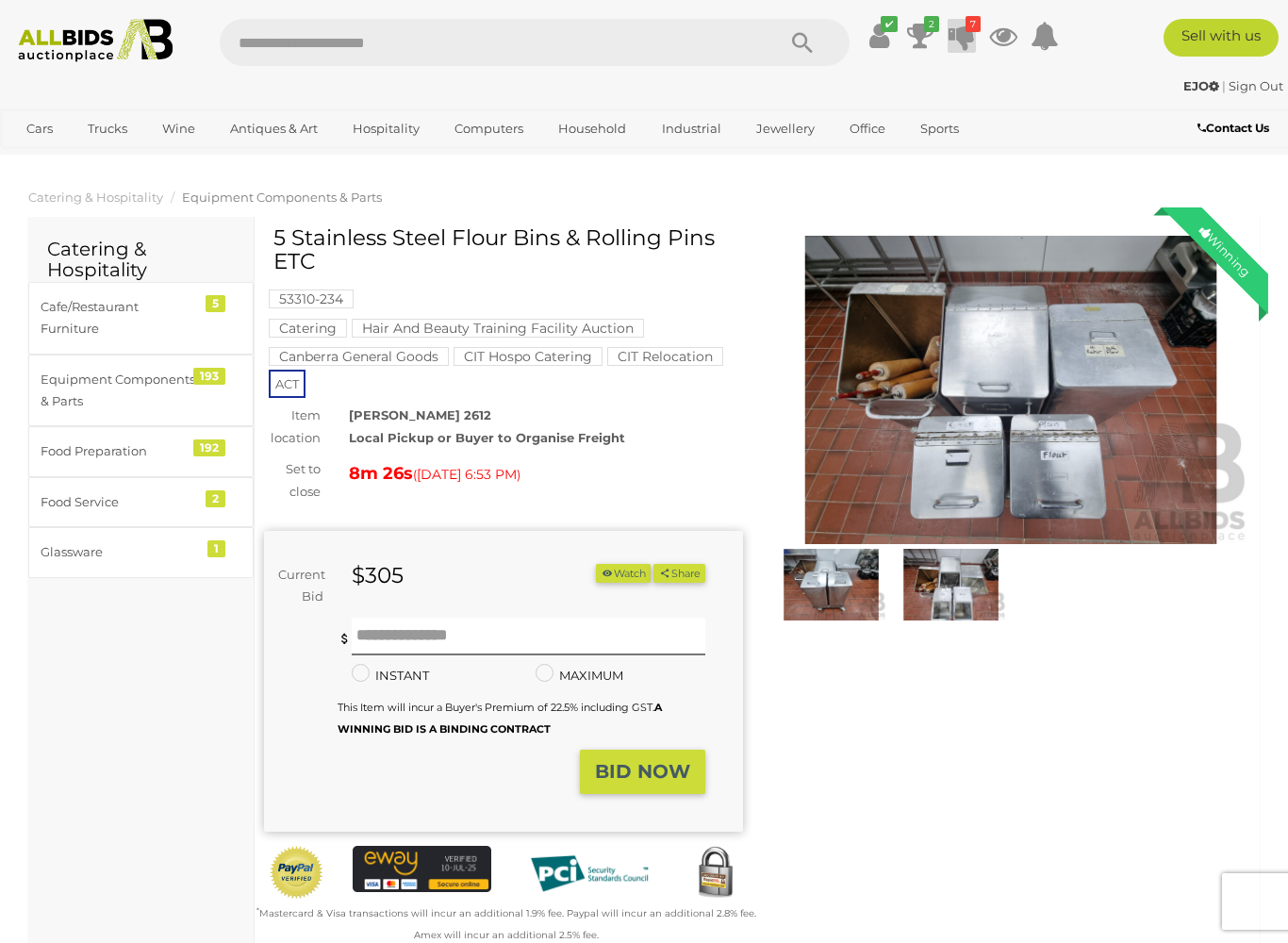 click at bounding box center (962, 36) 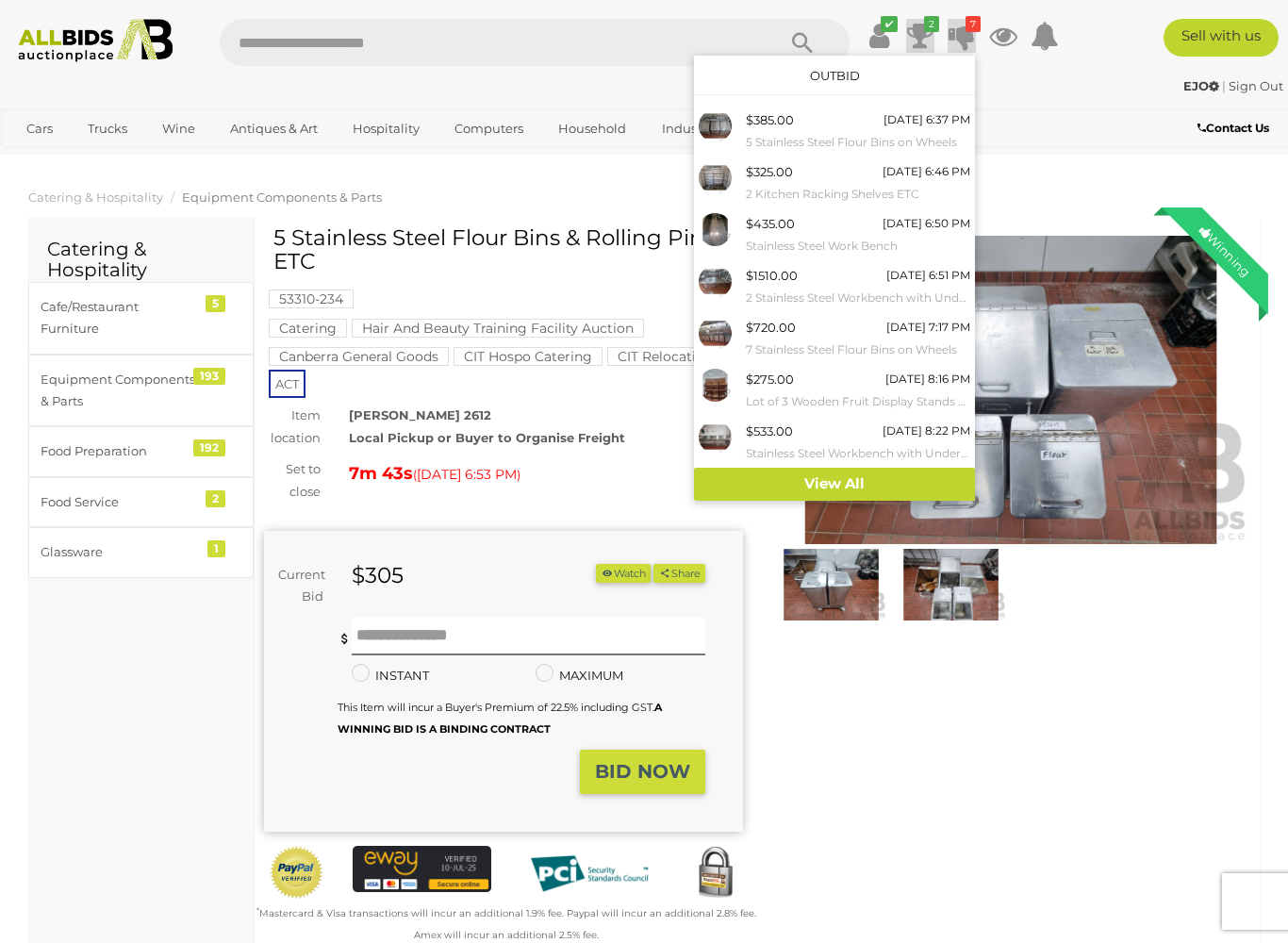 click at bounding box center (920, 36) 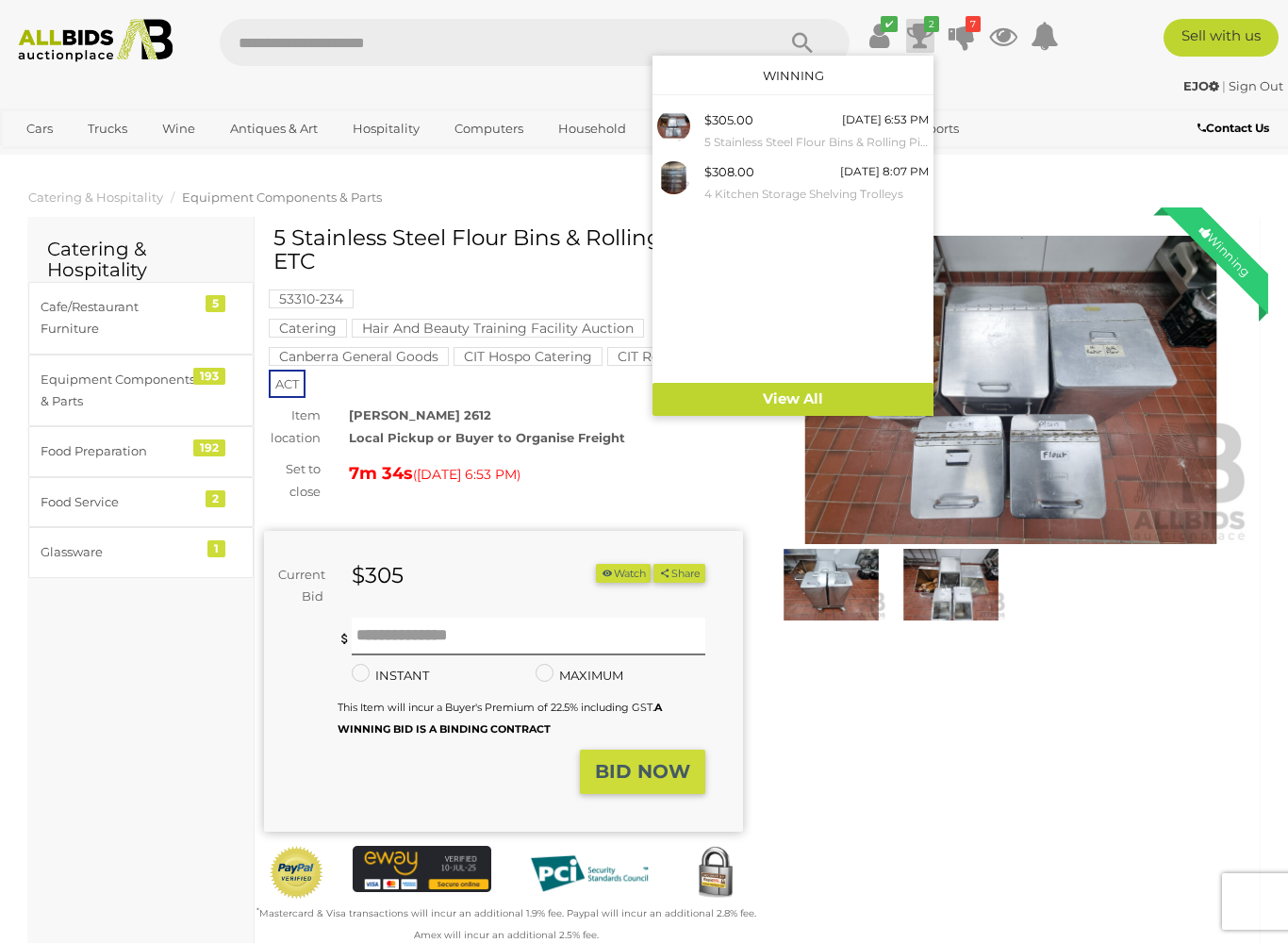 click at bounding box center (644, 472) 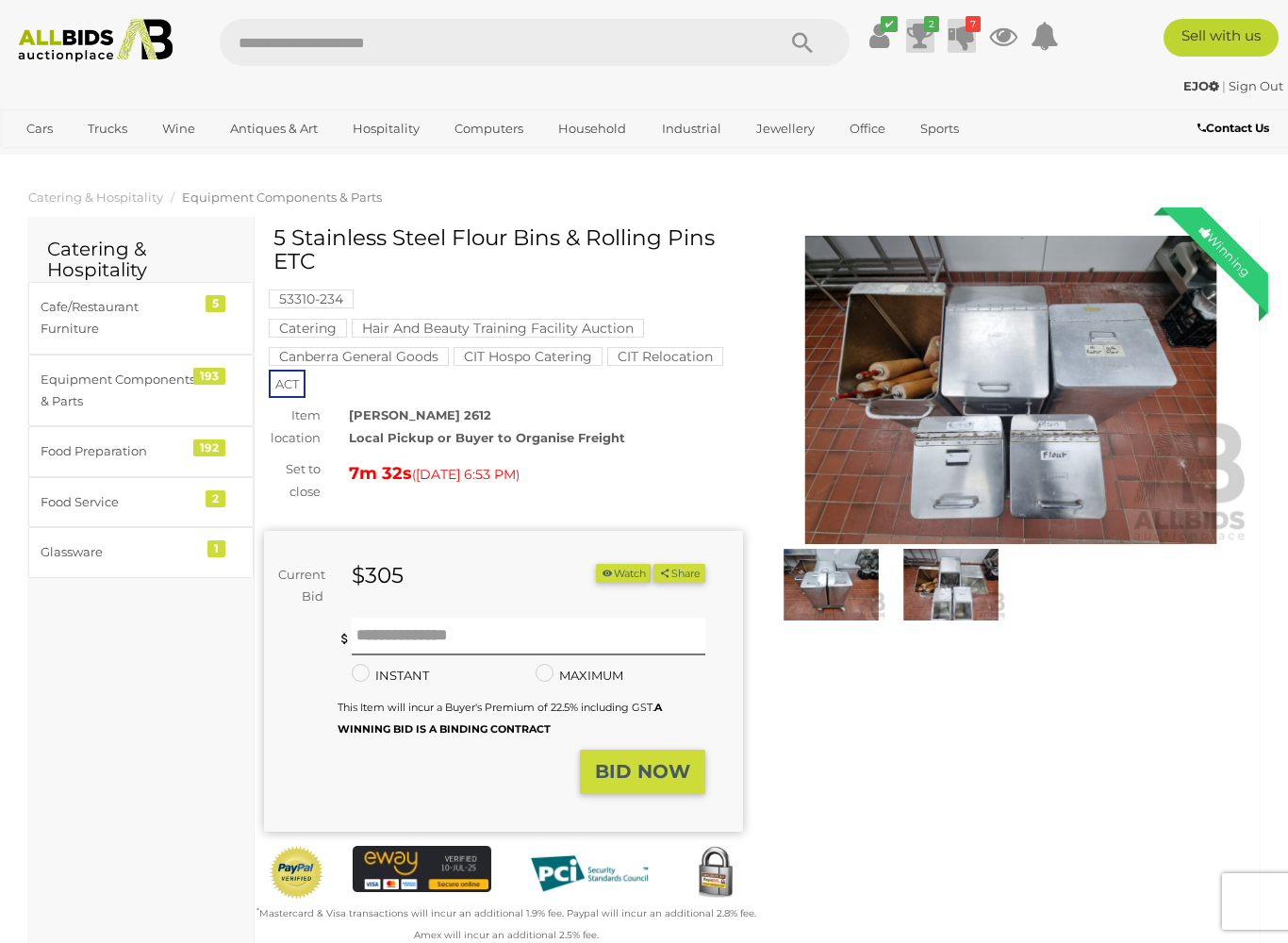 click at bounding box center [962, 36] 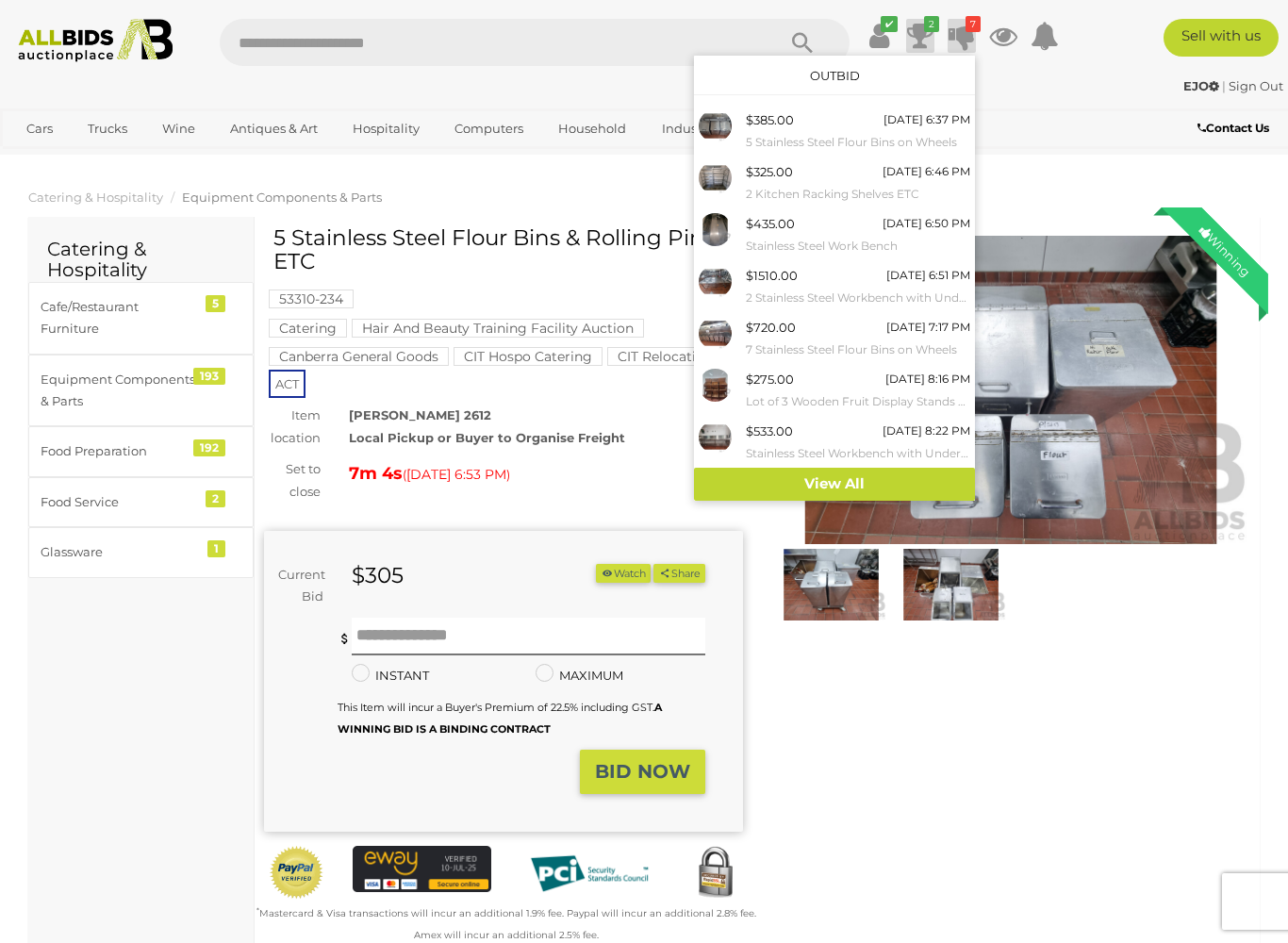 click at bounding box center [644, 472] 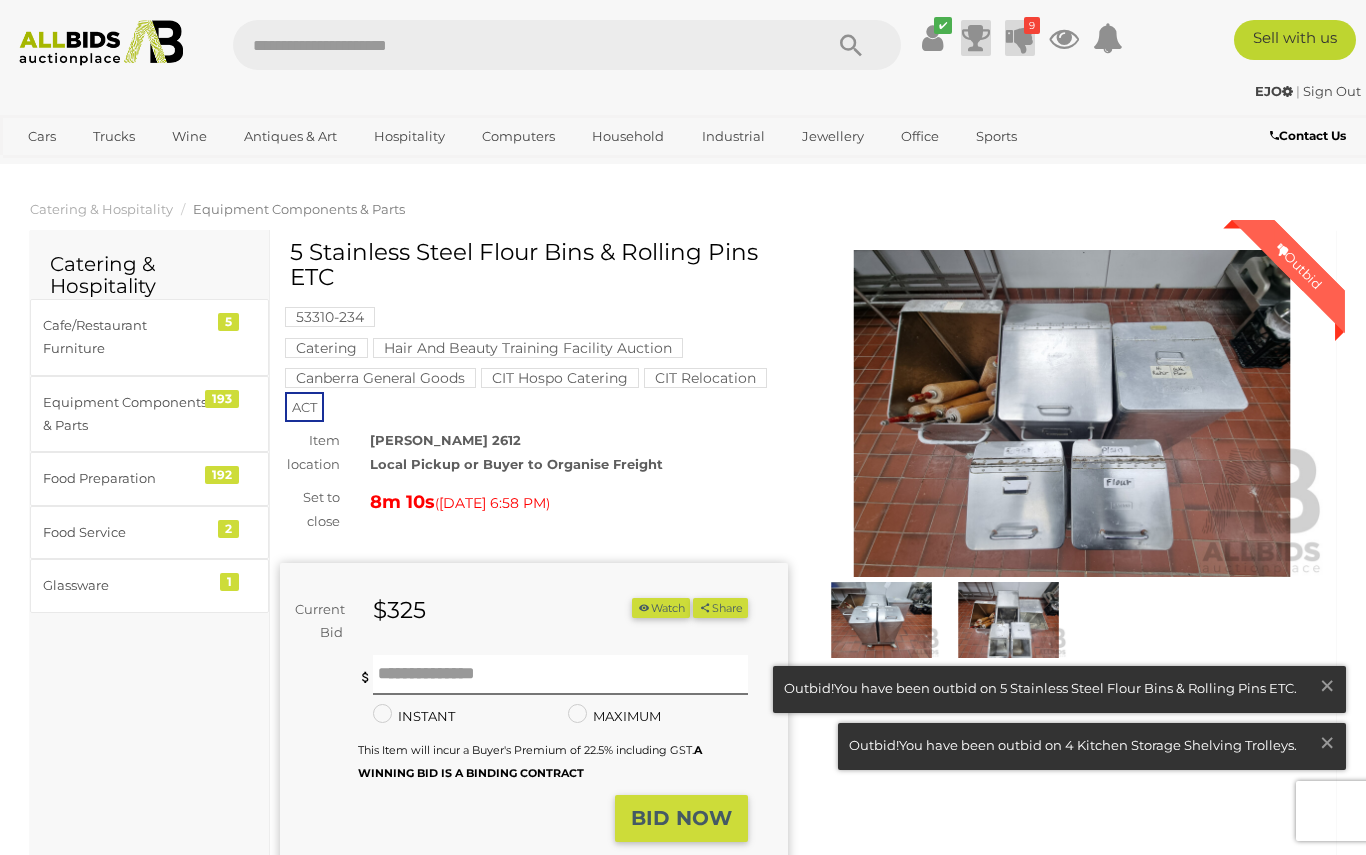click at bounding box center (1020, 38) 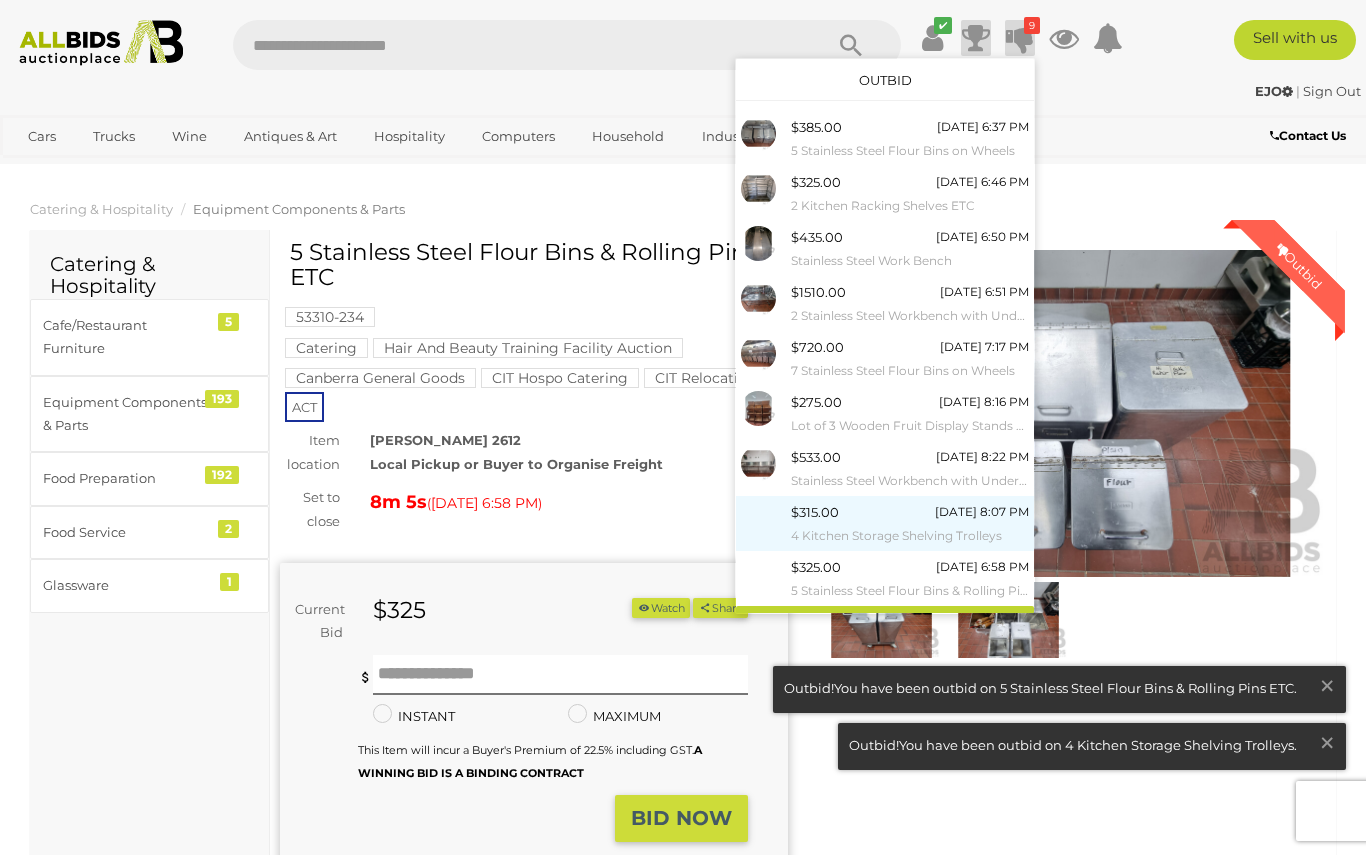 click on "4 Kitchen Storage Shelving Trolleys" at bounding box center [910, 536] 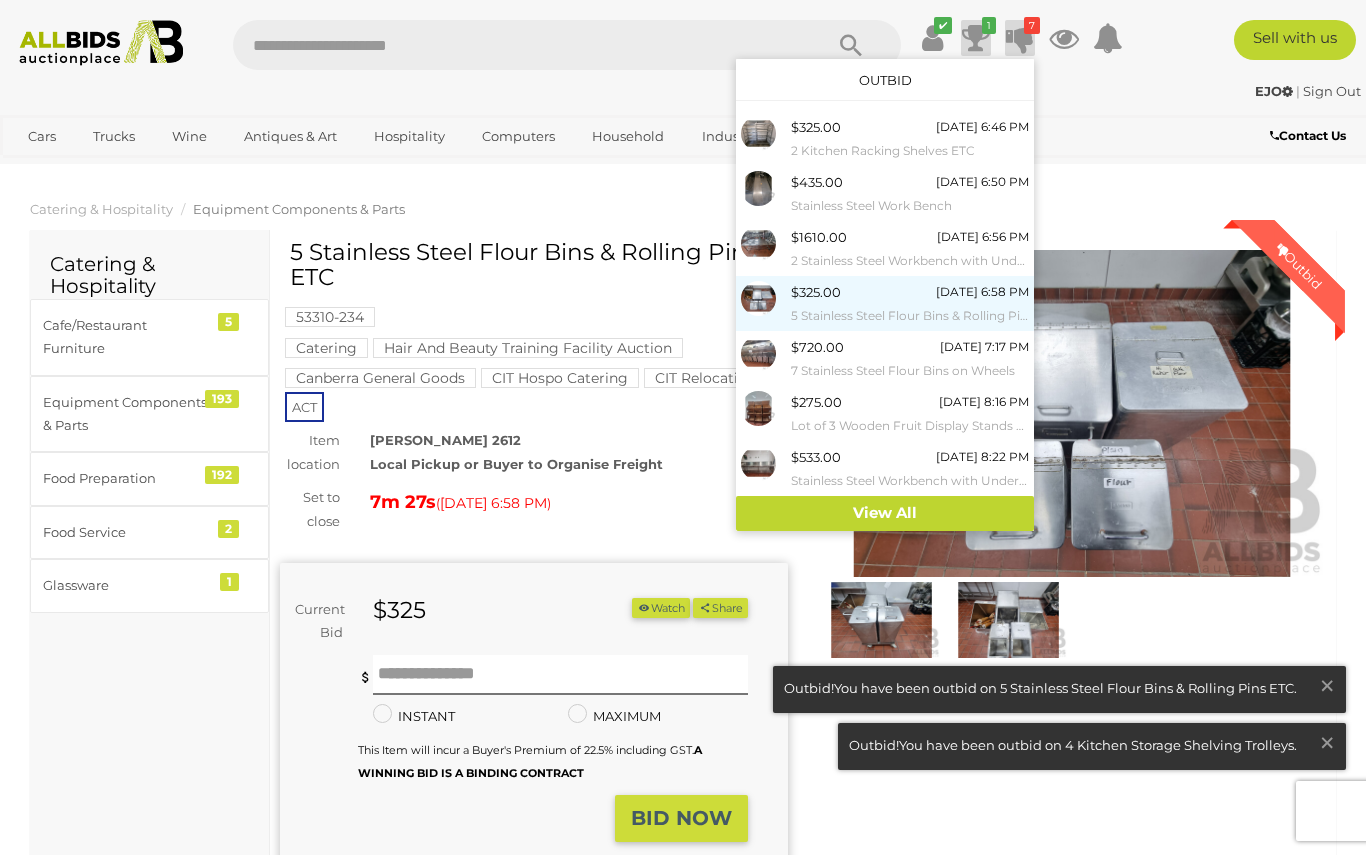 click on "$325.00" at bounding box center (816, 292) 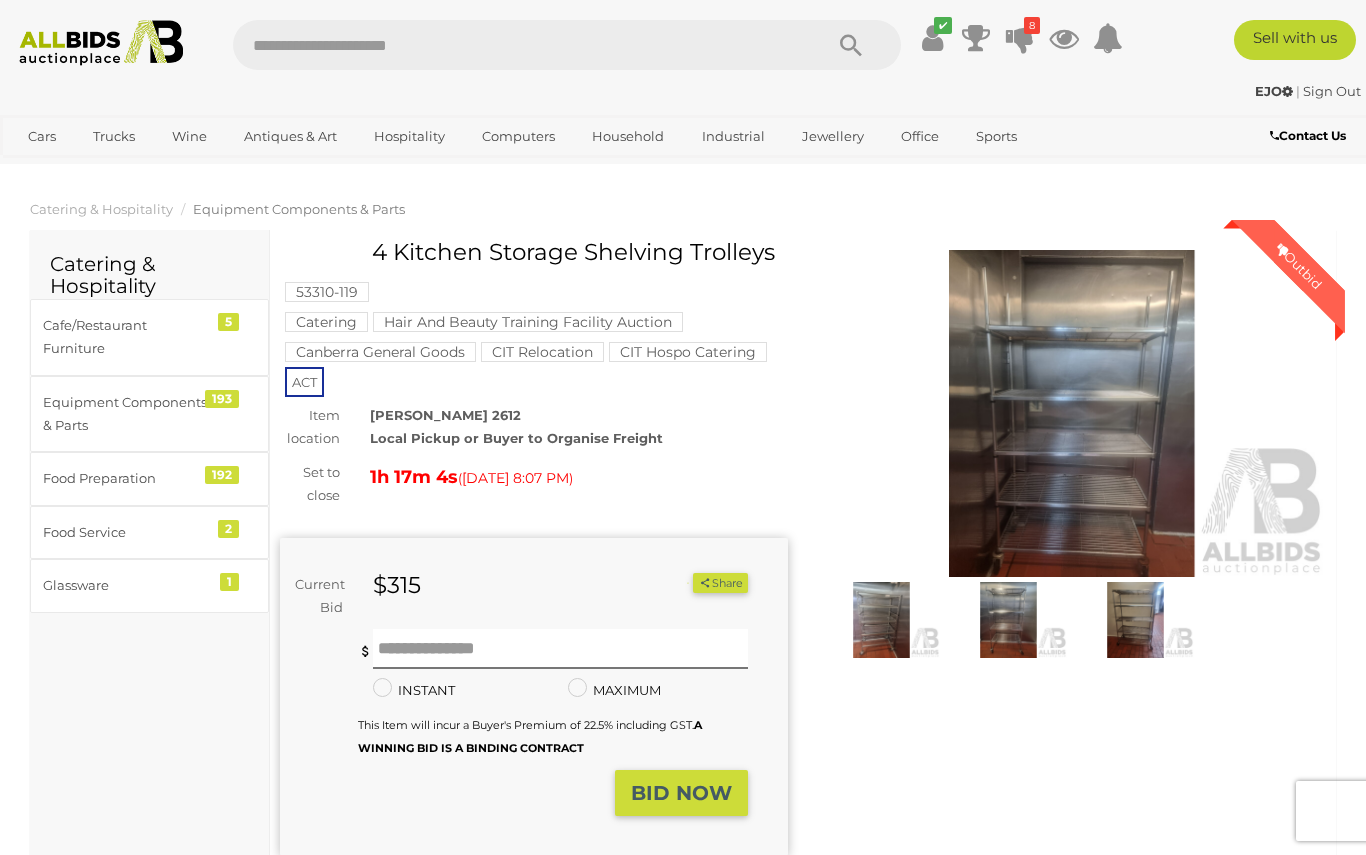 scroll, scrollTop: 0, scrollLeft: 0, axis: both 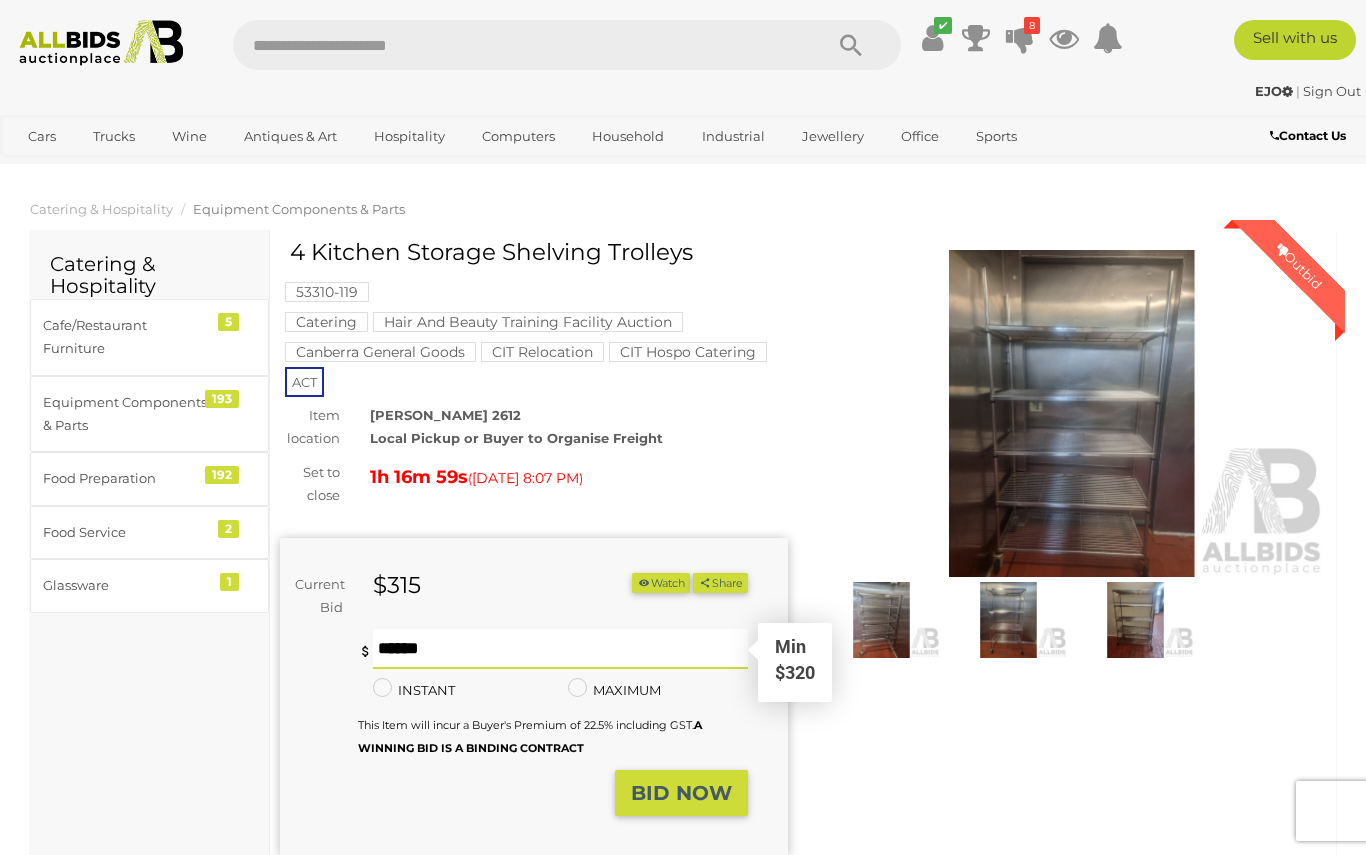 click at bounding box center [560, 649] 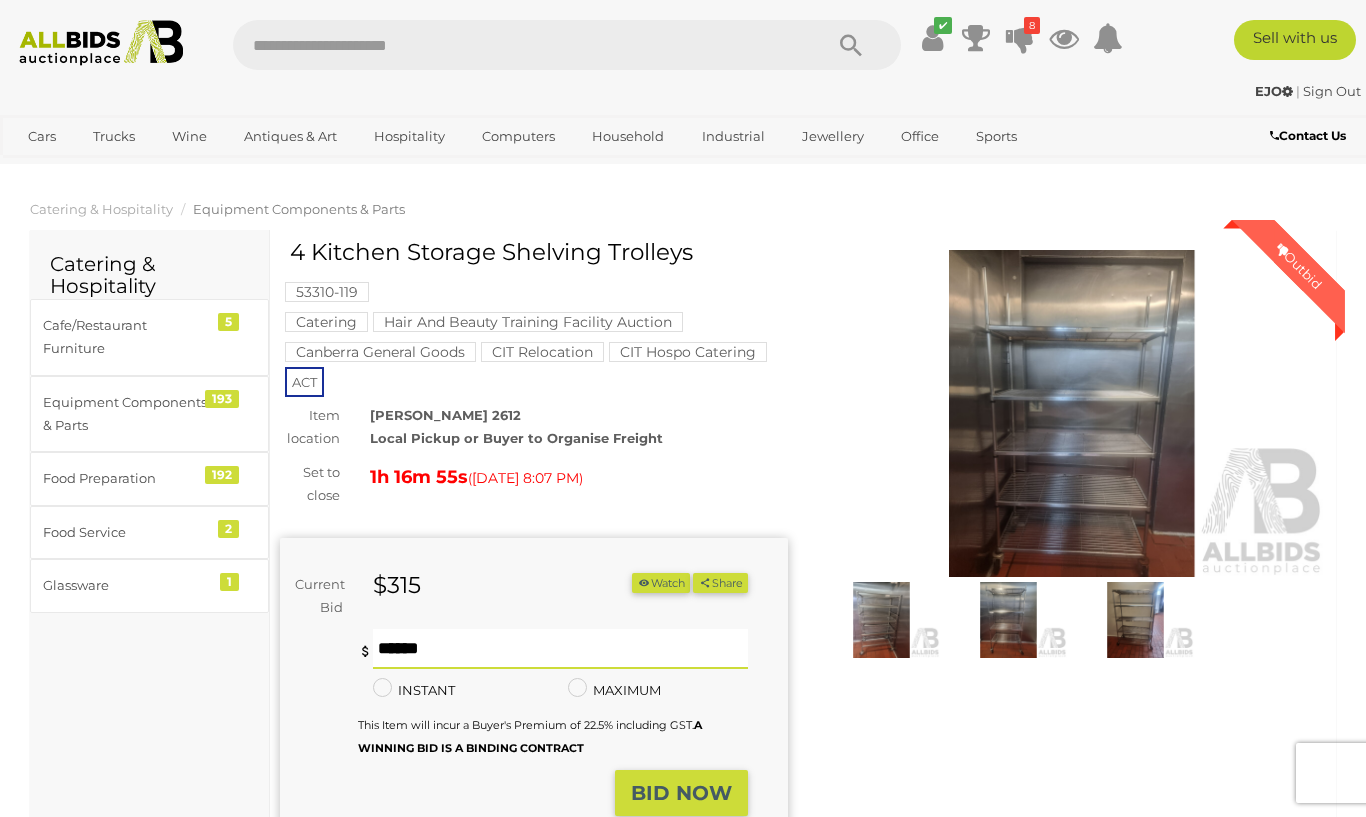 type on "***" 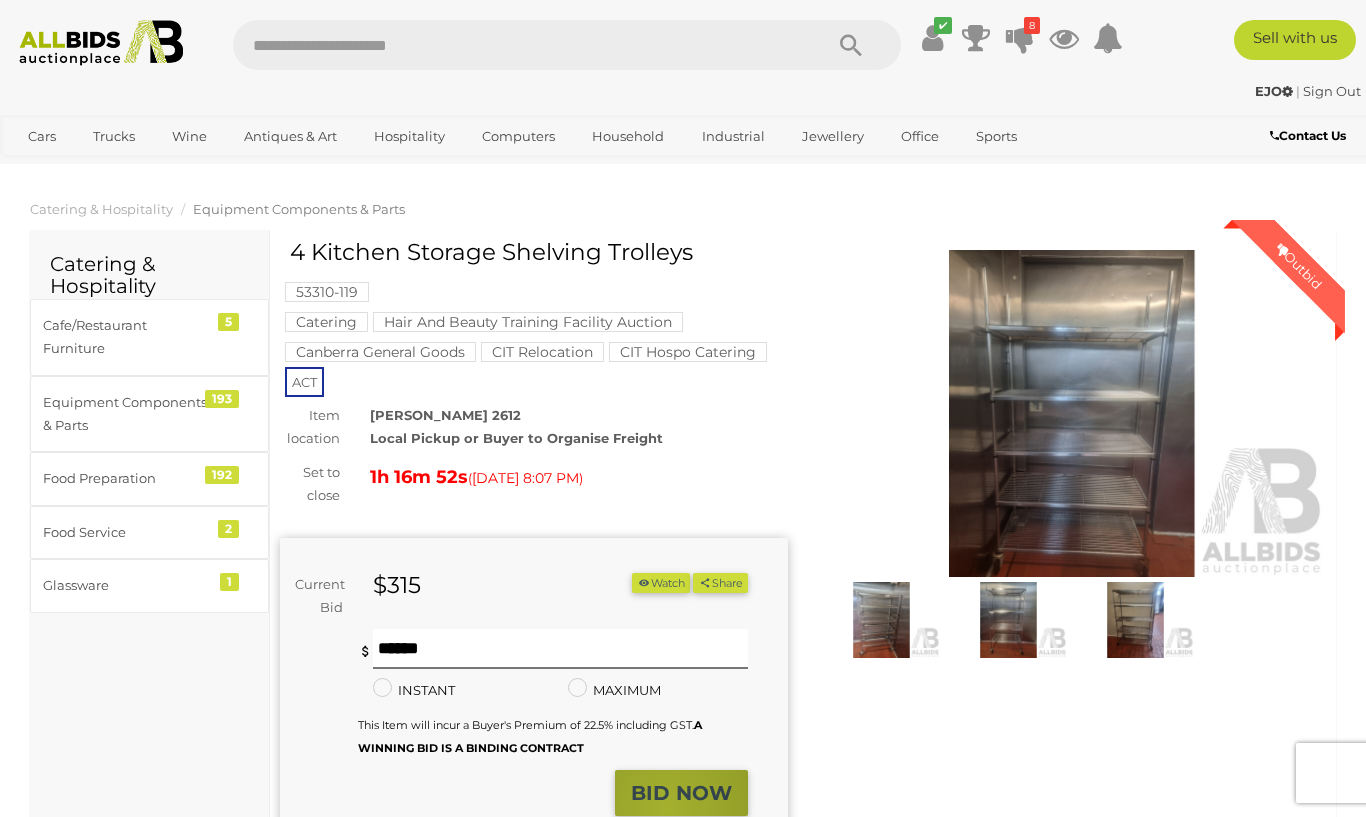 click on "BID NOW" at bounding box center (681, 793) 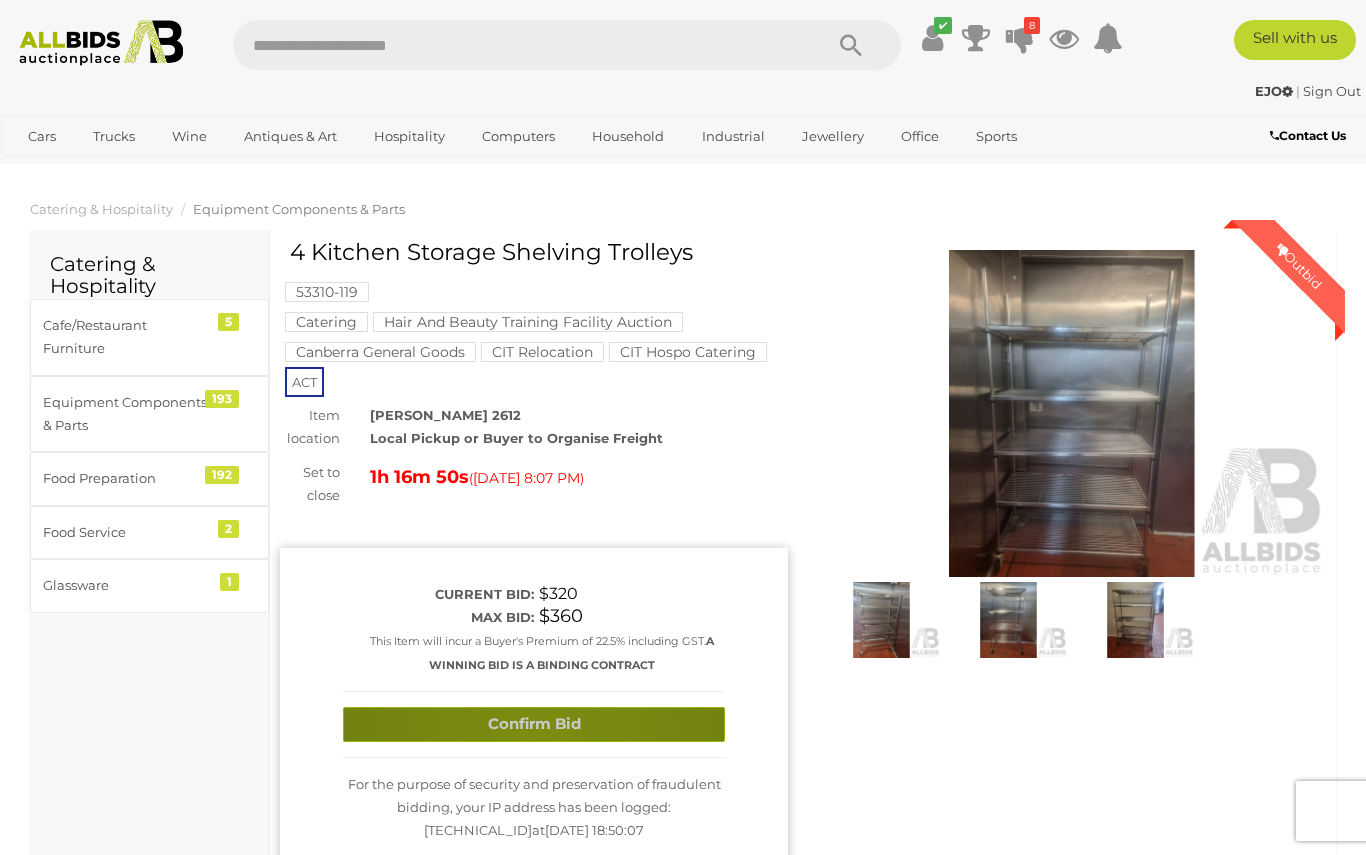 click on "Confirm Bid" at bounding box center (534, 724) 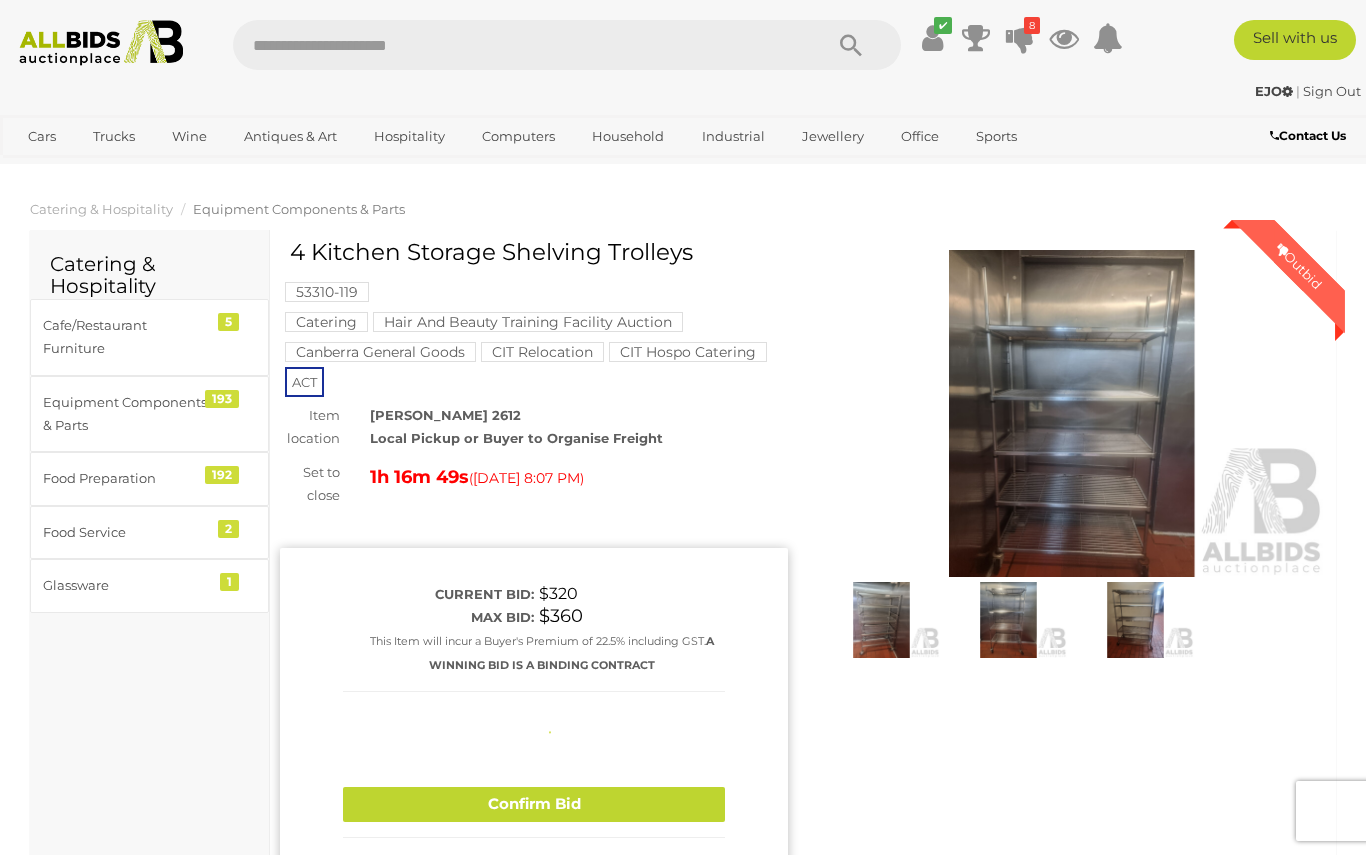 type 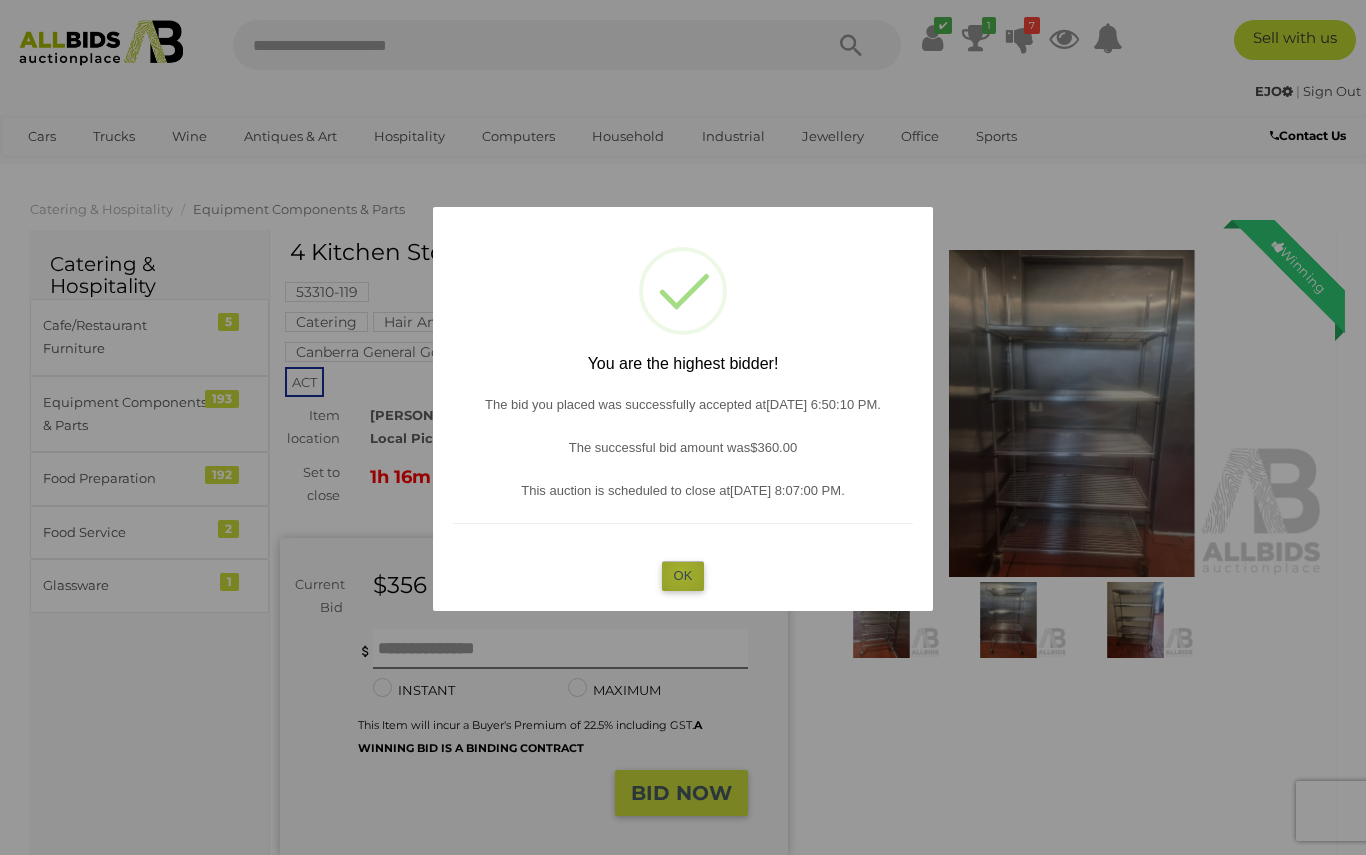 click on "OK" at bounding box center [683, 575] 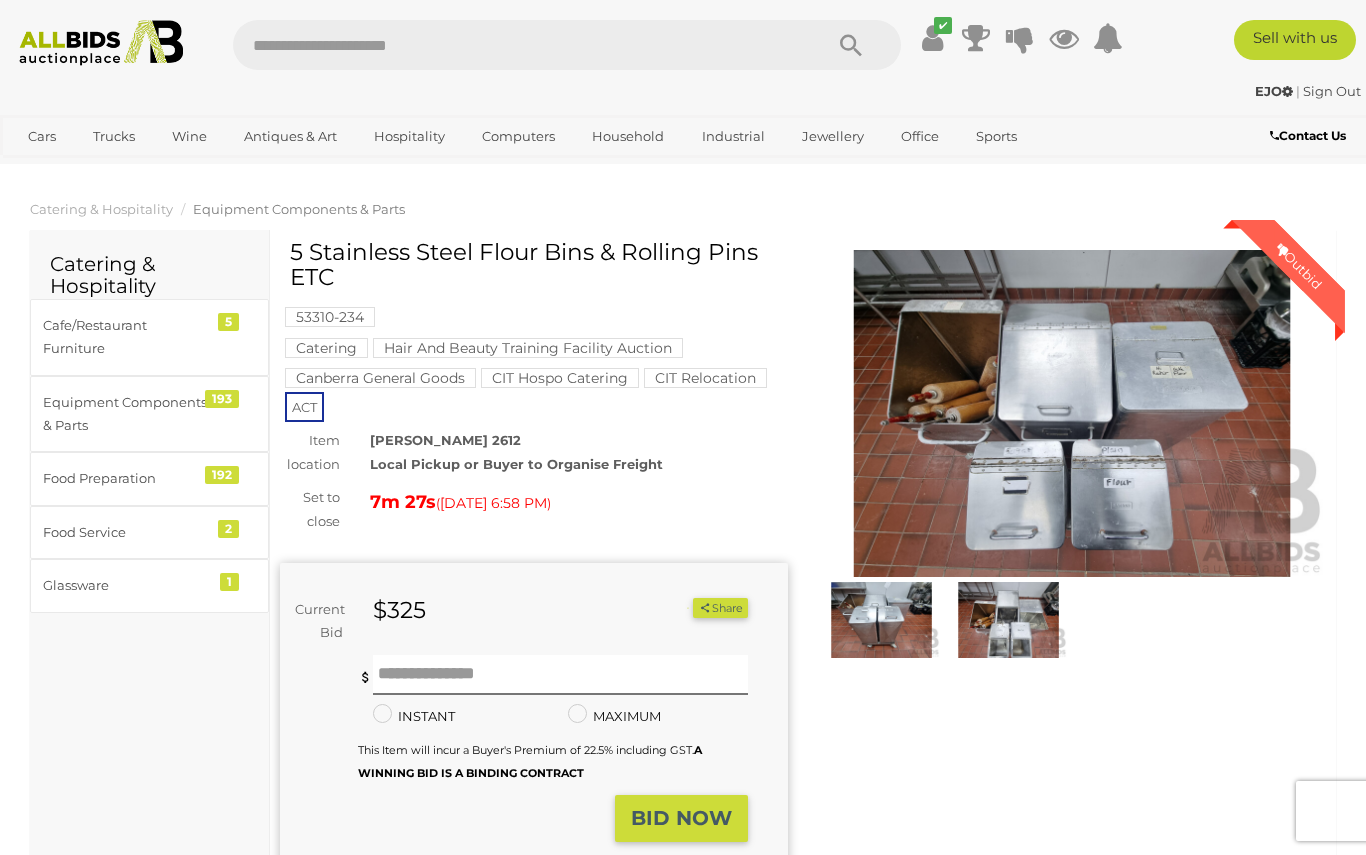 scroll, scrollTop: 0, scrollLeft: 0, axis: both 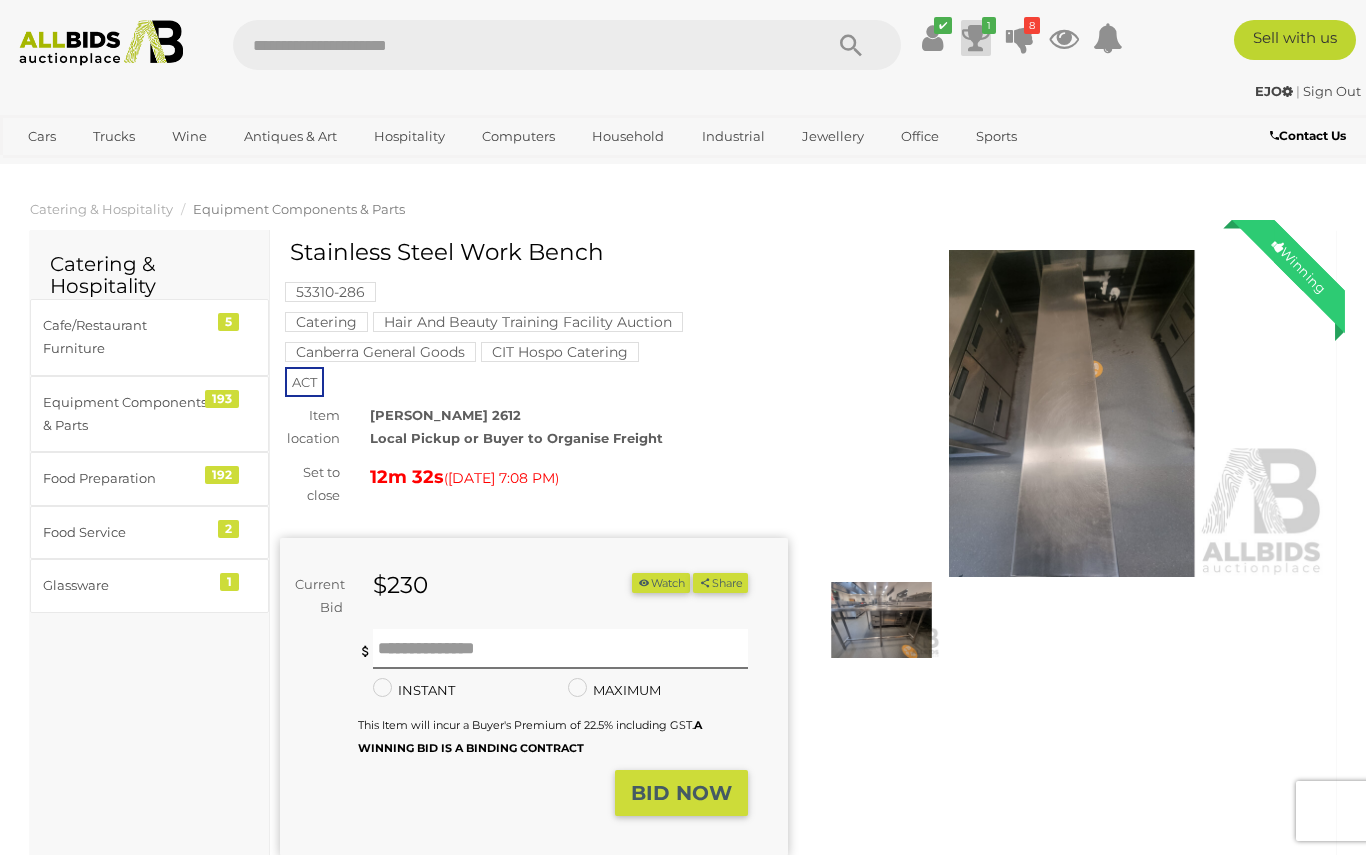 click at bounding box center [976, 38] 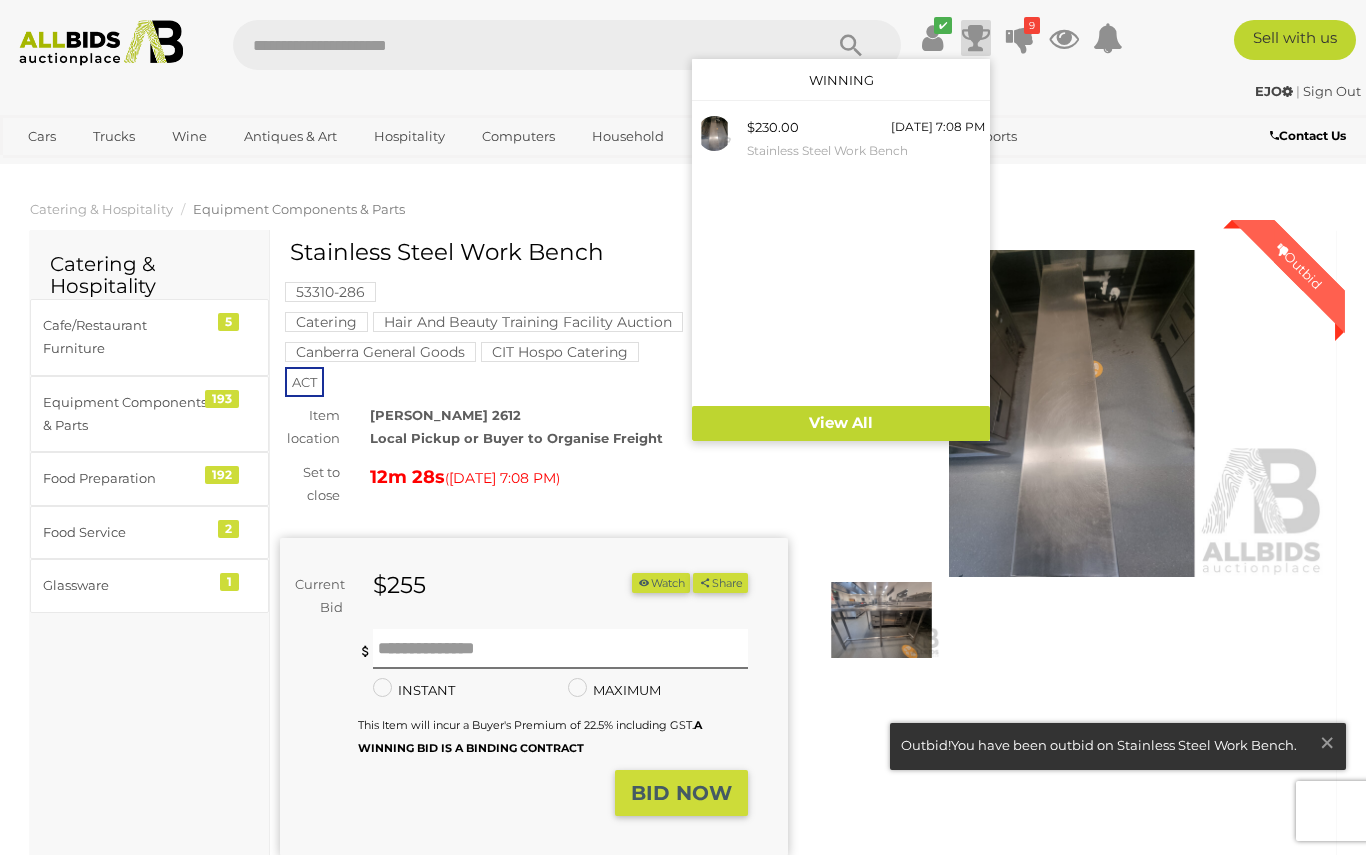 click at bounding box center [683, 427] 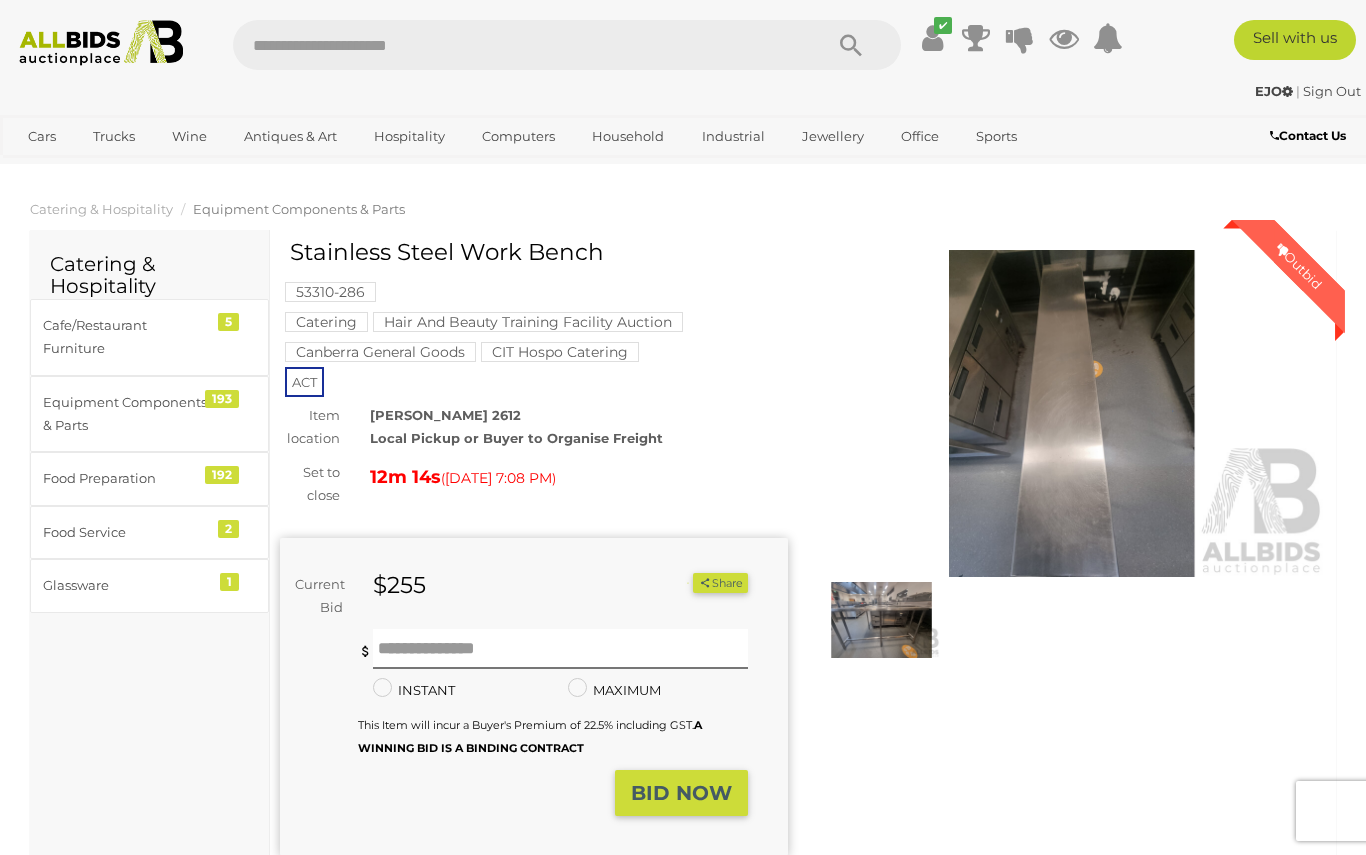 scroll, scrollTop: 0, scrollLeft: 0, axis: both 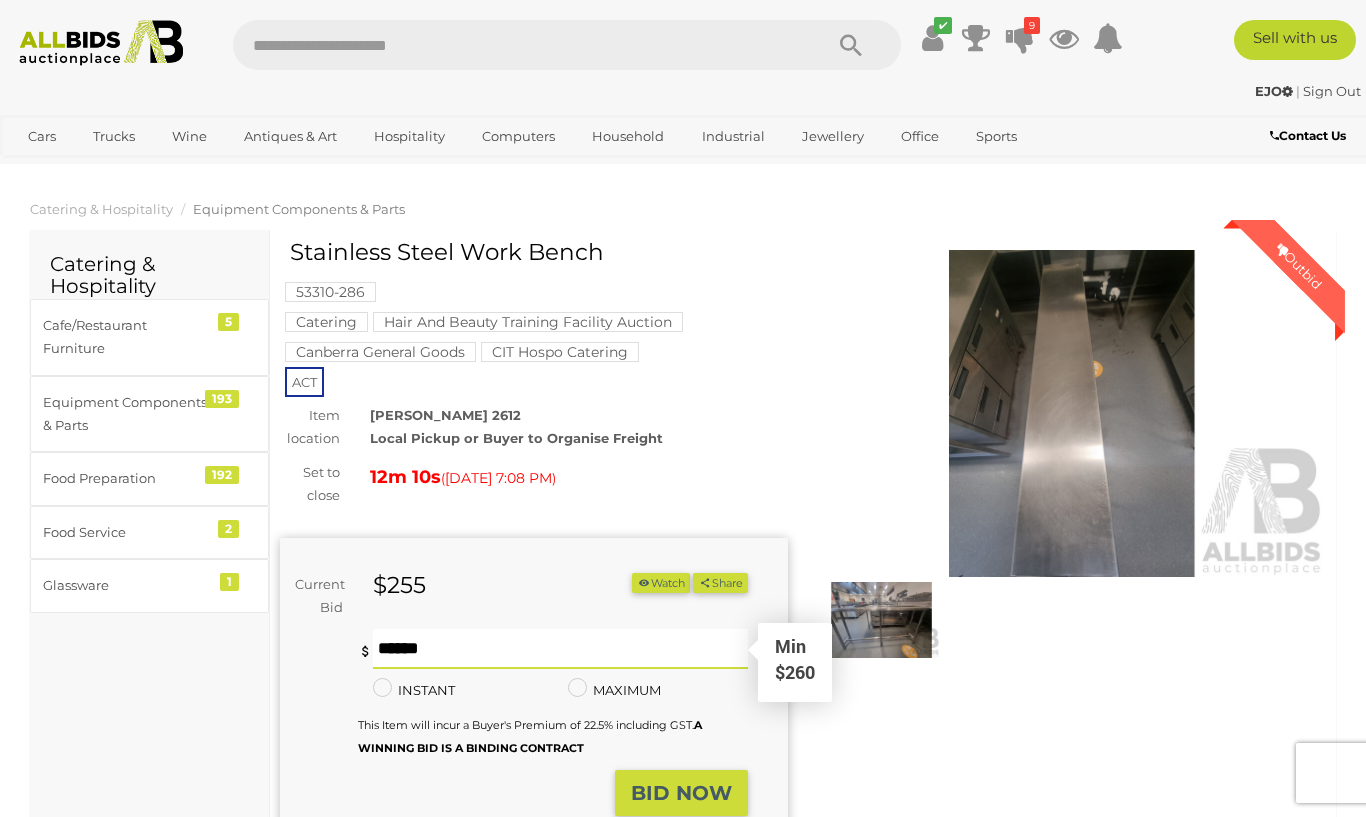 click at bounding box center [560, 649] 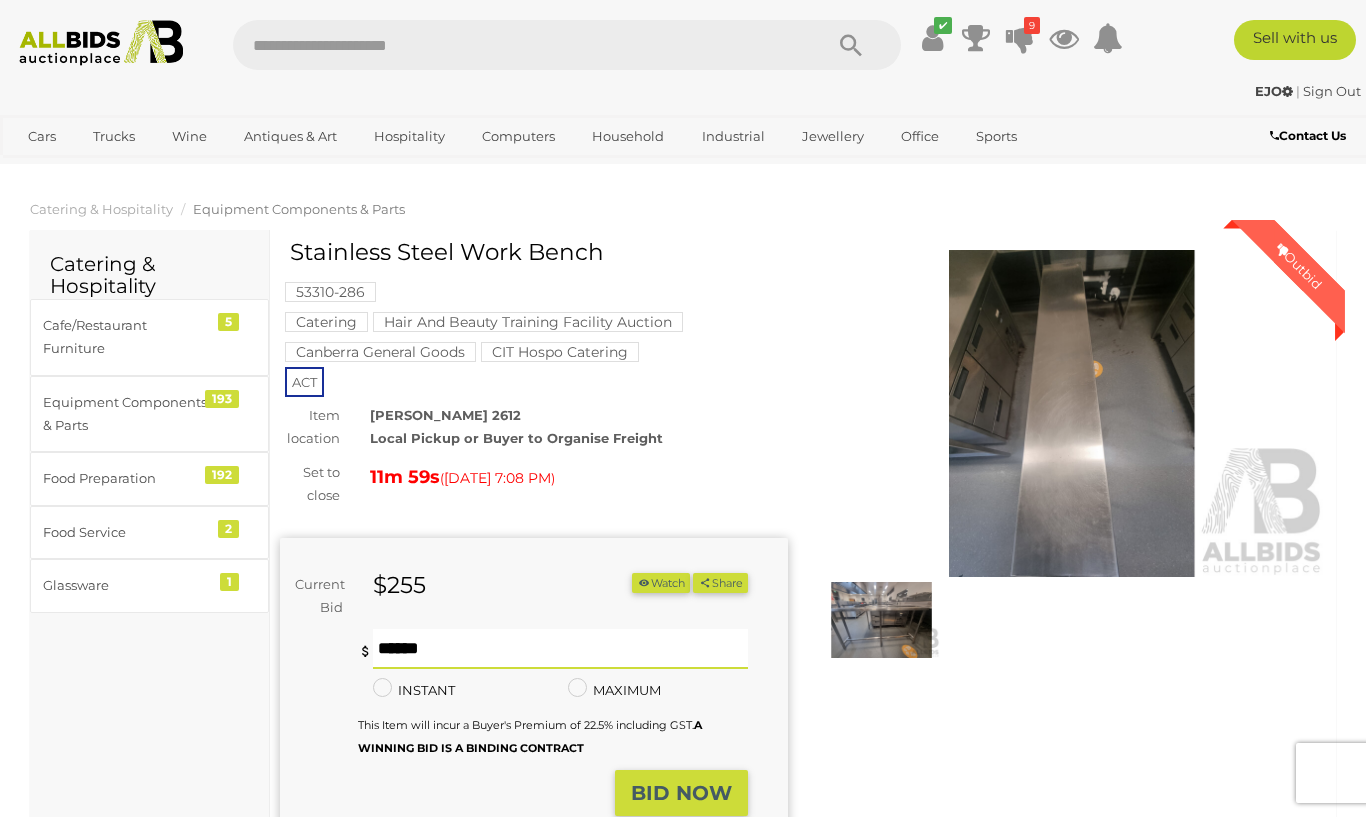 type on "***" 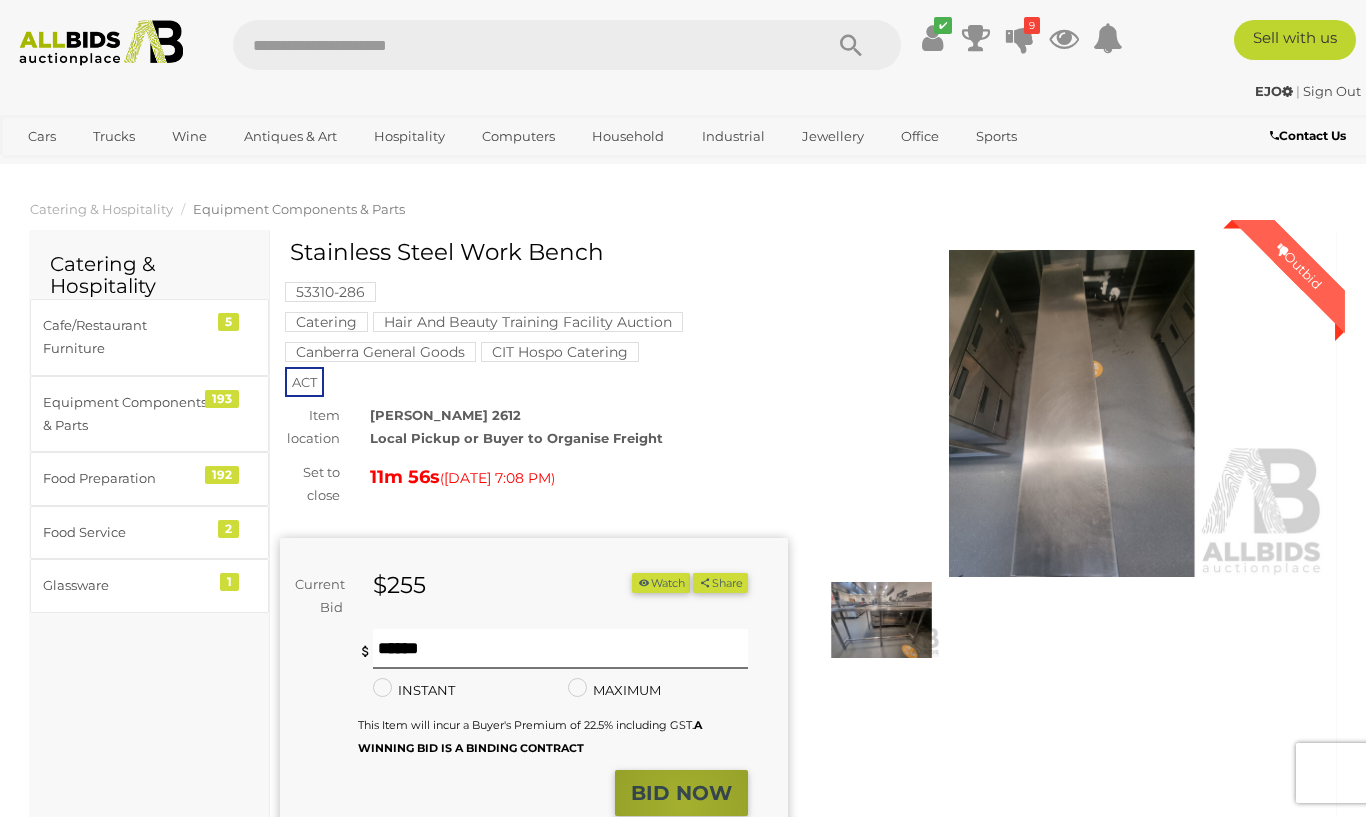 click on "BID NOW" at bounding box center (681, 793) 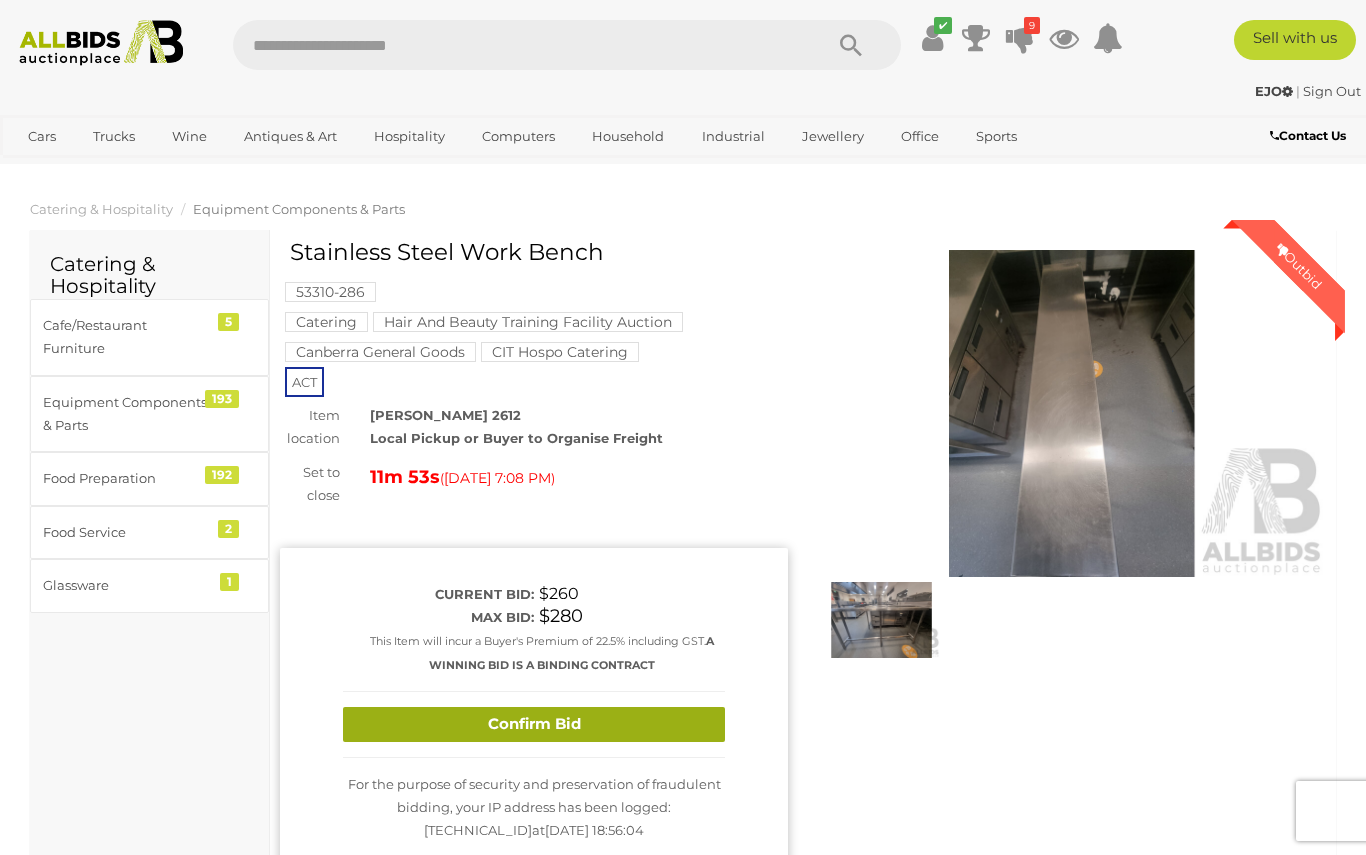 click on "Confirm Bid" at bounding box center (534, 724) 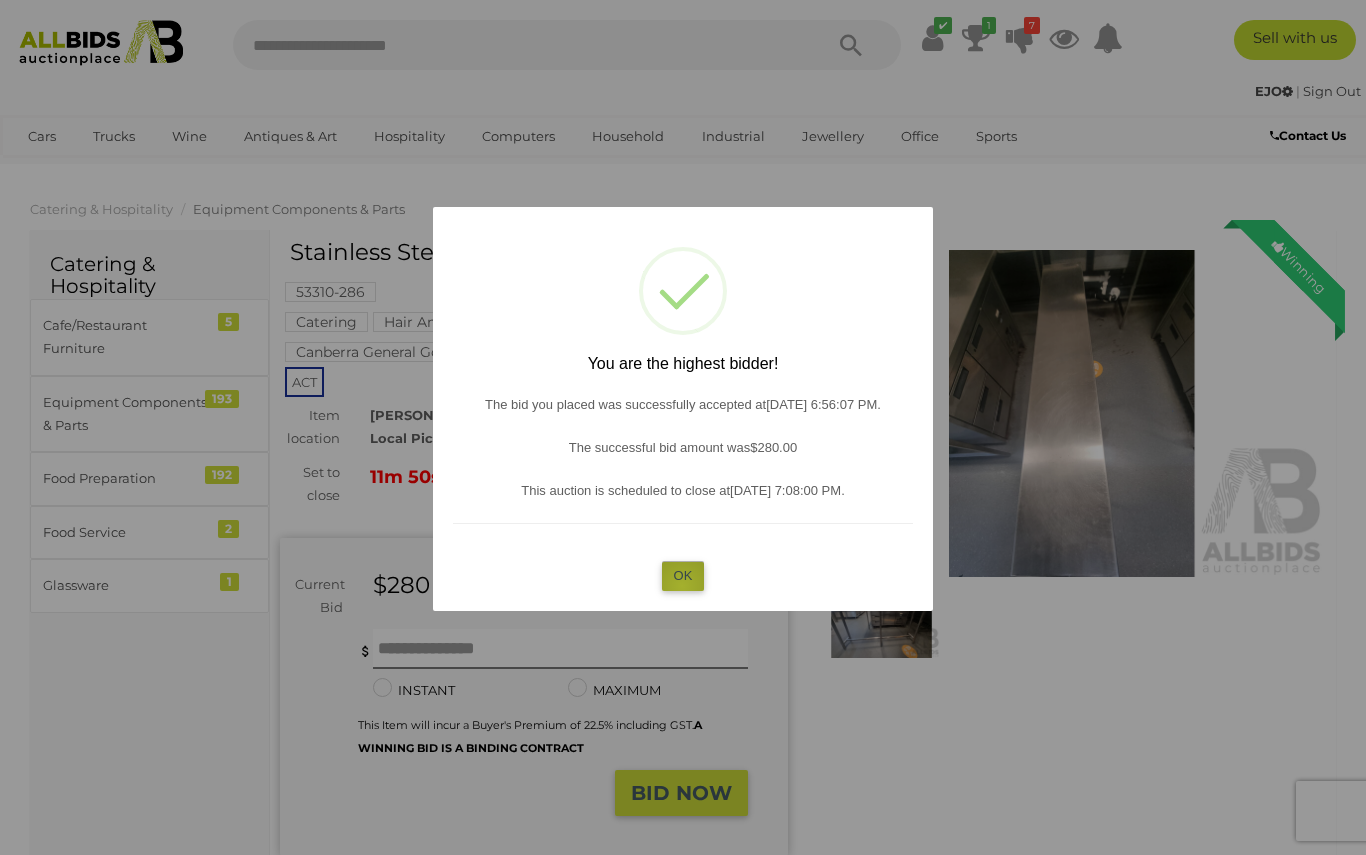 click on "OK" at bounding box center (683, 575) 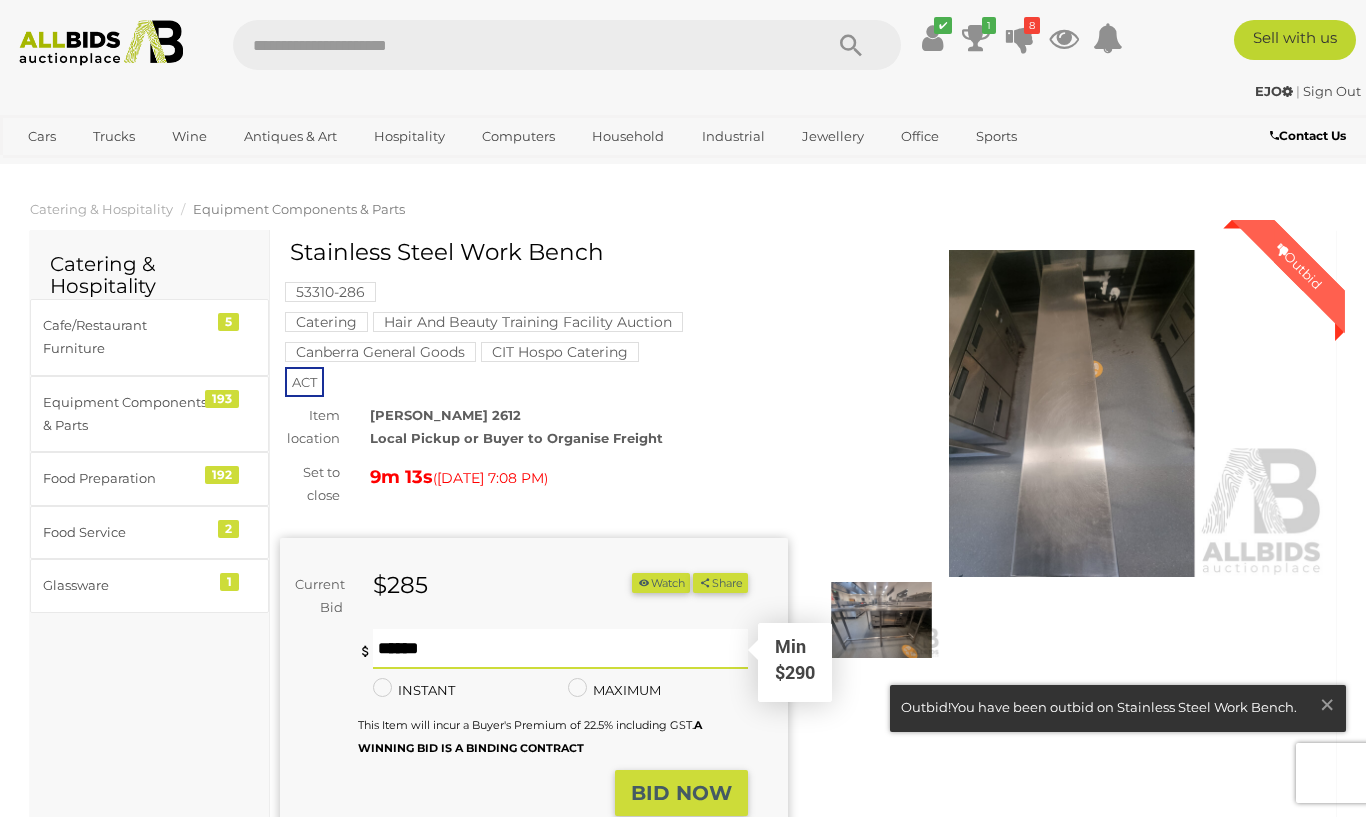 click at bounding box center (560, 649) 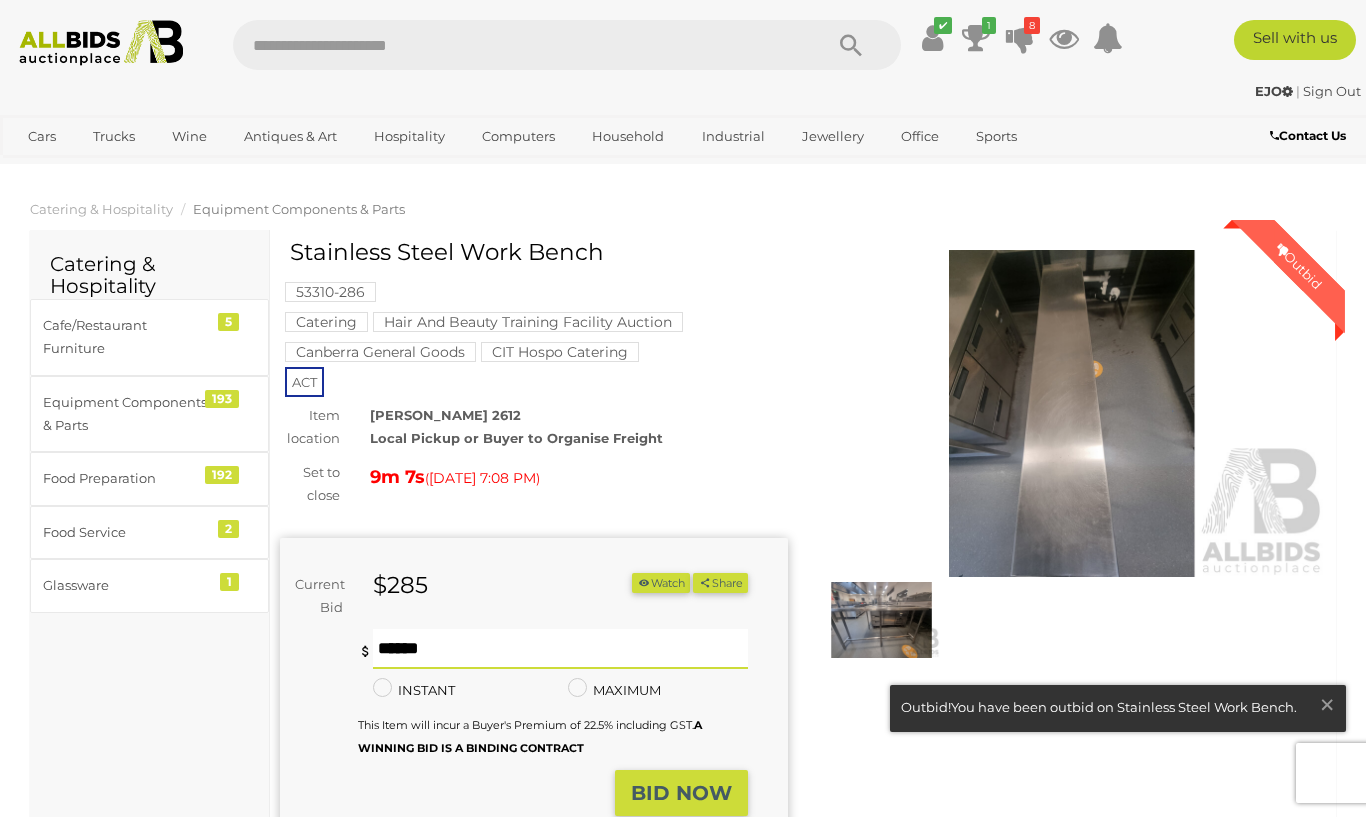 type on "***" 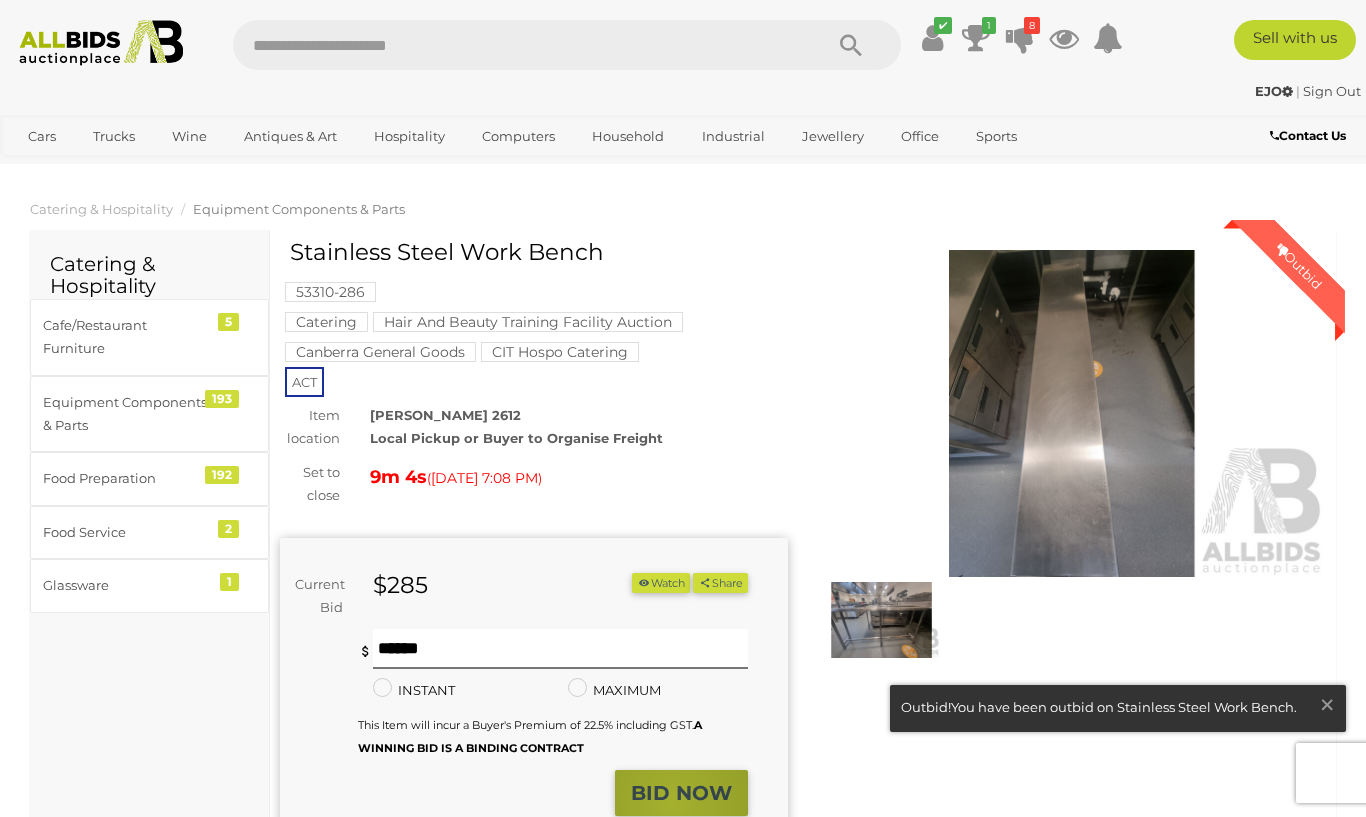 click on "BID NOW" at bounding box center [681, 793] 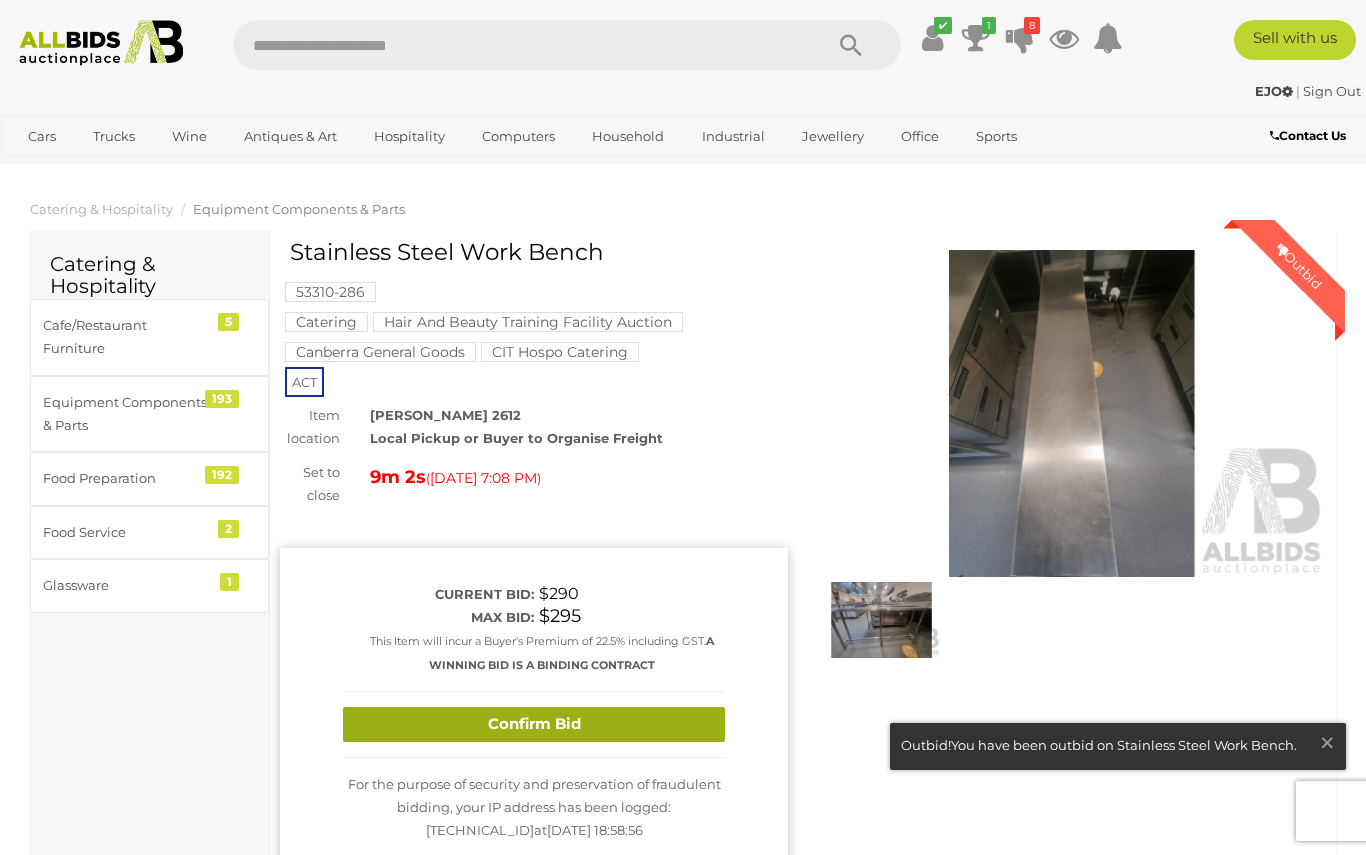 click on "Confirm Bid" at bounding box center [534, 724] 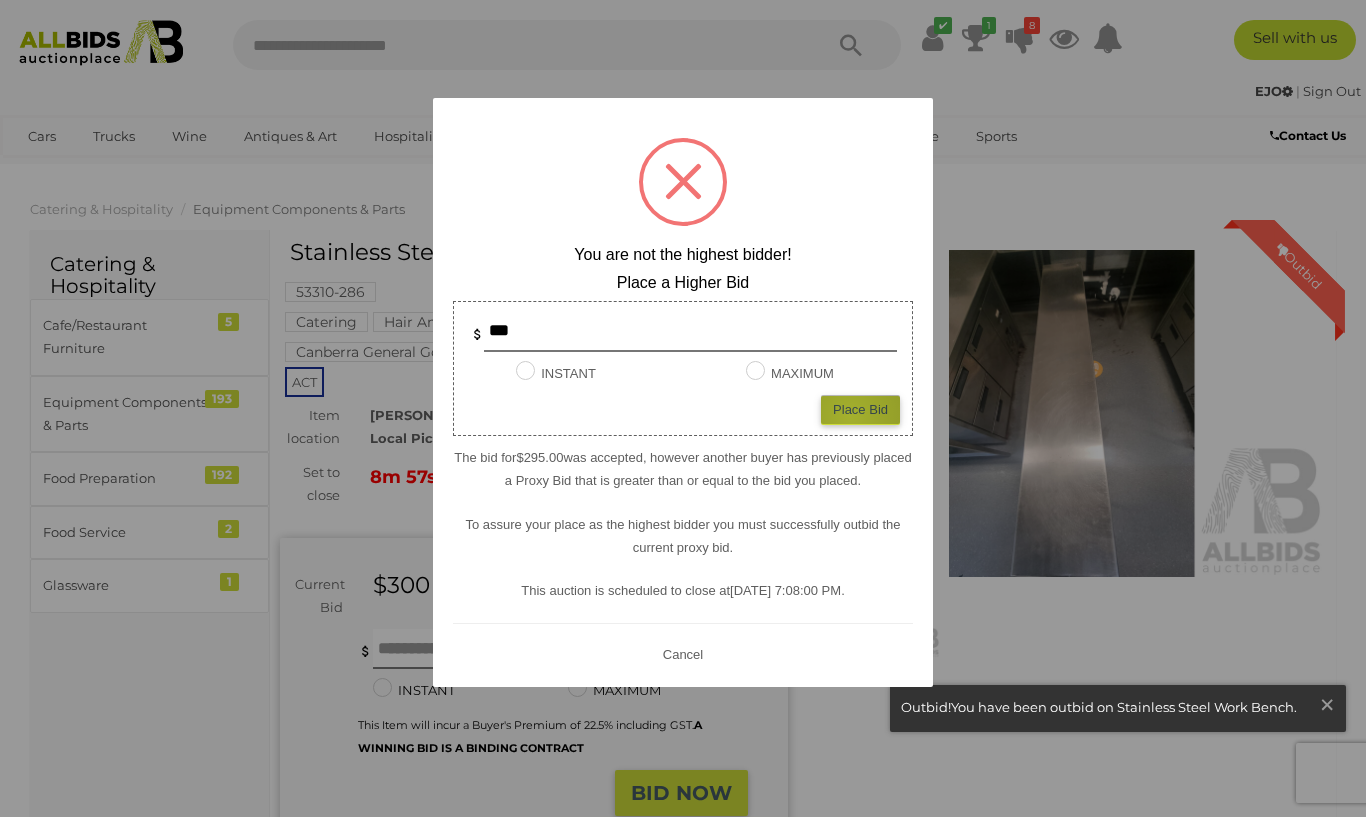 click on "Place Bid" at bounding box center (860, 409) 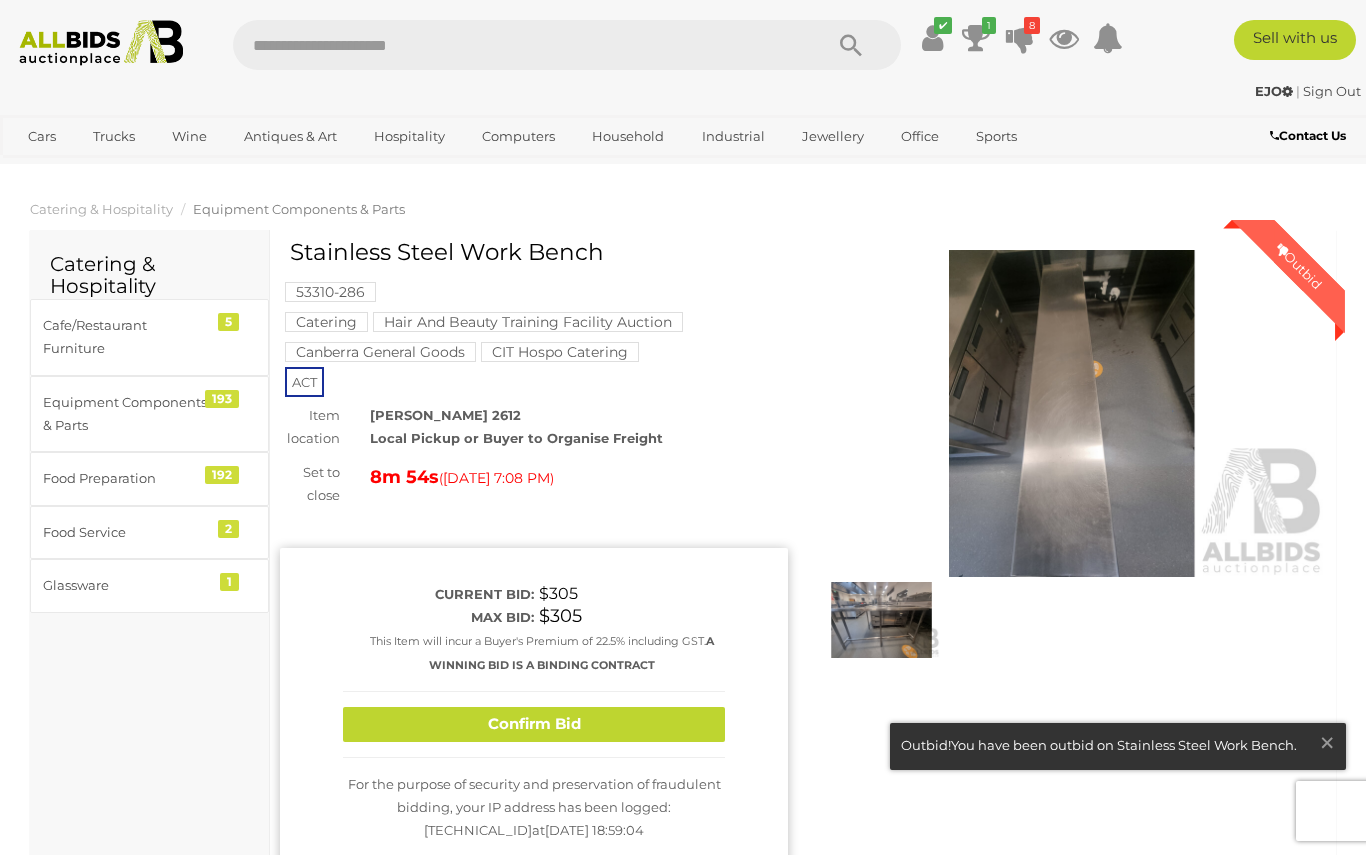 click on "Confirm Bid" at bounding box center (534, 724) 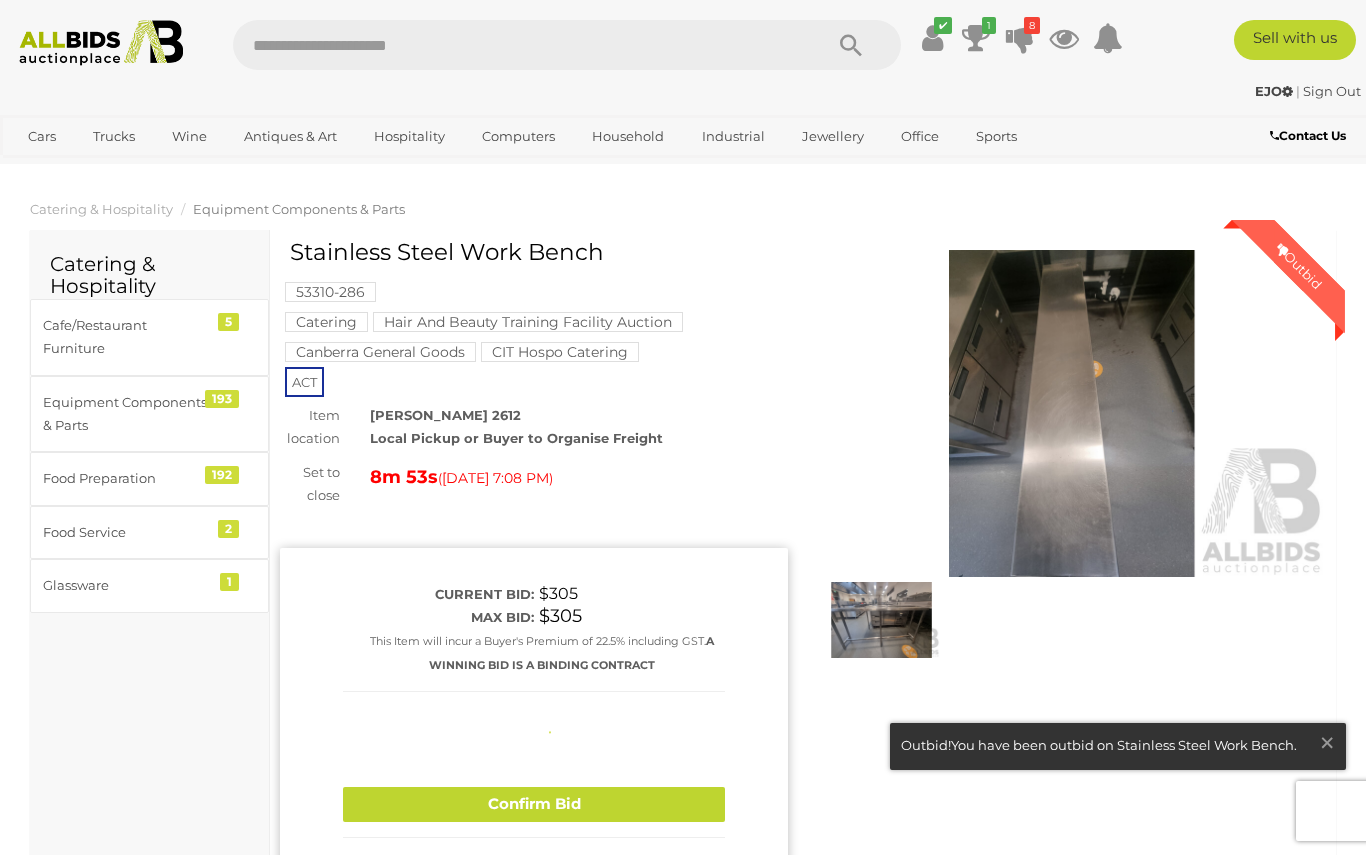 type 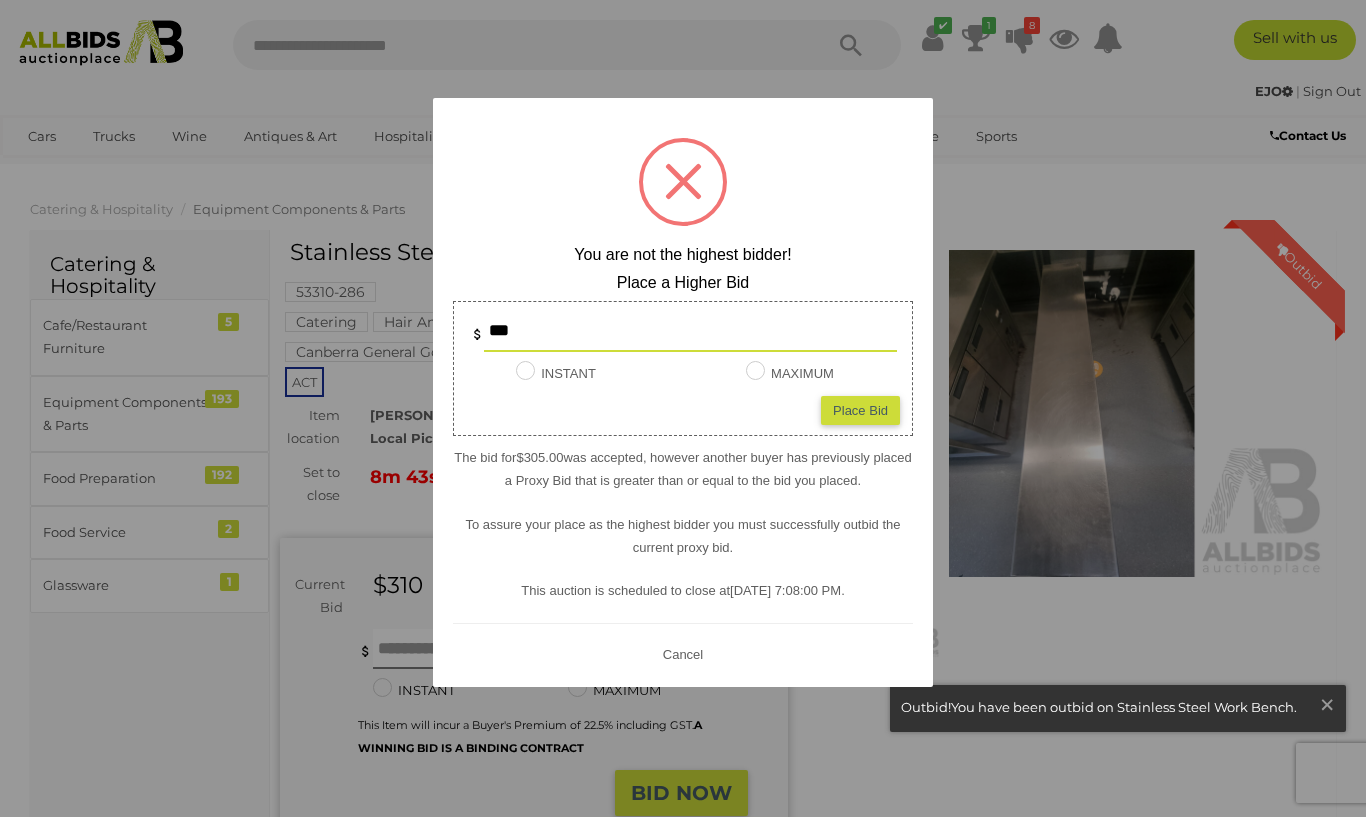 click on "***" at bounding box center [690, 332] 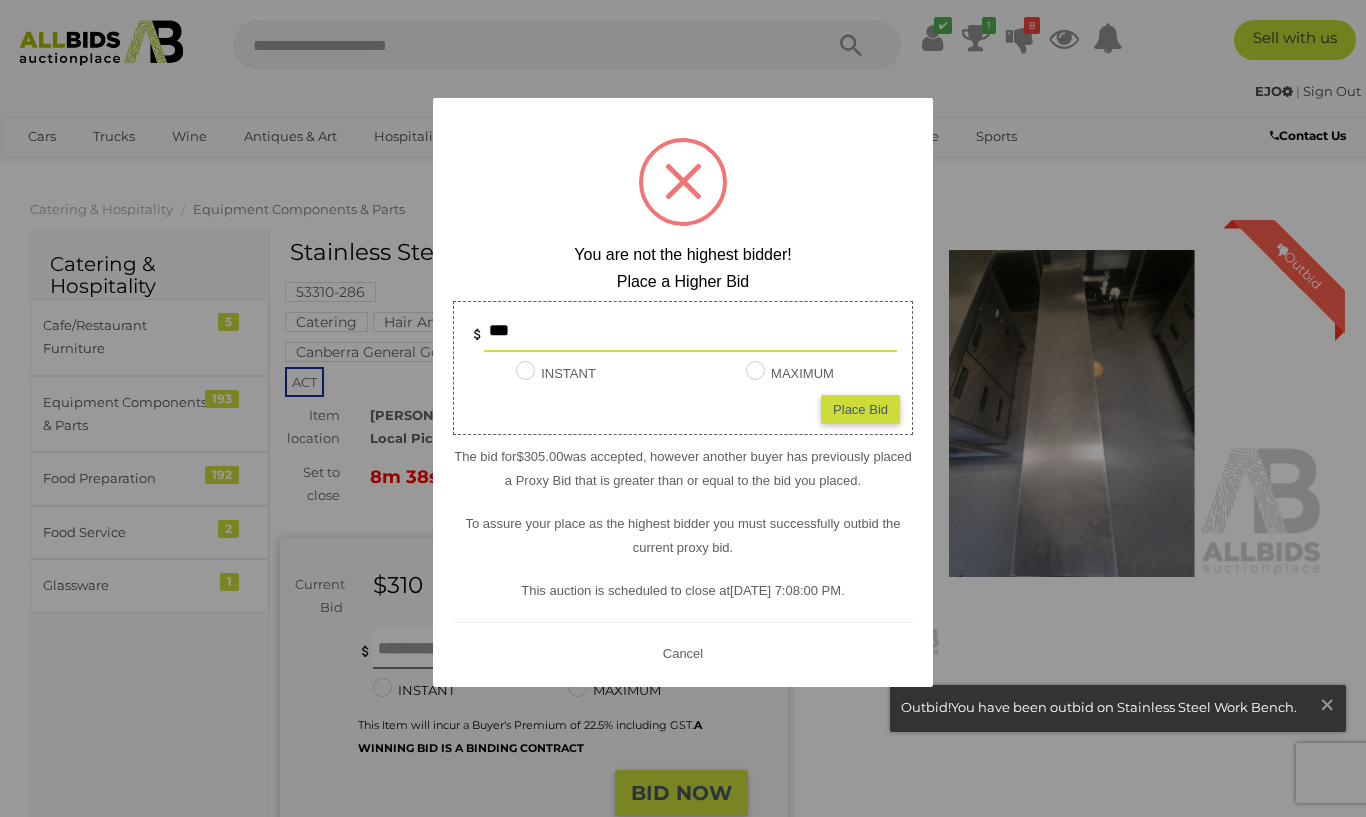 type on "***" 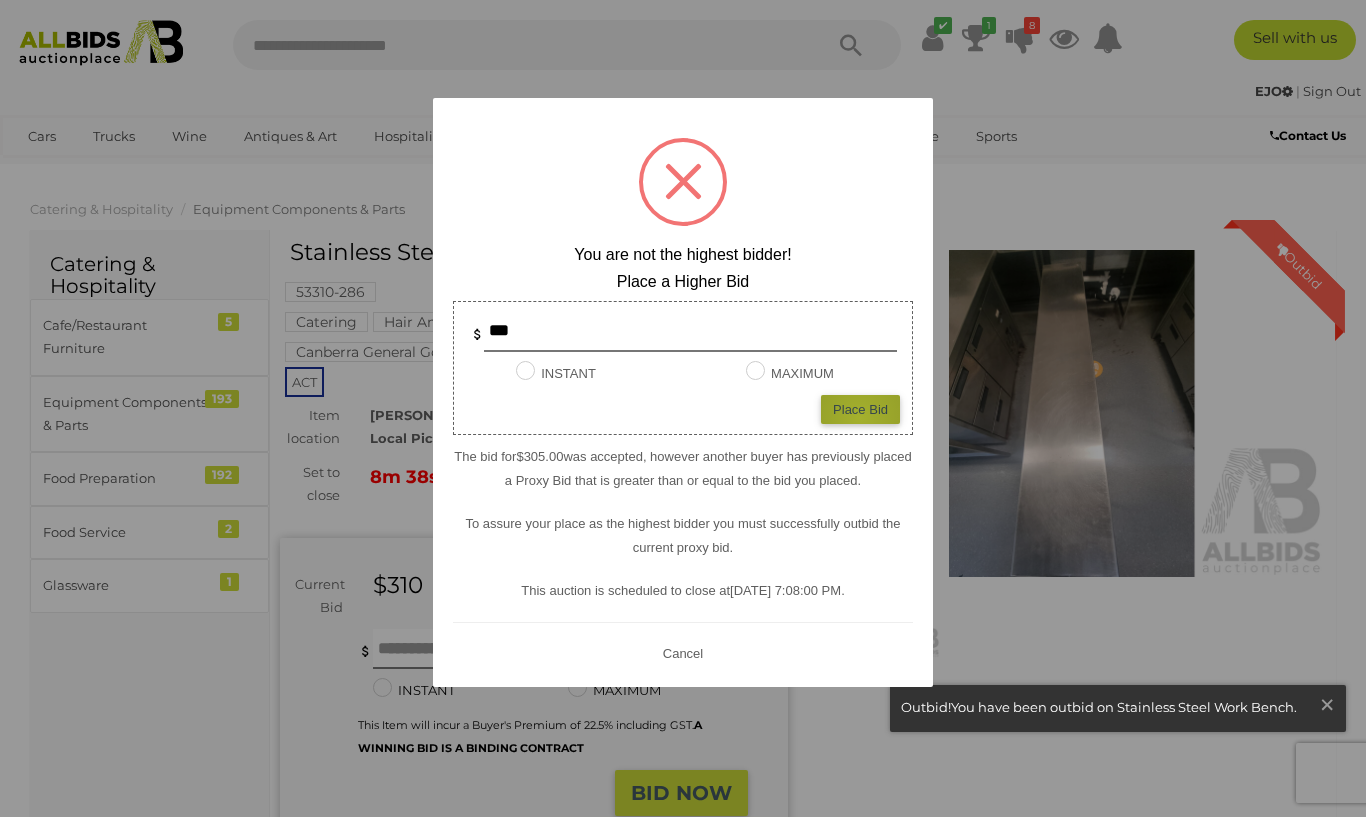 click on "Place Bid" at bounding box center (860, 409) 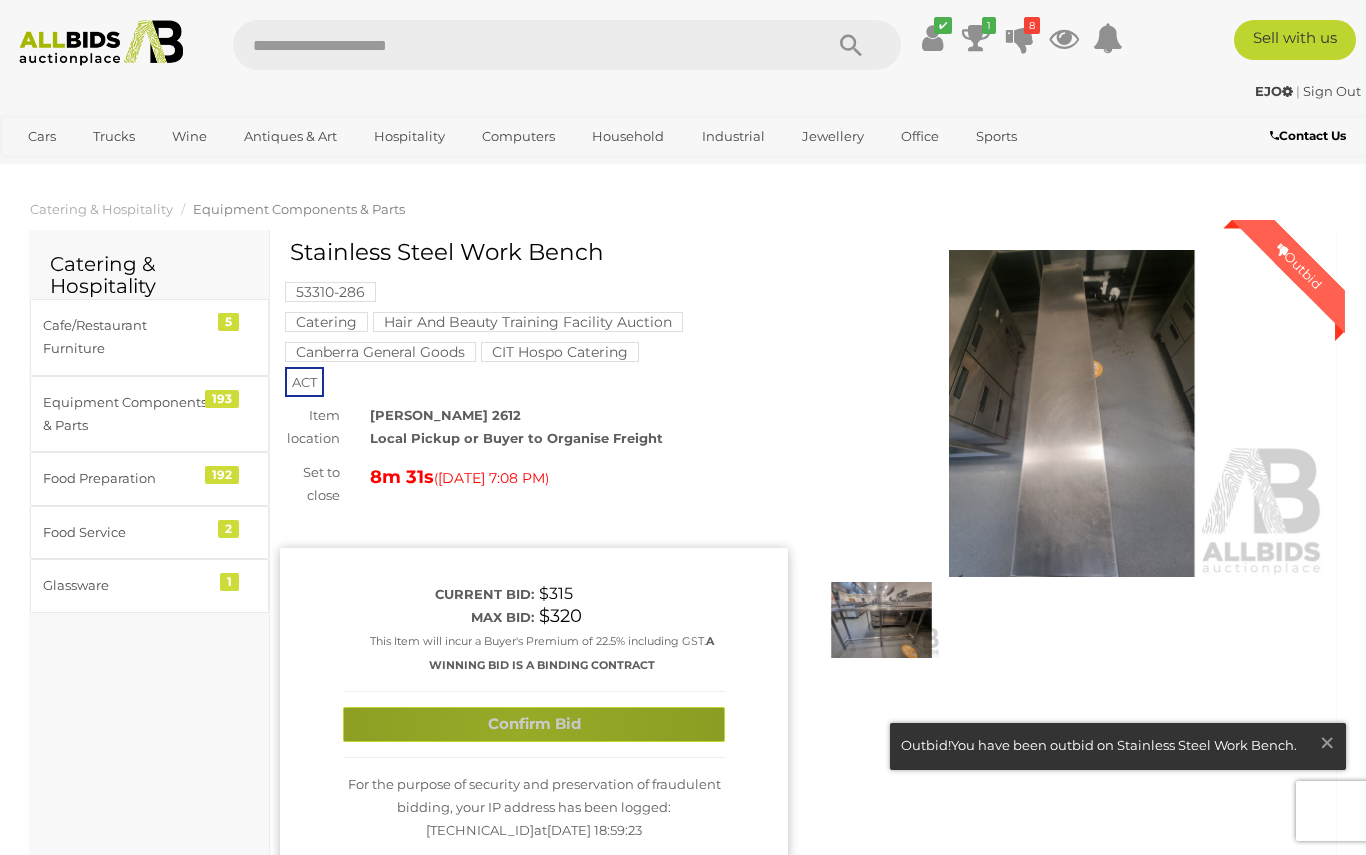 click on "Confirm Bid" at bounding box center (534, 724) 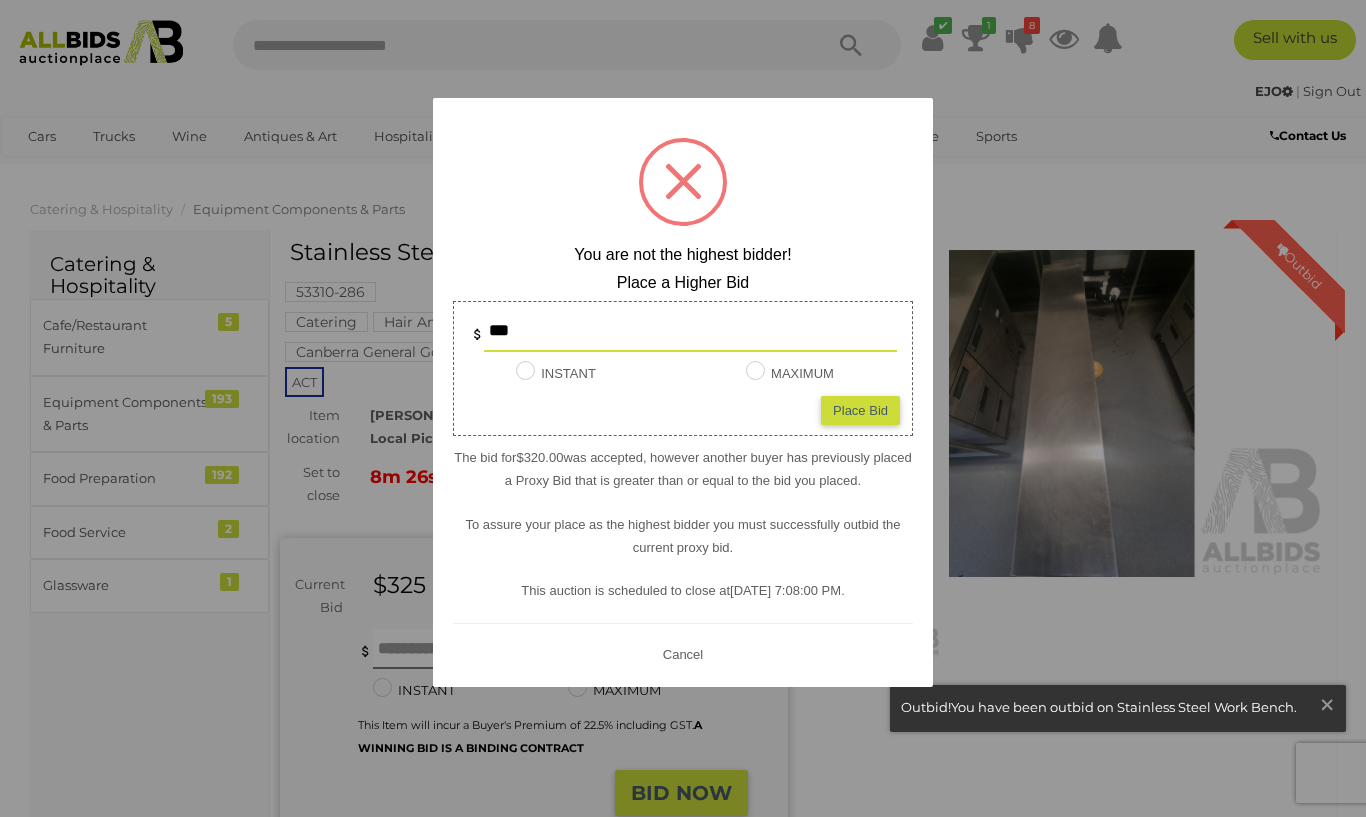 click on "***" at bounding box center [690, 332] 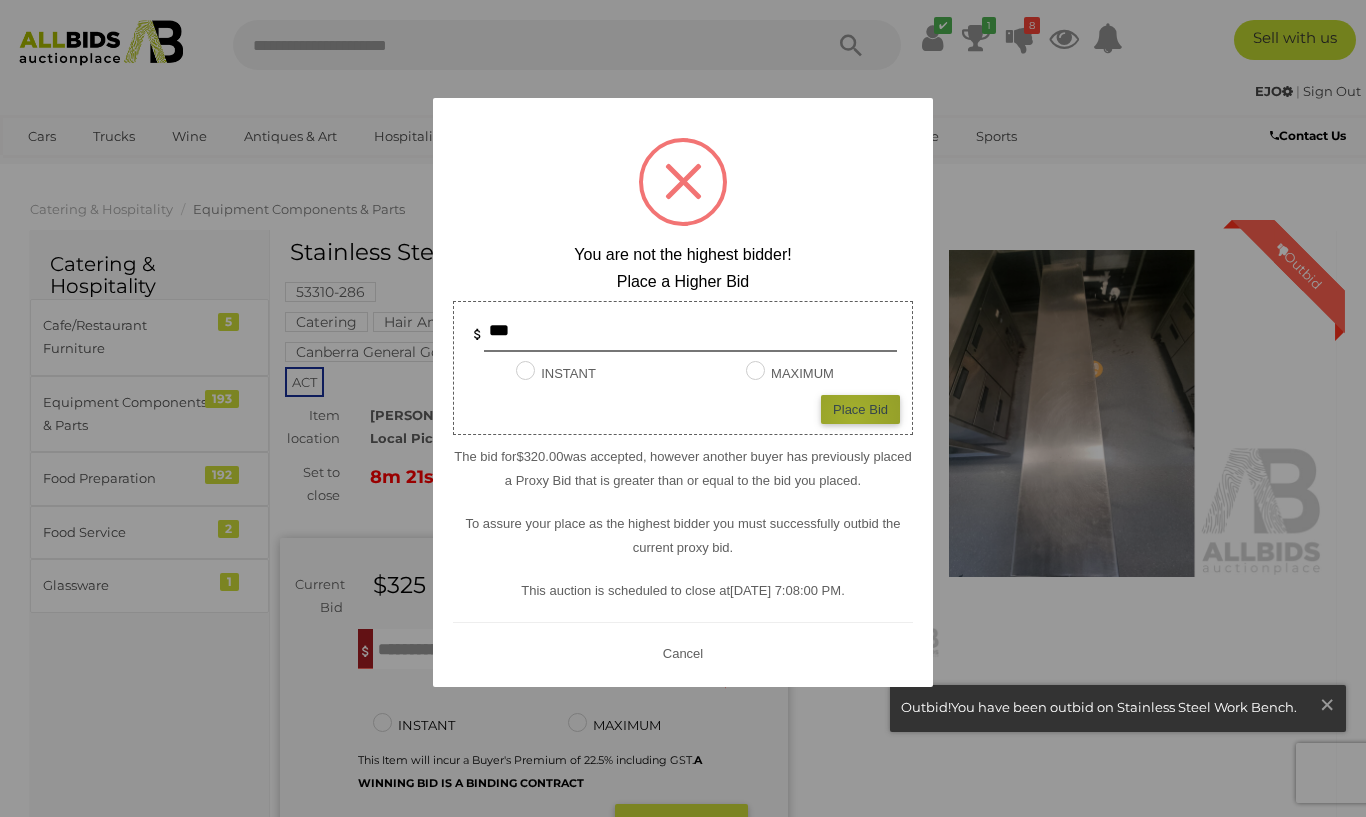 click on "Place Bid" at bounding box center [860, 409] 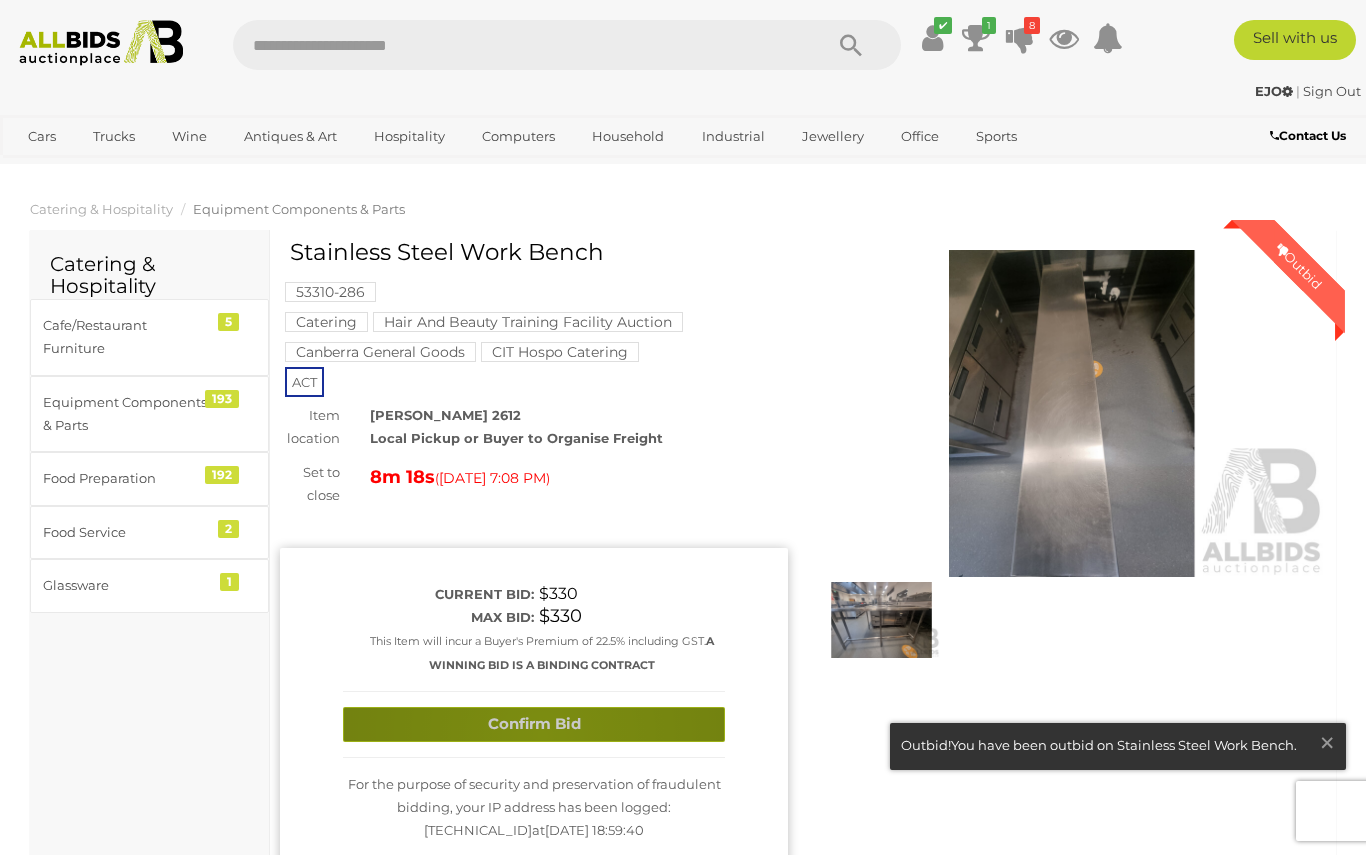 click on "Confirm Bid" at bounding box center [534, 724] 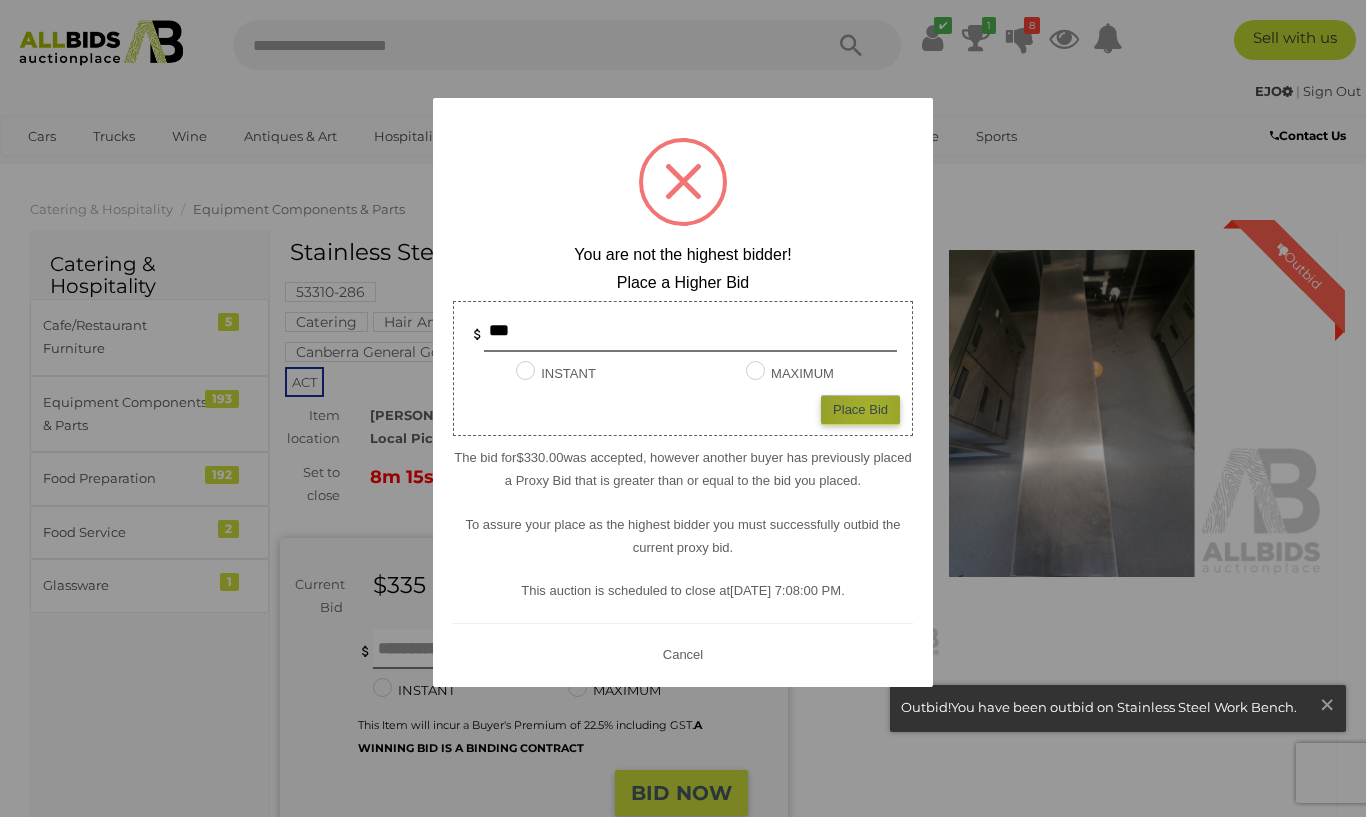 click on "Place Bid" at bounding box center (860, 409) 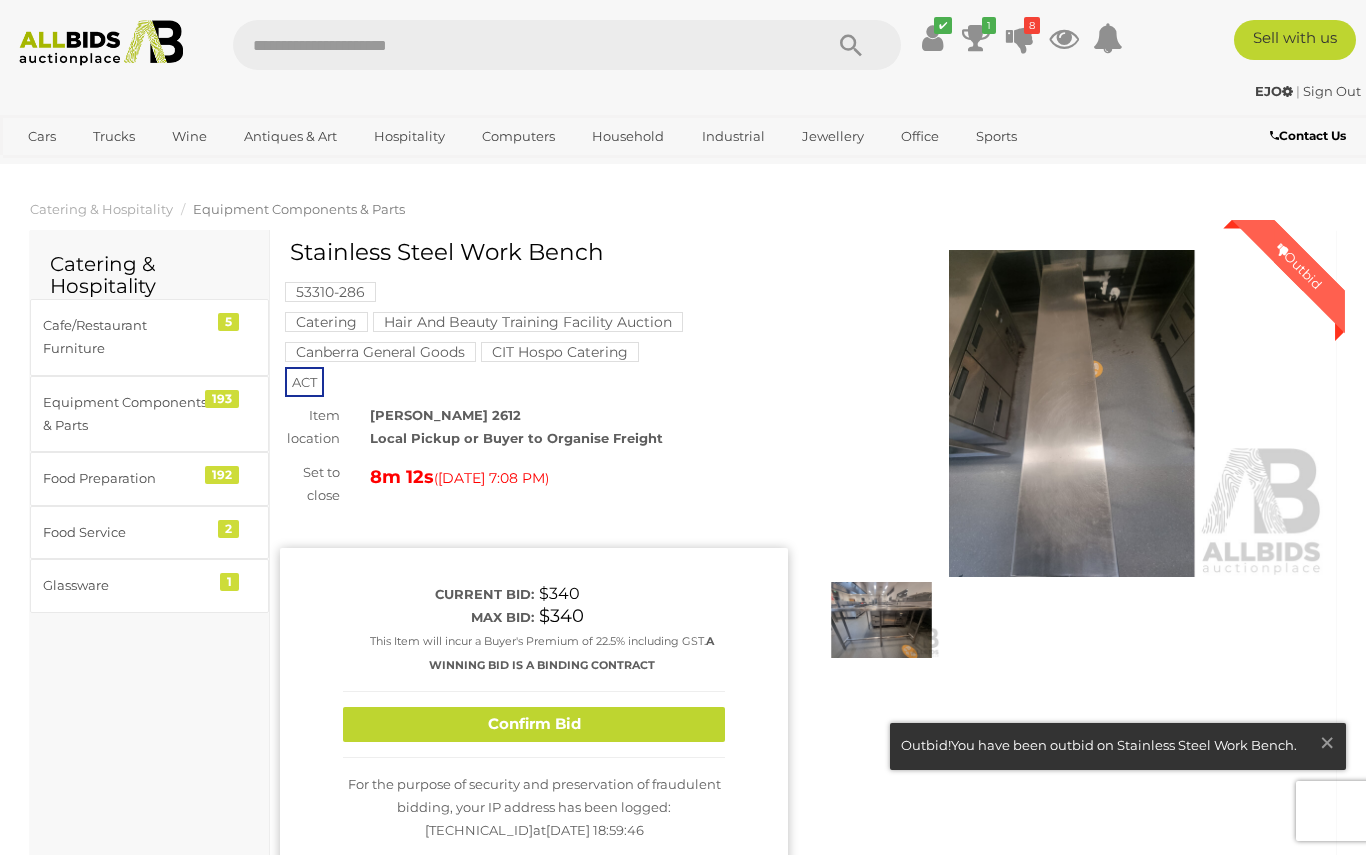 click on "Confirm Bid" at bounding box center (534, 724) 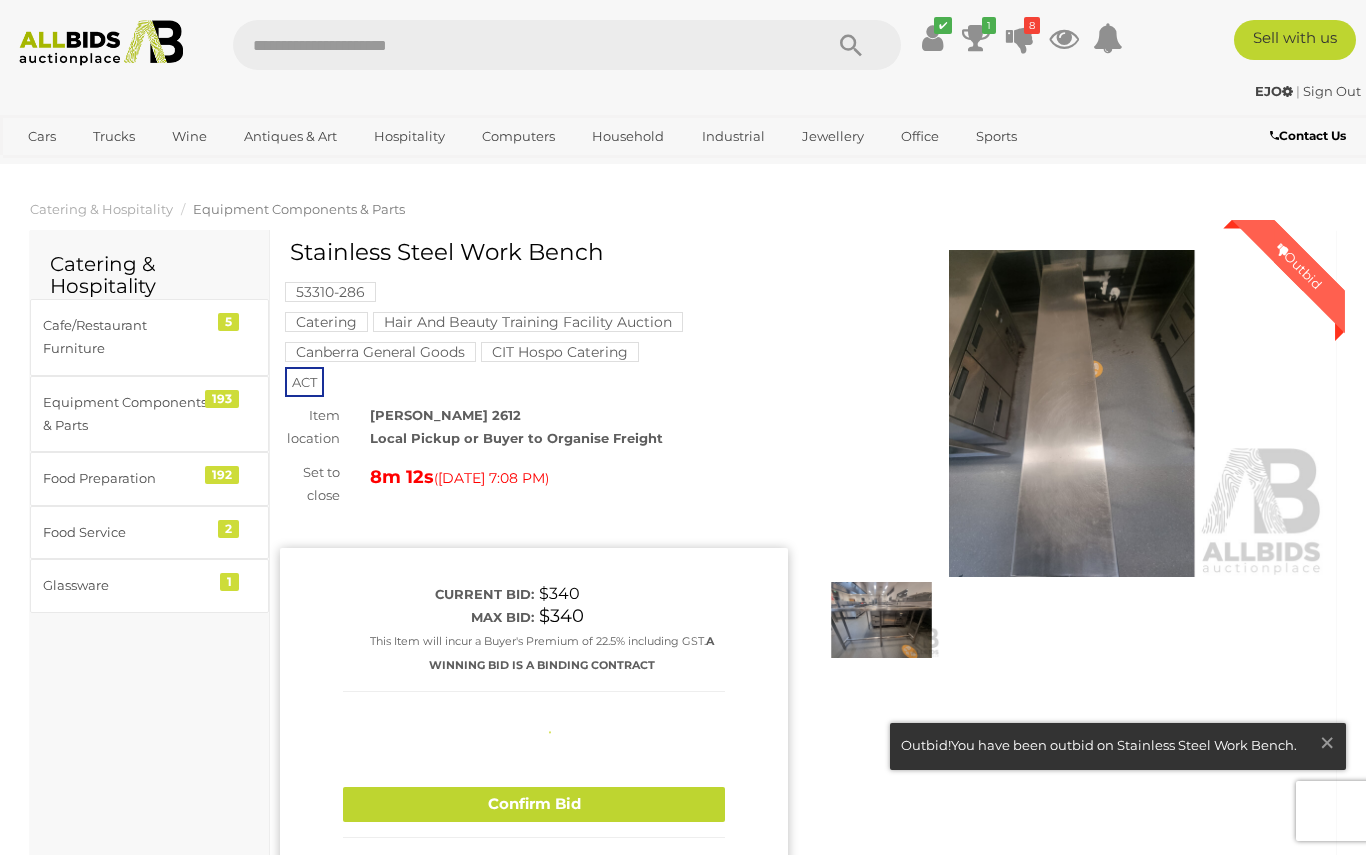 type 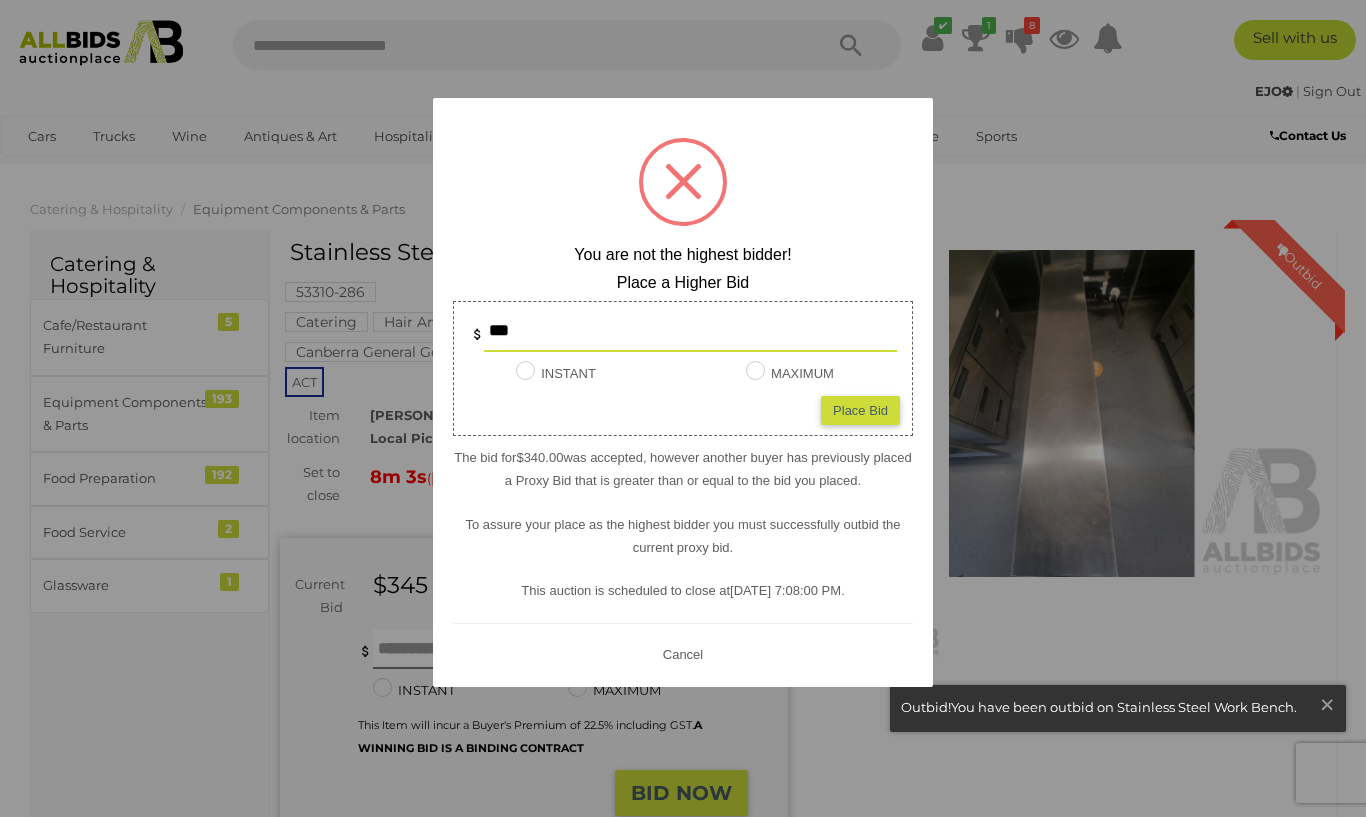 type on "***" 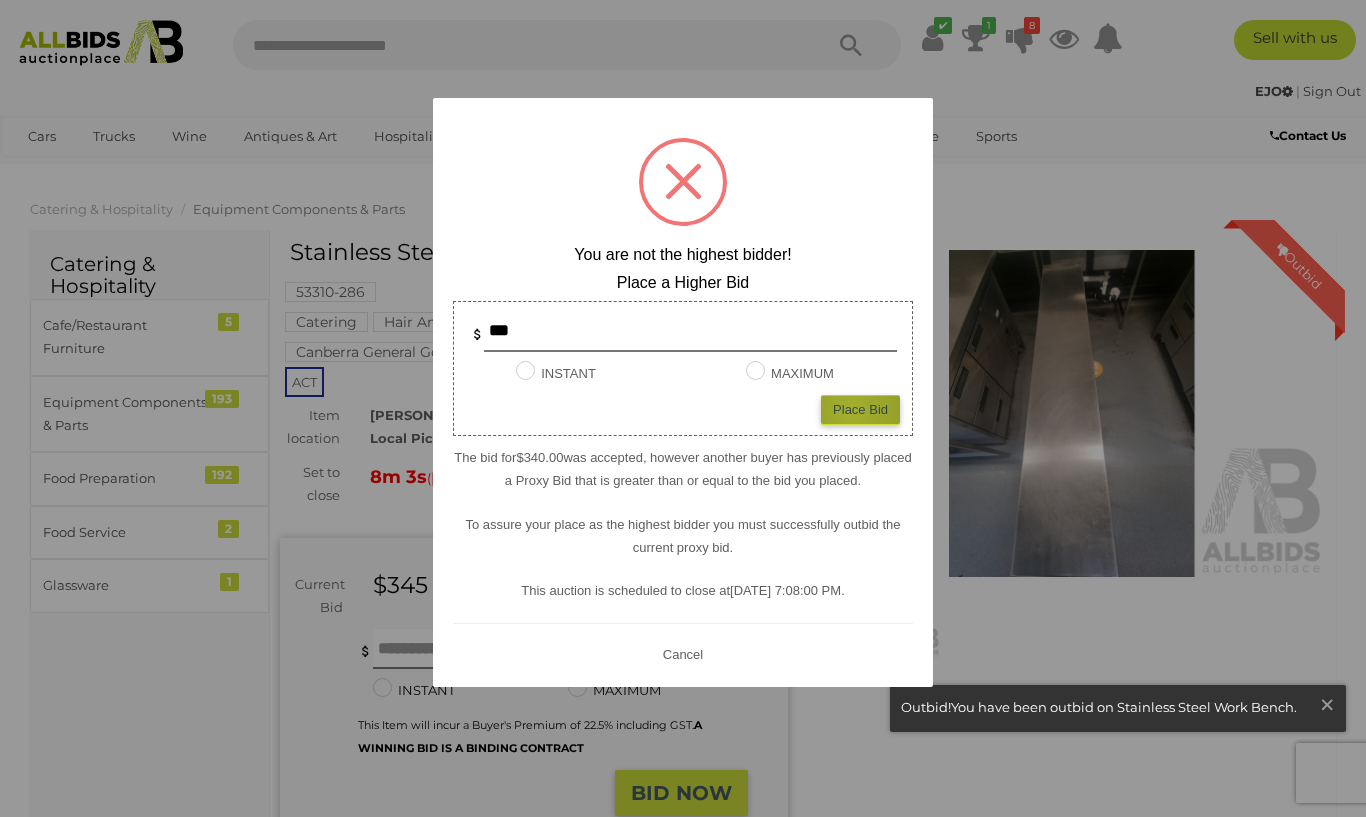 click on "Place Bid" at bounding box center (860, 409) 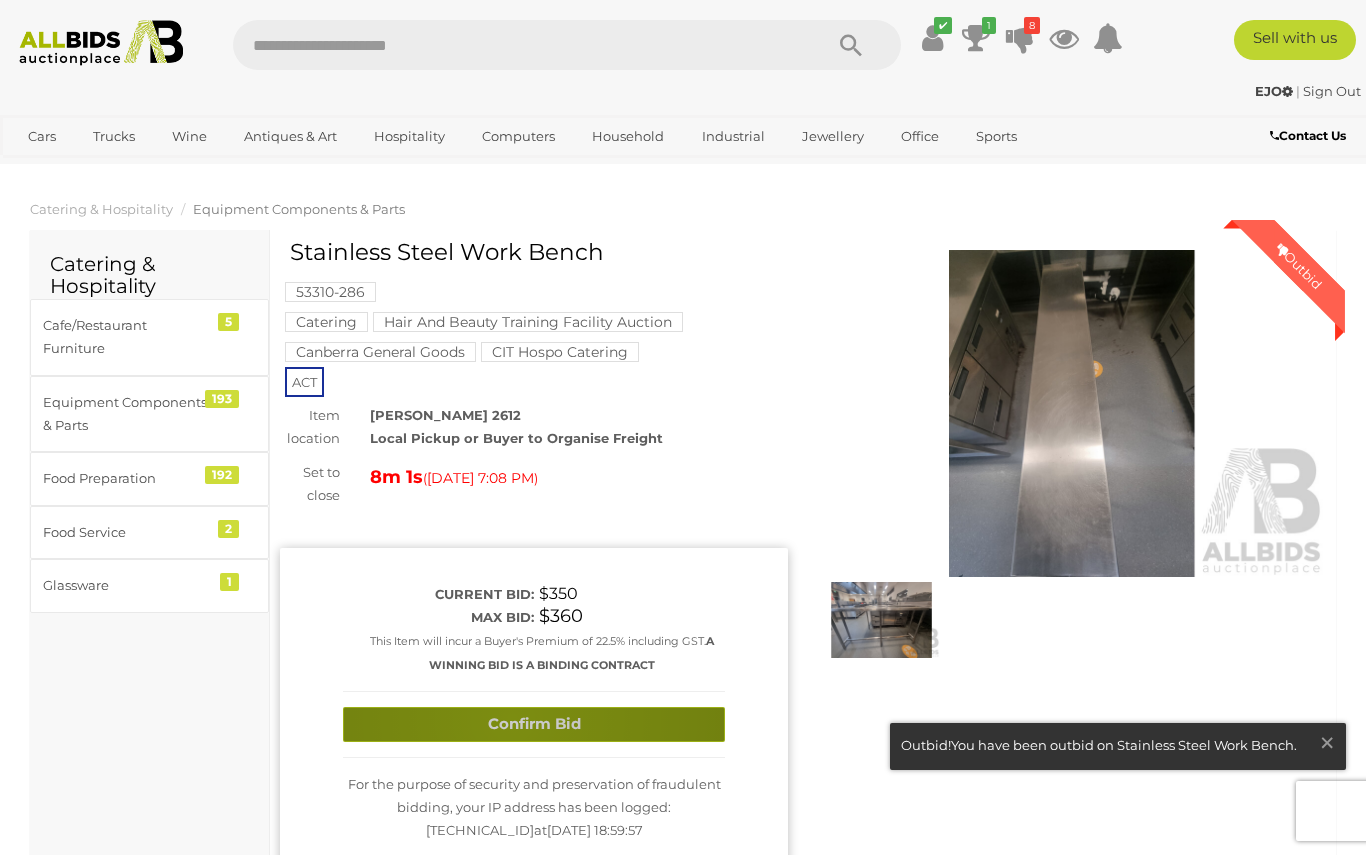 click on "Confirm Bid" at bounding box center (534, 724) 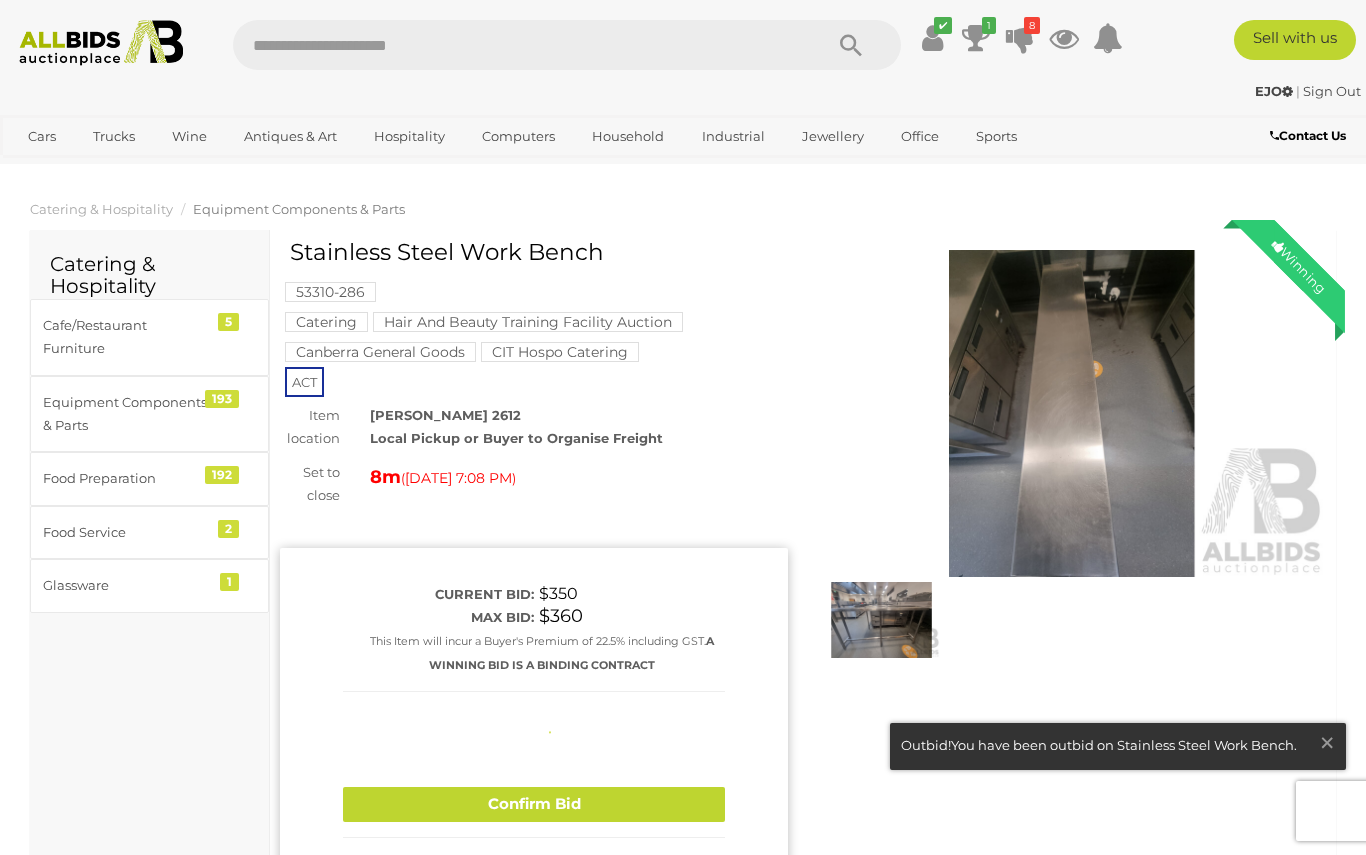 type 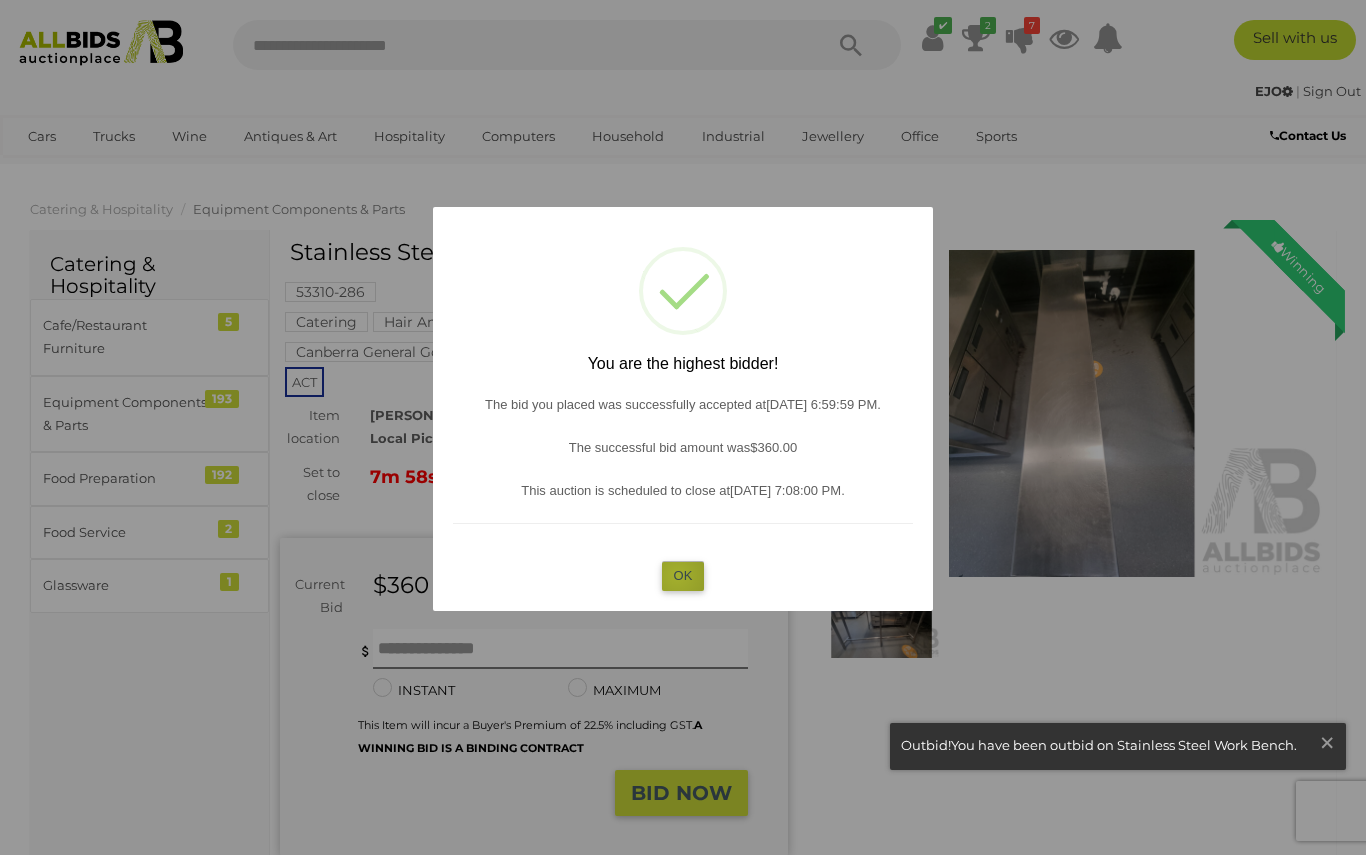 click on "OK" at bounding box center [683, 575] 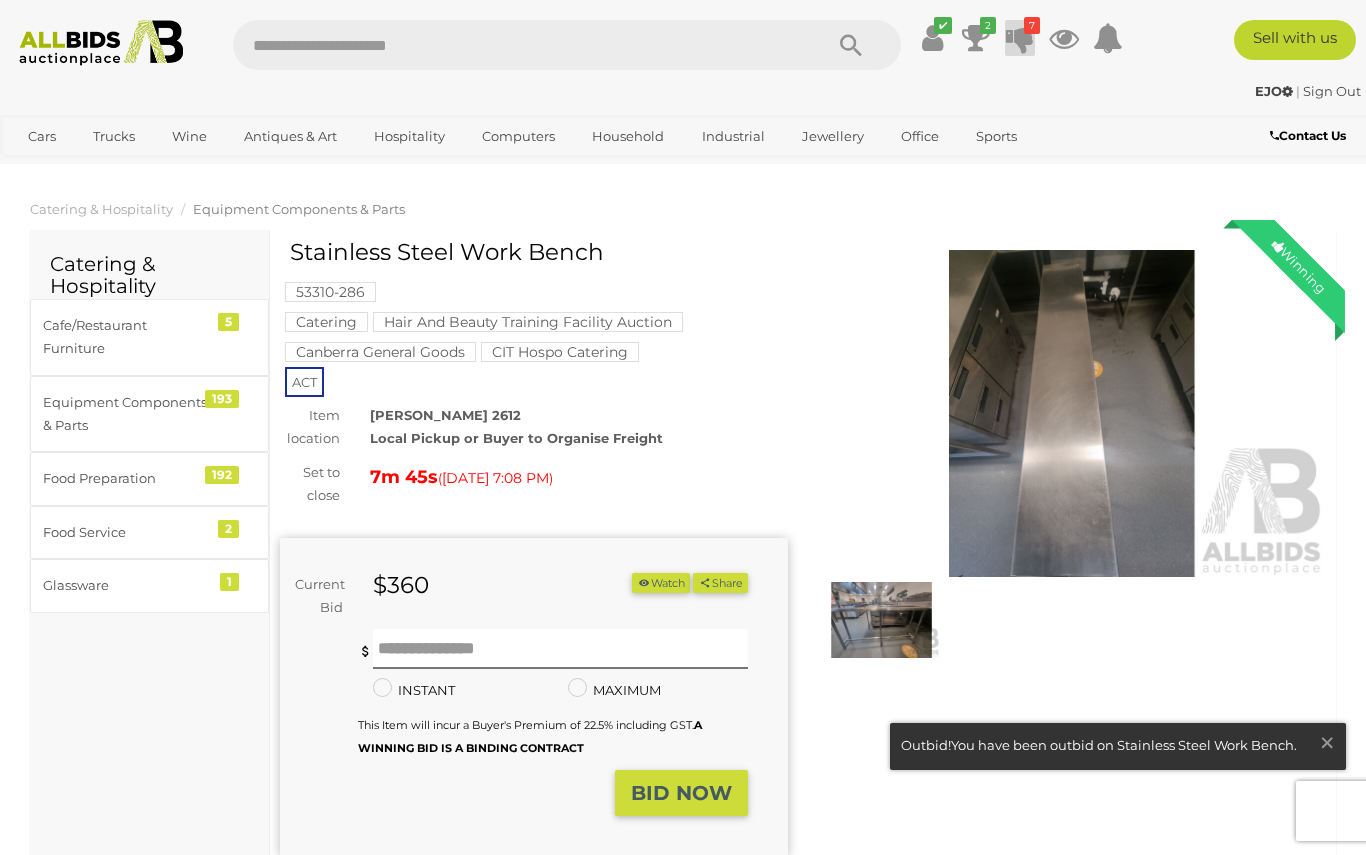 click on "7" at bounding box center [1032, 25] 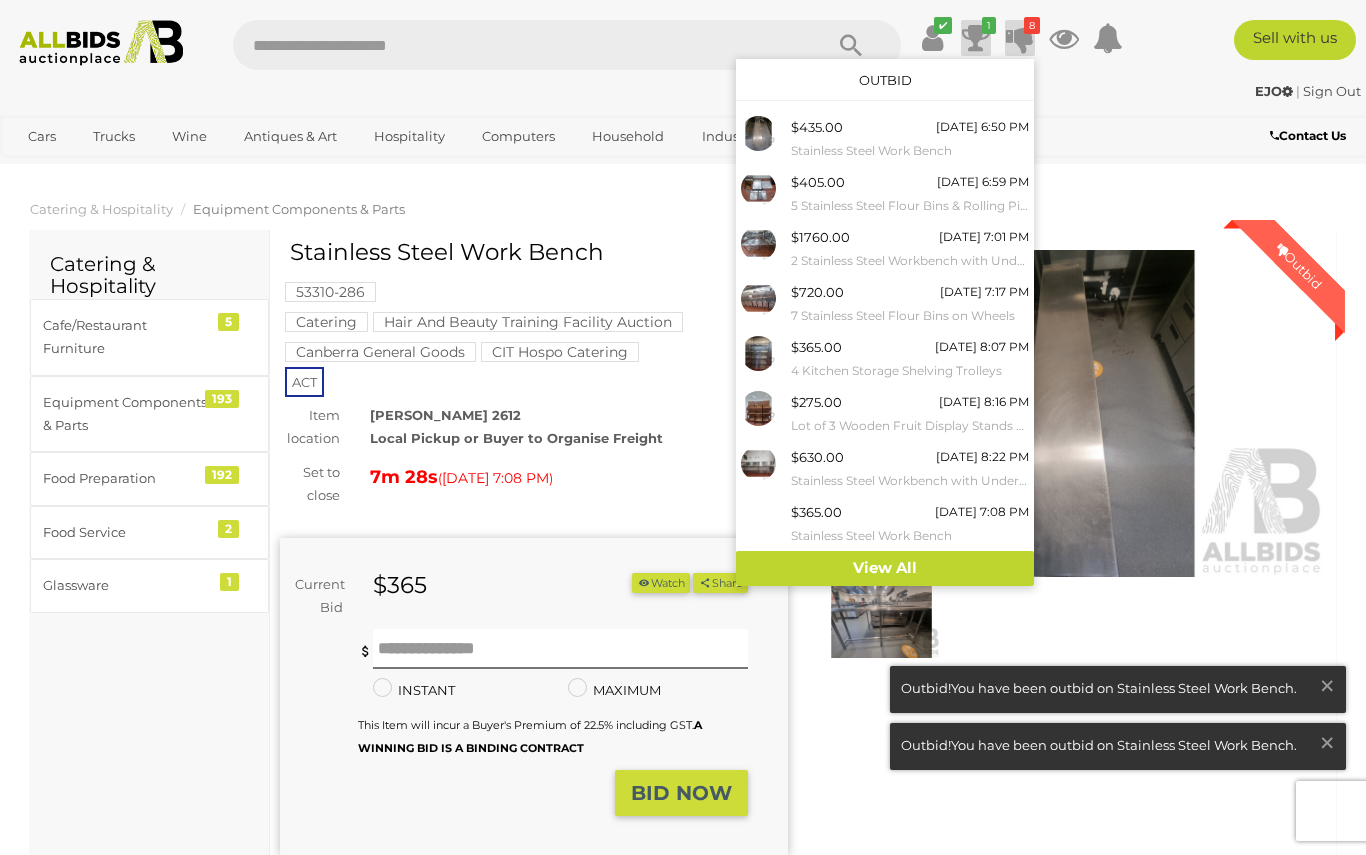 click at bounding box center [976, 38] 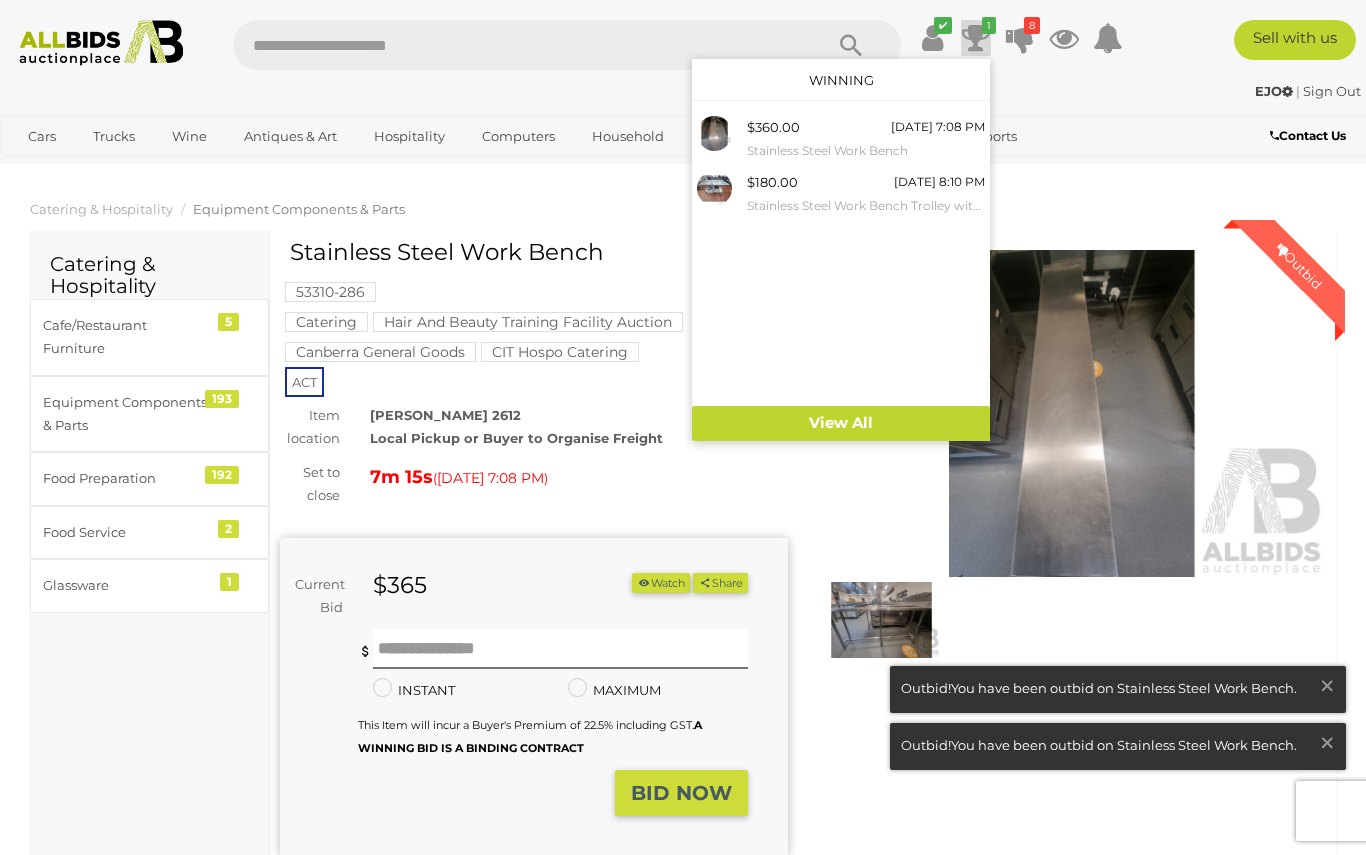 click at bounding box center [1118, 690] 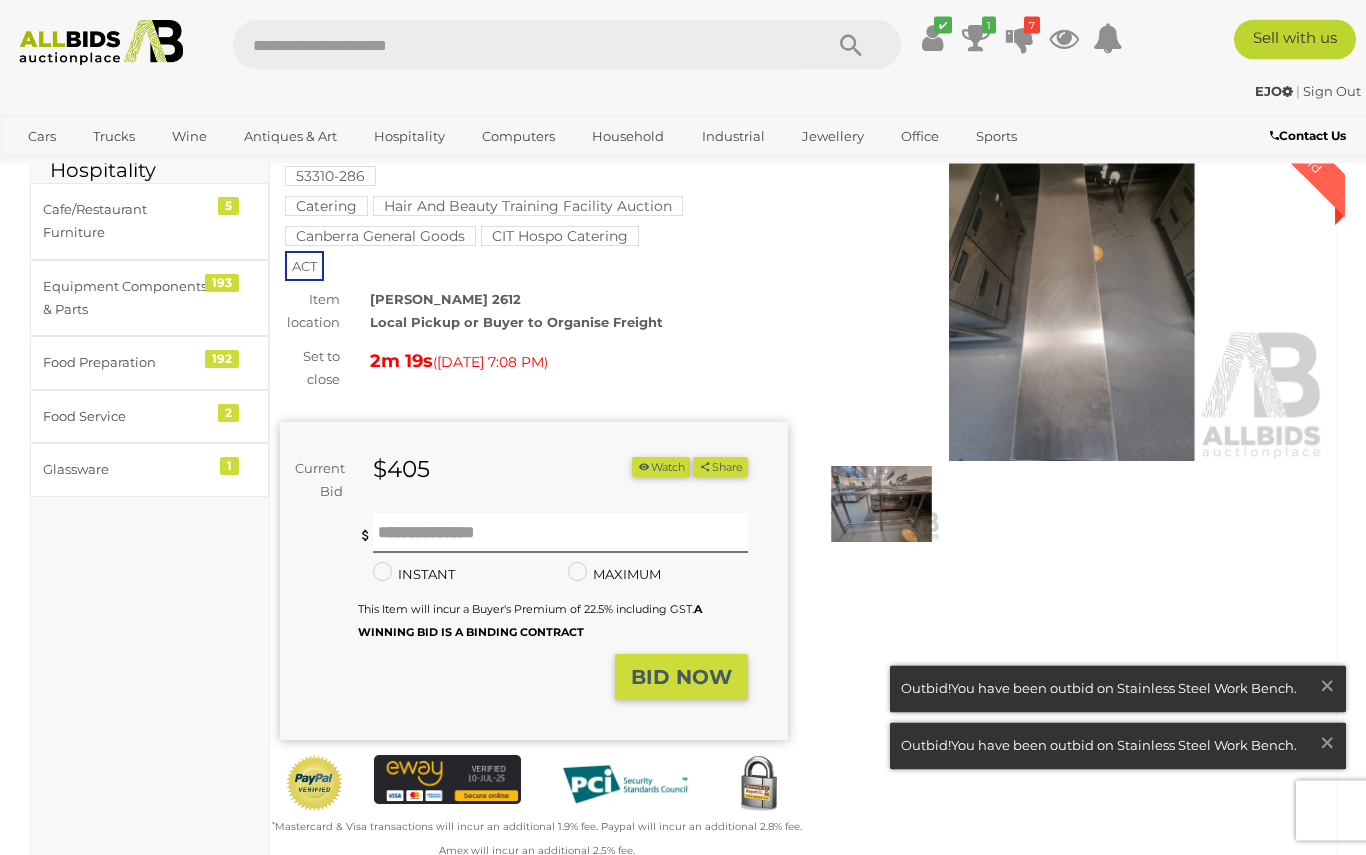 scroll, scrollTop: 0, scrollLeft: 0, axis: both 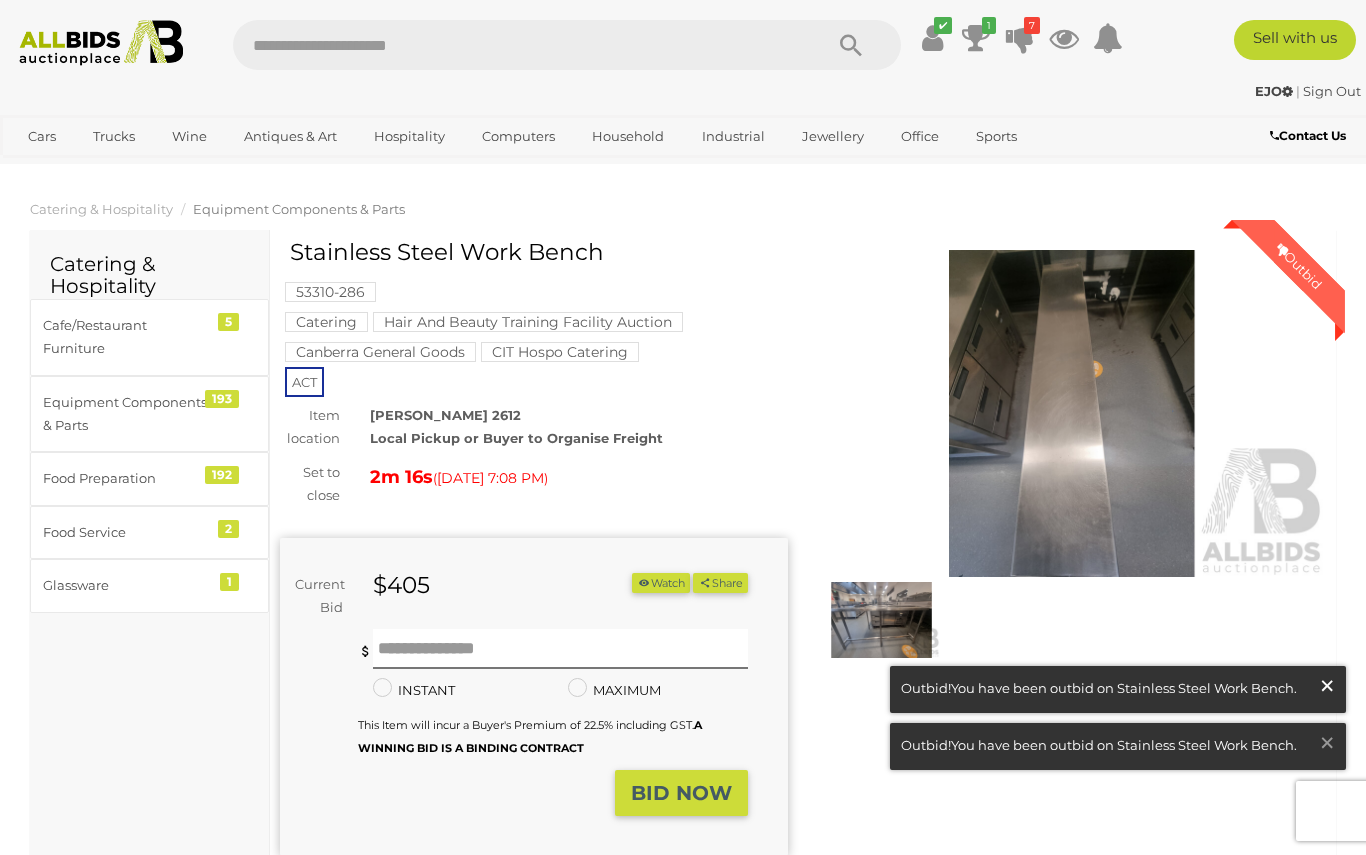 click on "×" at bounding box center [1327, 685] 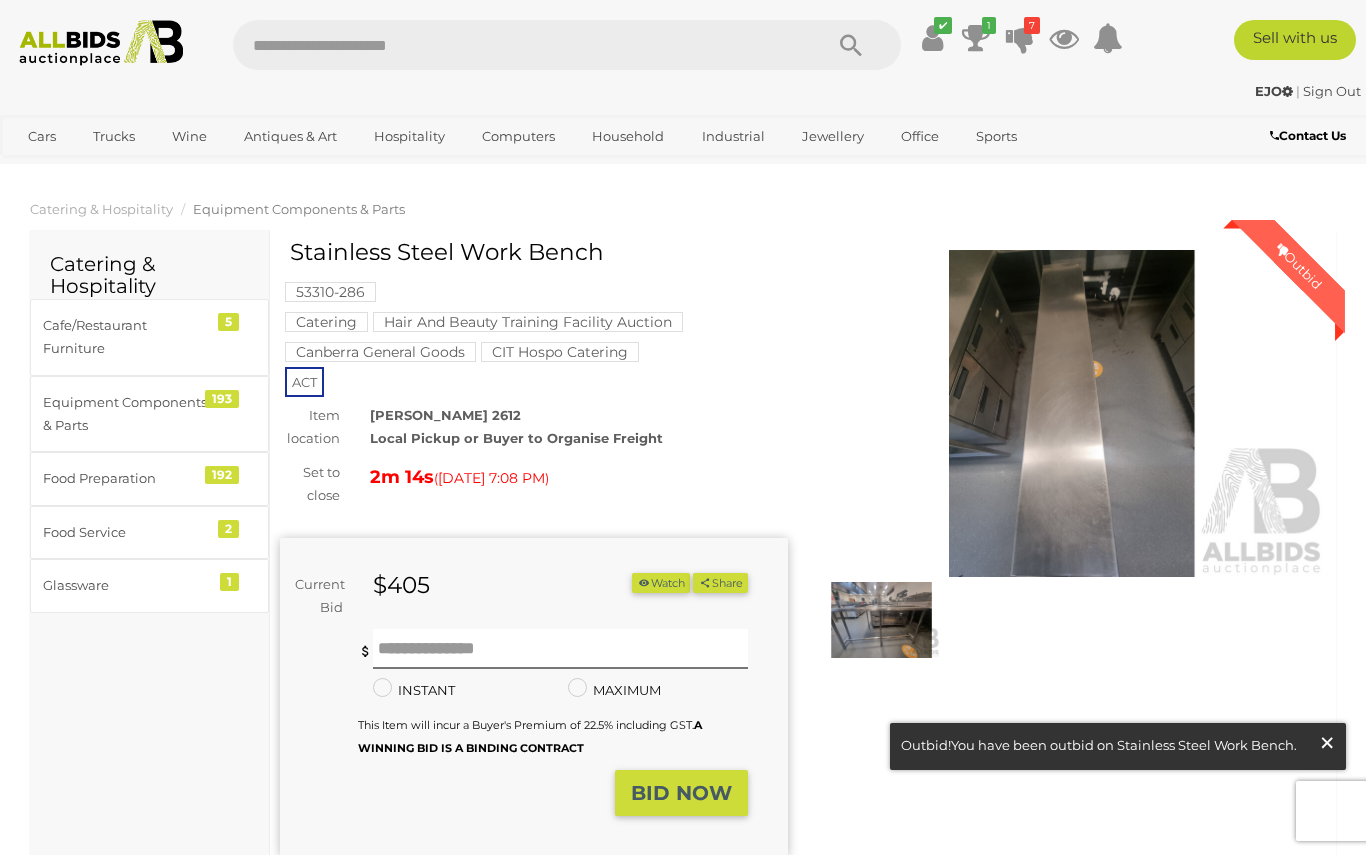 click on "×" at bounding box center [1327, 742] 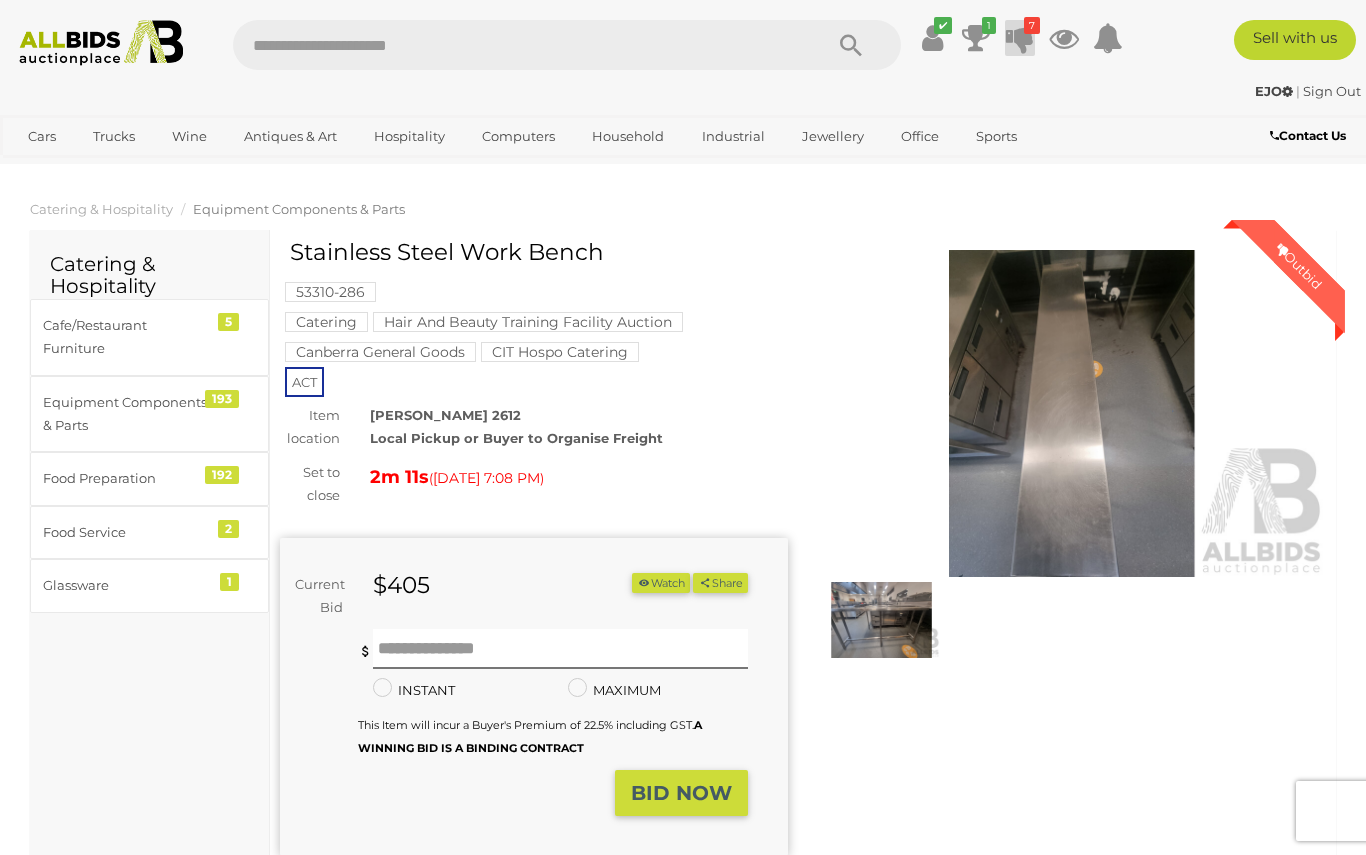 click at bounding box center [1020, 38] 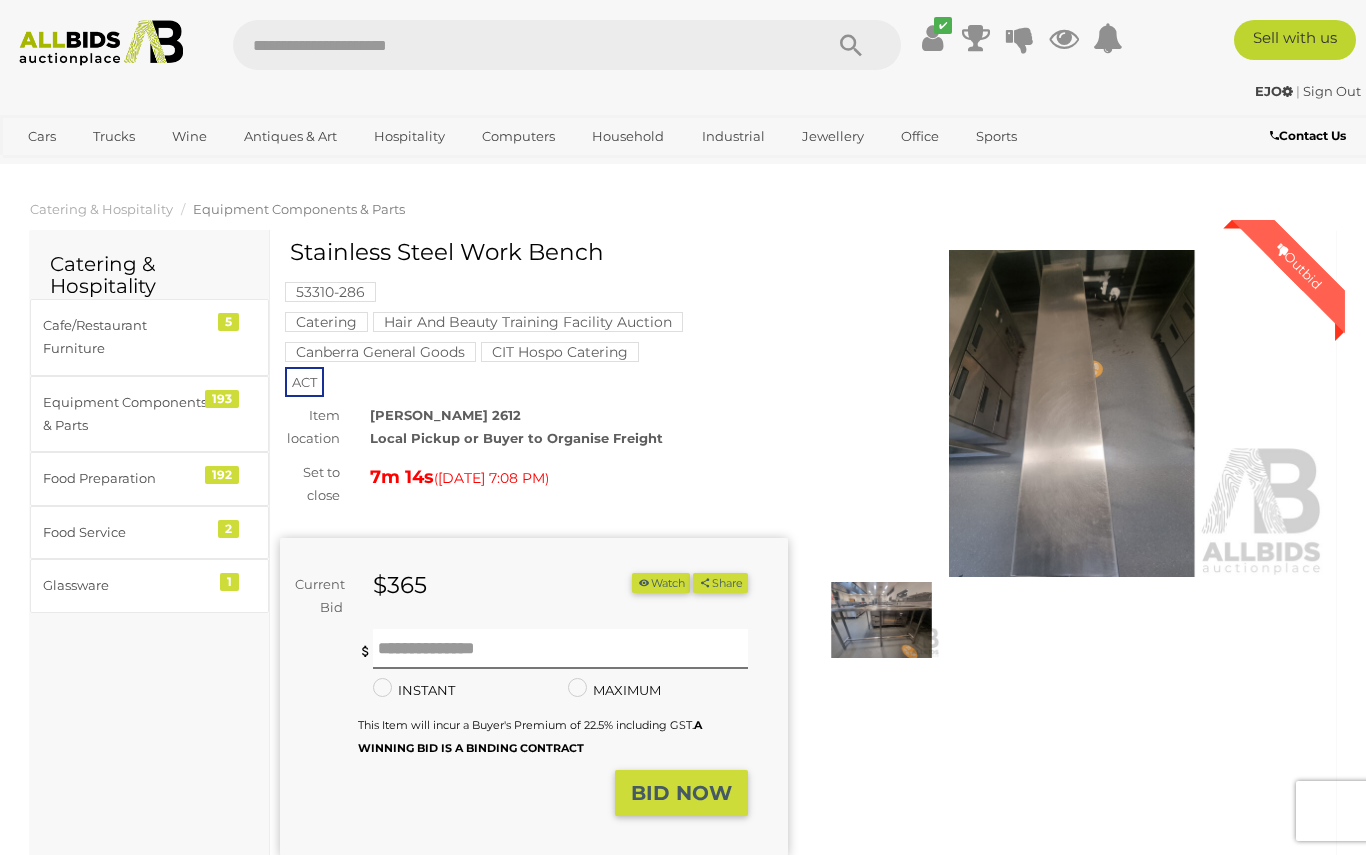 scroll, scrollTop: 0, scrollLeft: 0, axis: both 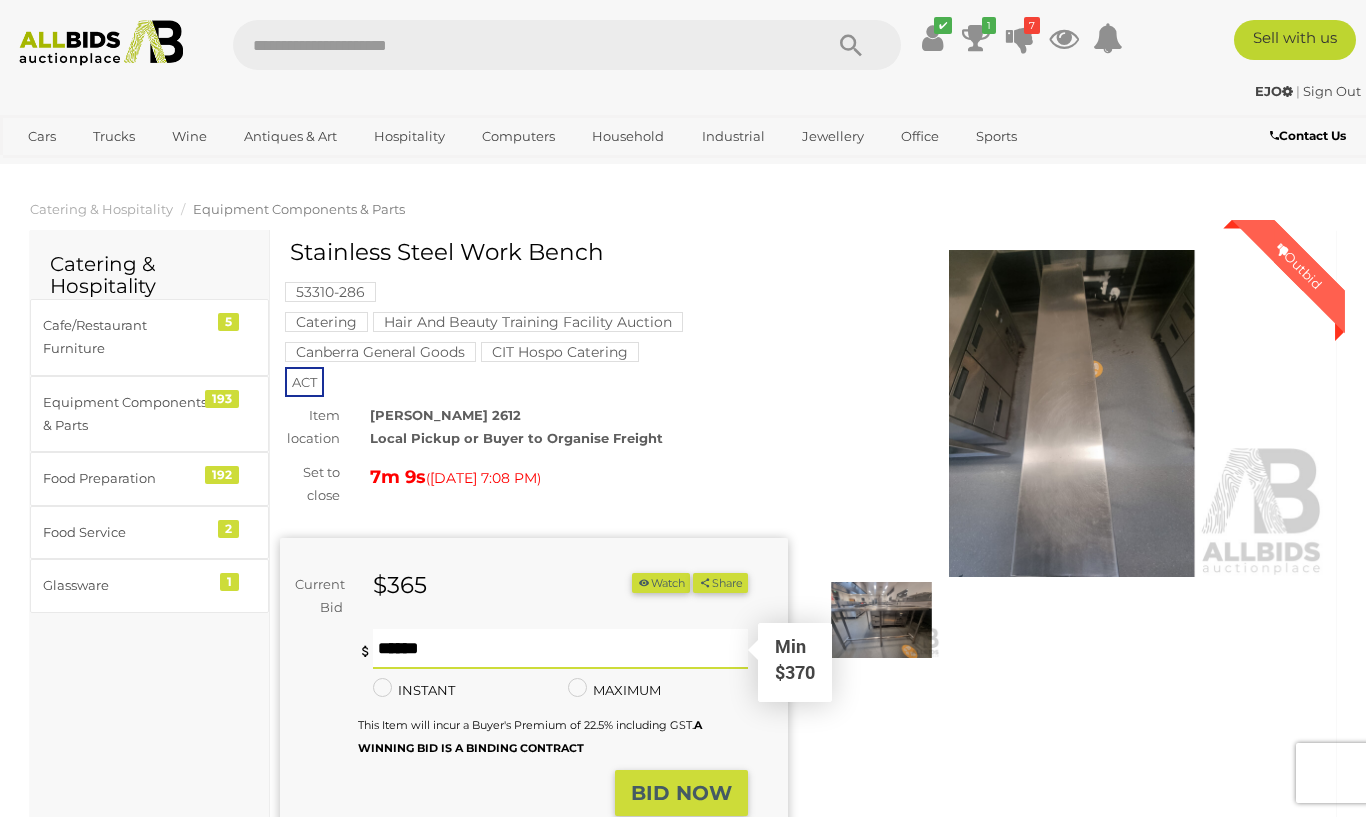 click at bounding box center [560, 649] 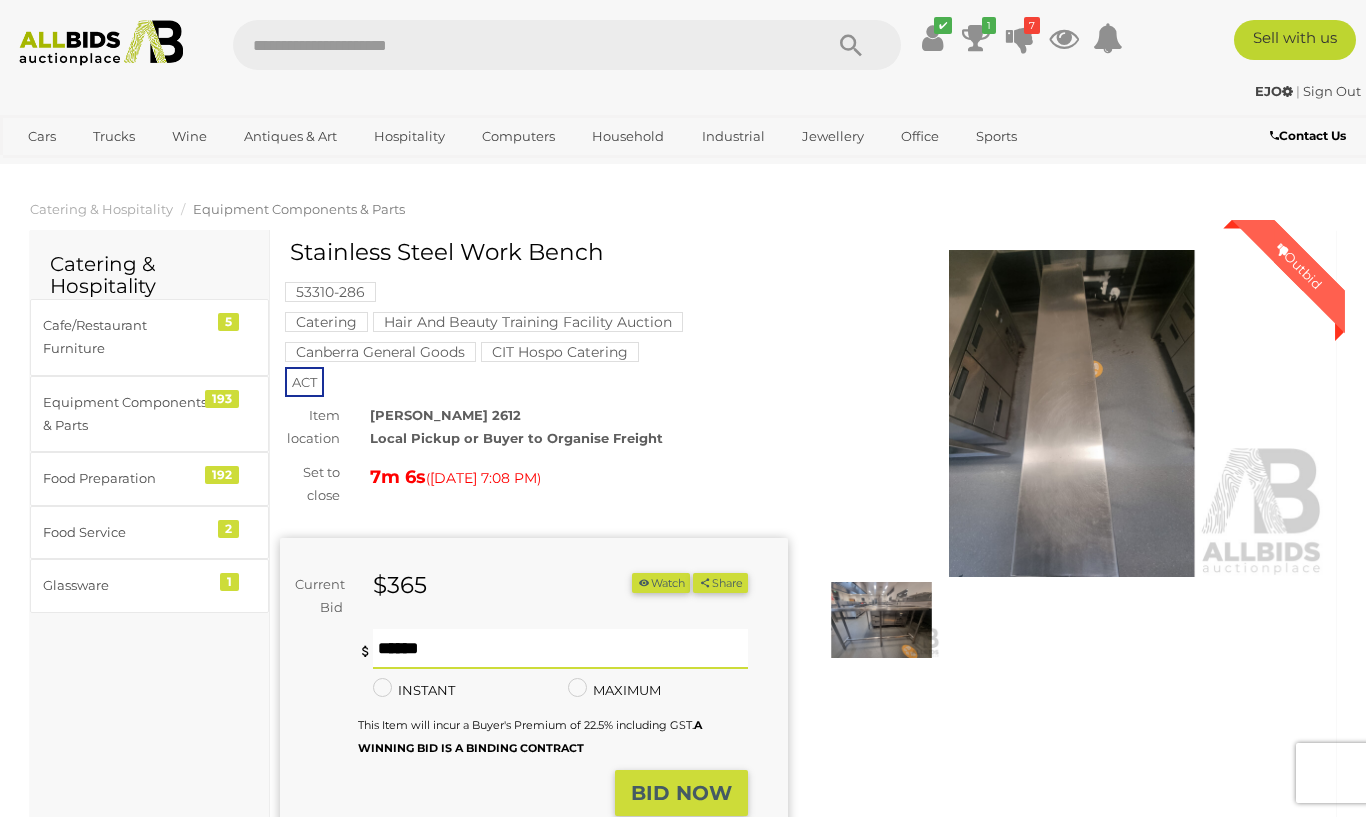 type on "***" 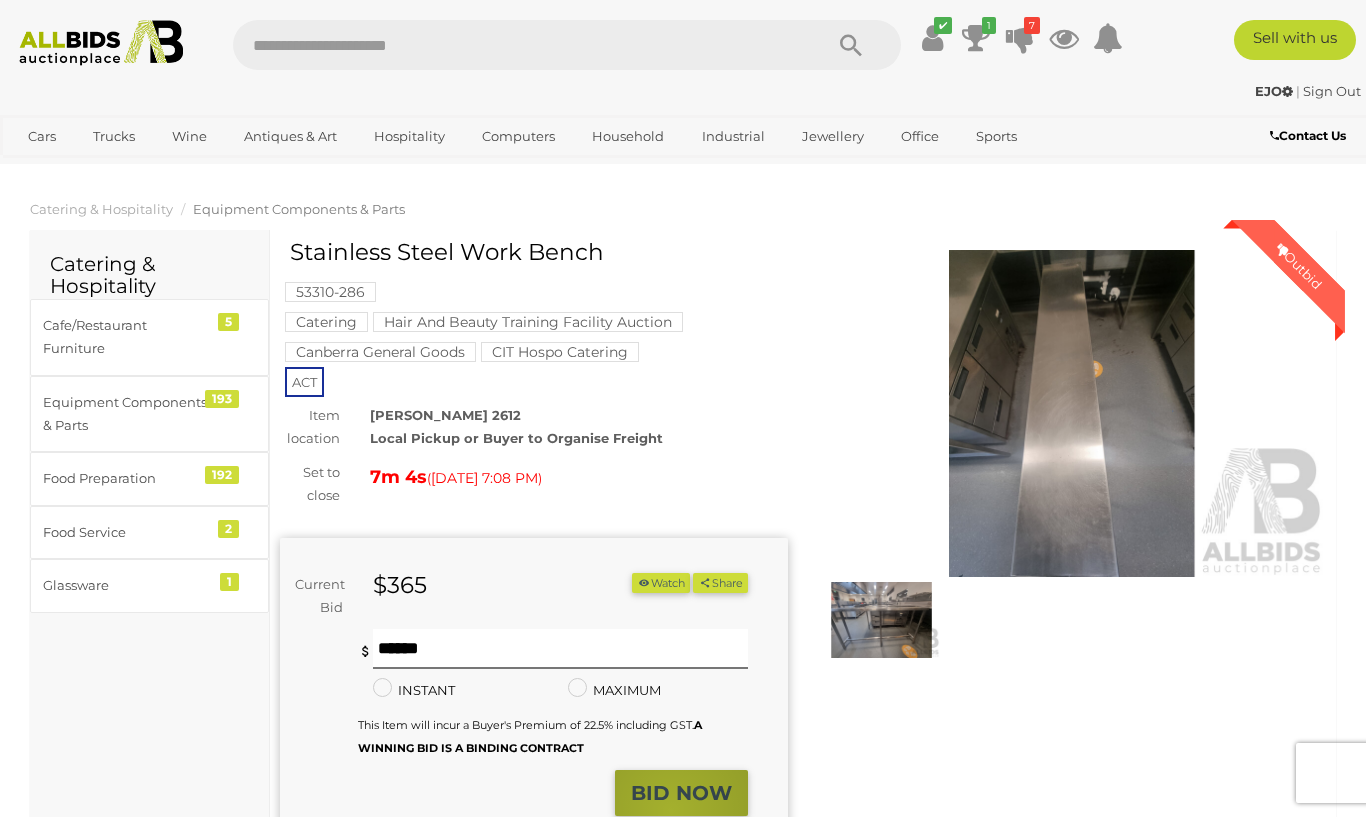 click on "BID NOW" at bounding box center (681, 793) 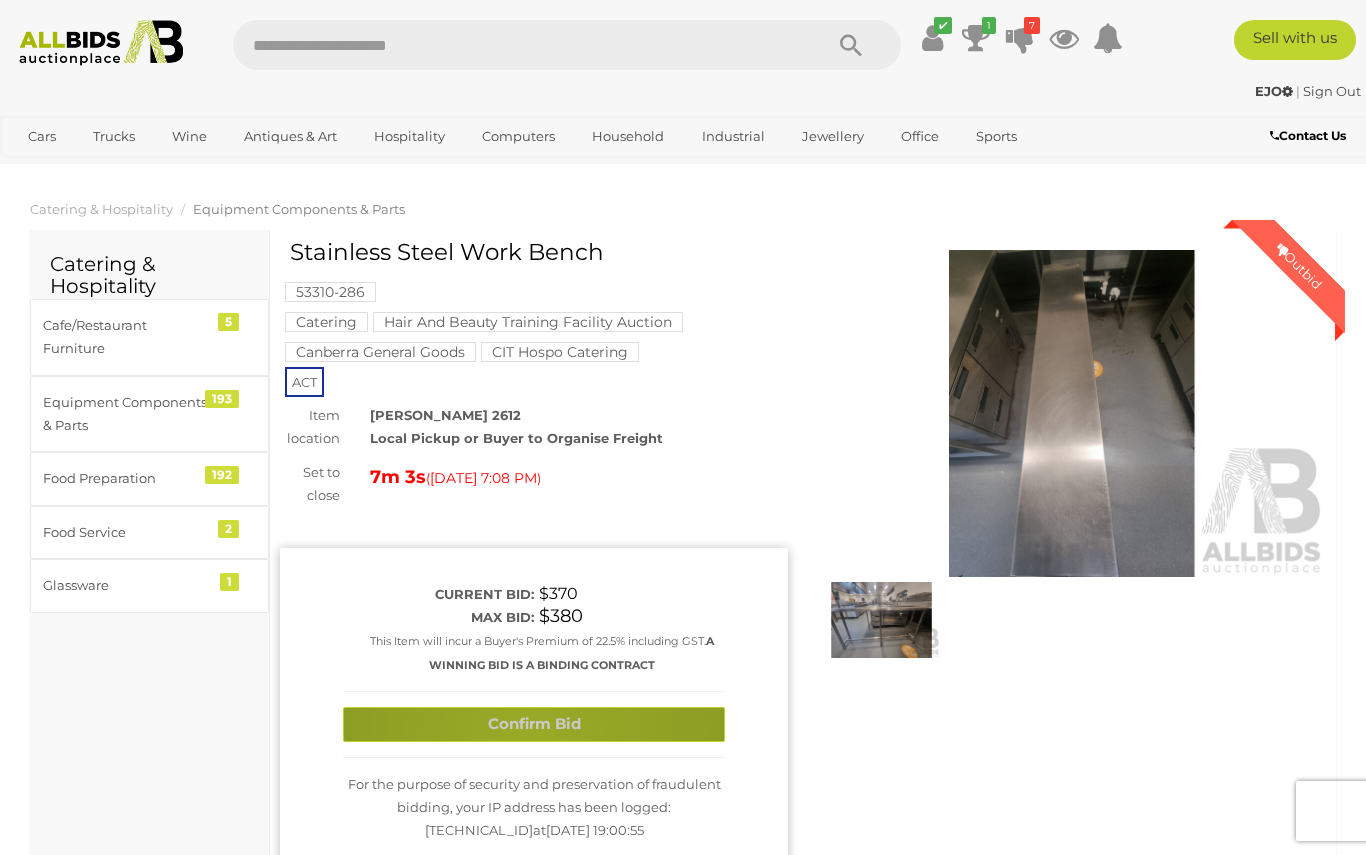 click on "Confirm Bid" at bounding box center [534, 724] 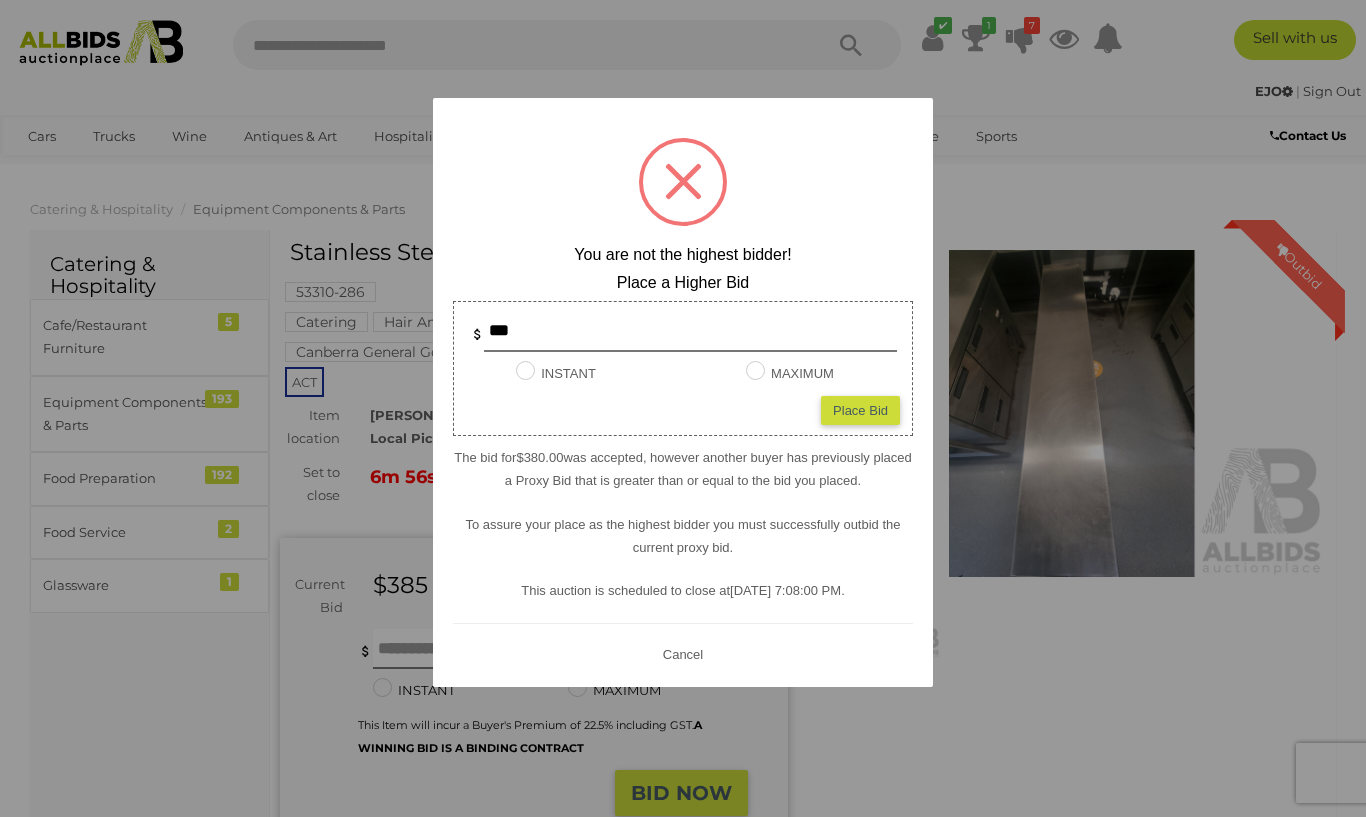 click on "***
INSTANT
Instant Bid only for this item
MAXIMUM
Place Bid" at bounding box center [683, 368] 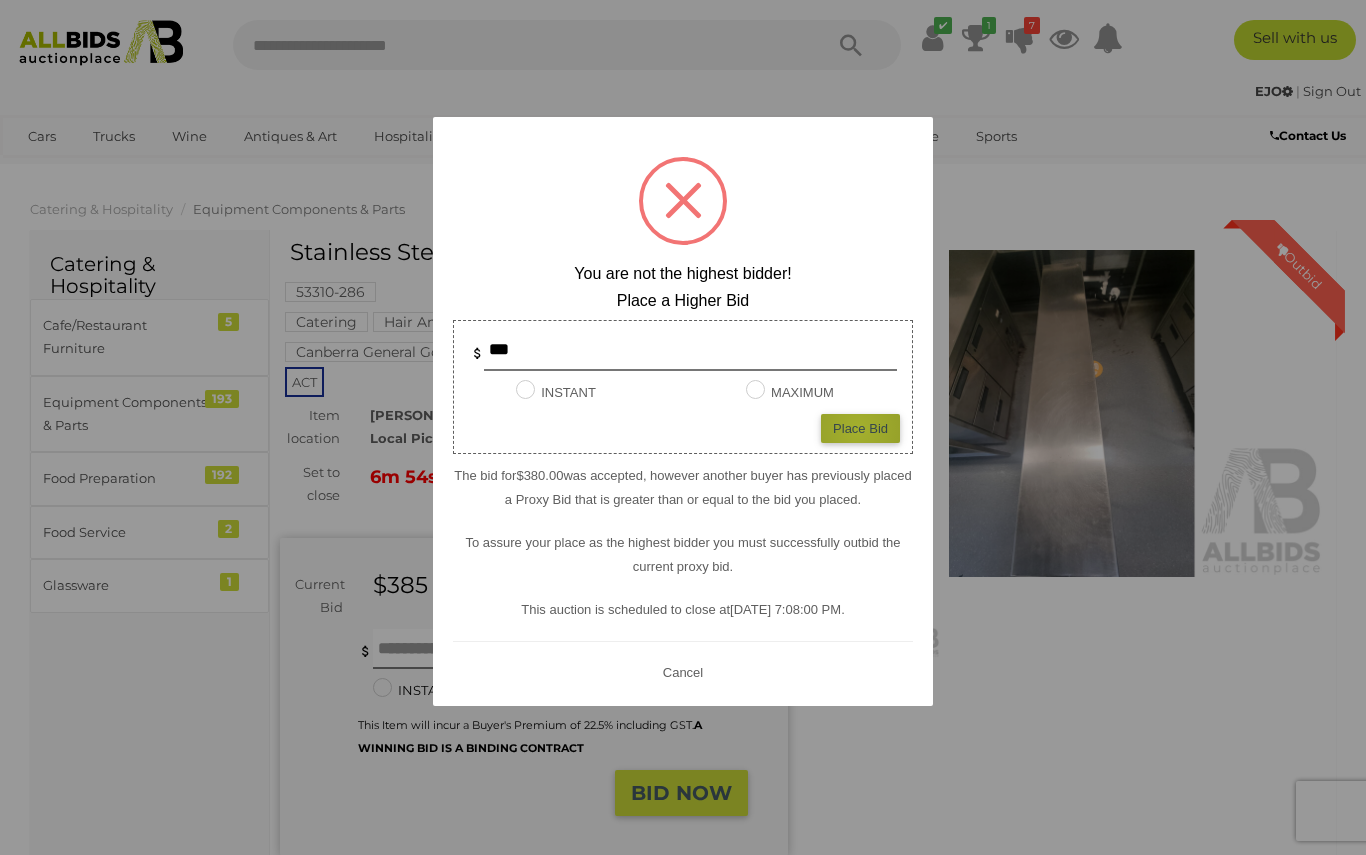 click on "Place Bid" at bounding box center [860, 428] 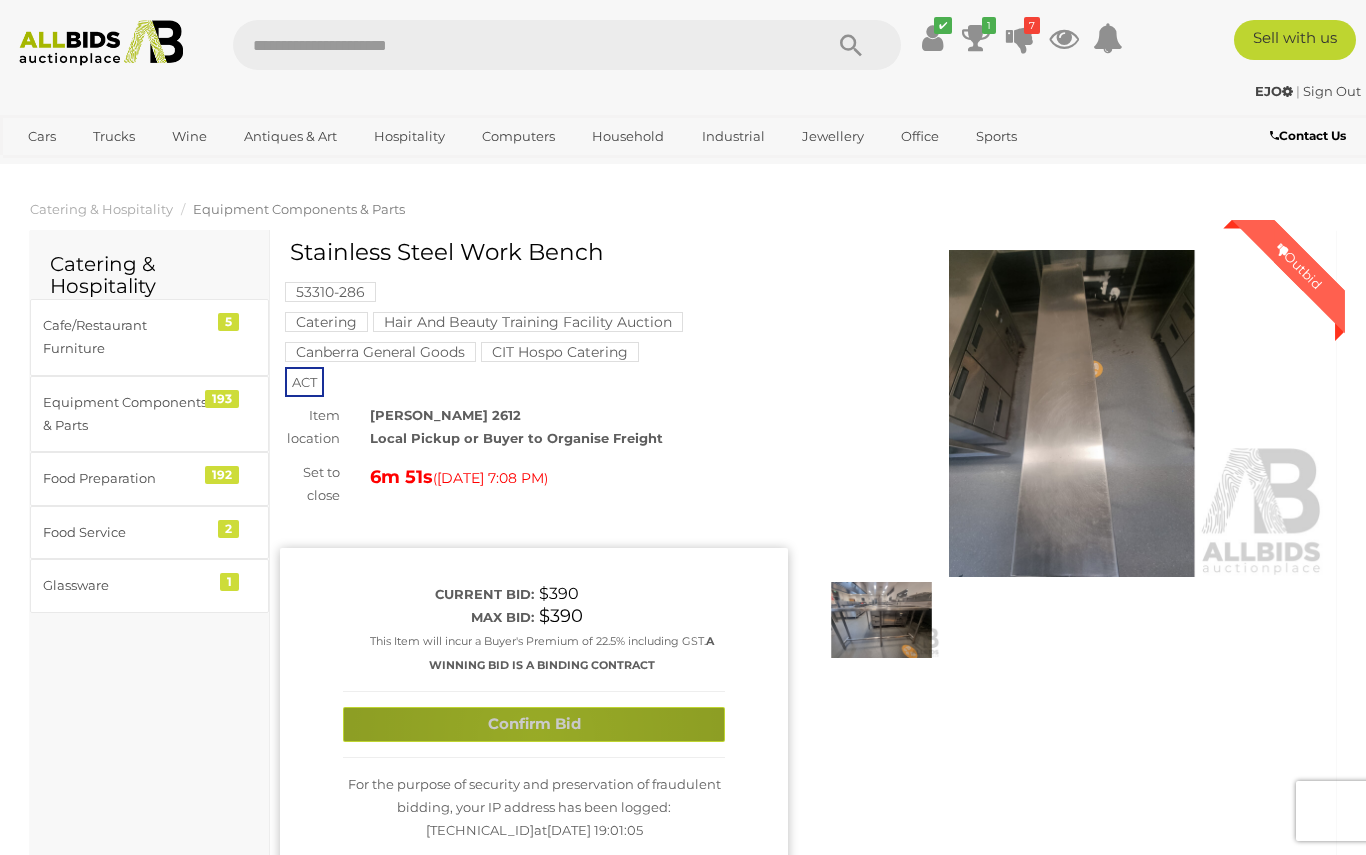 click on "Confirm Bid" at bounding box center (534, 724) 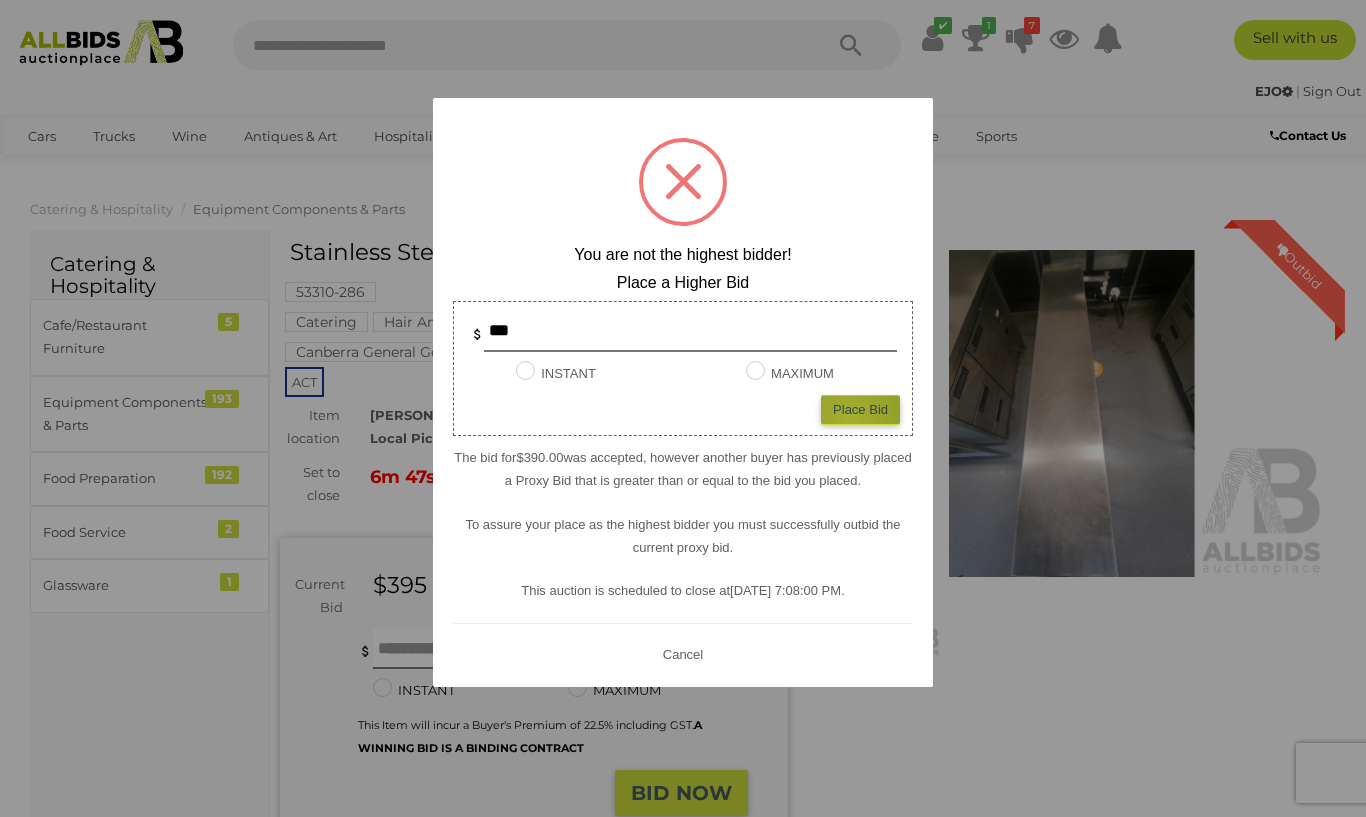click on "Place Bid" at bounding box center [860, 409] 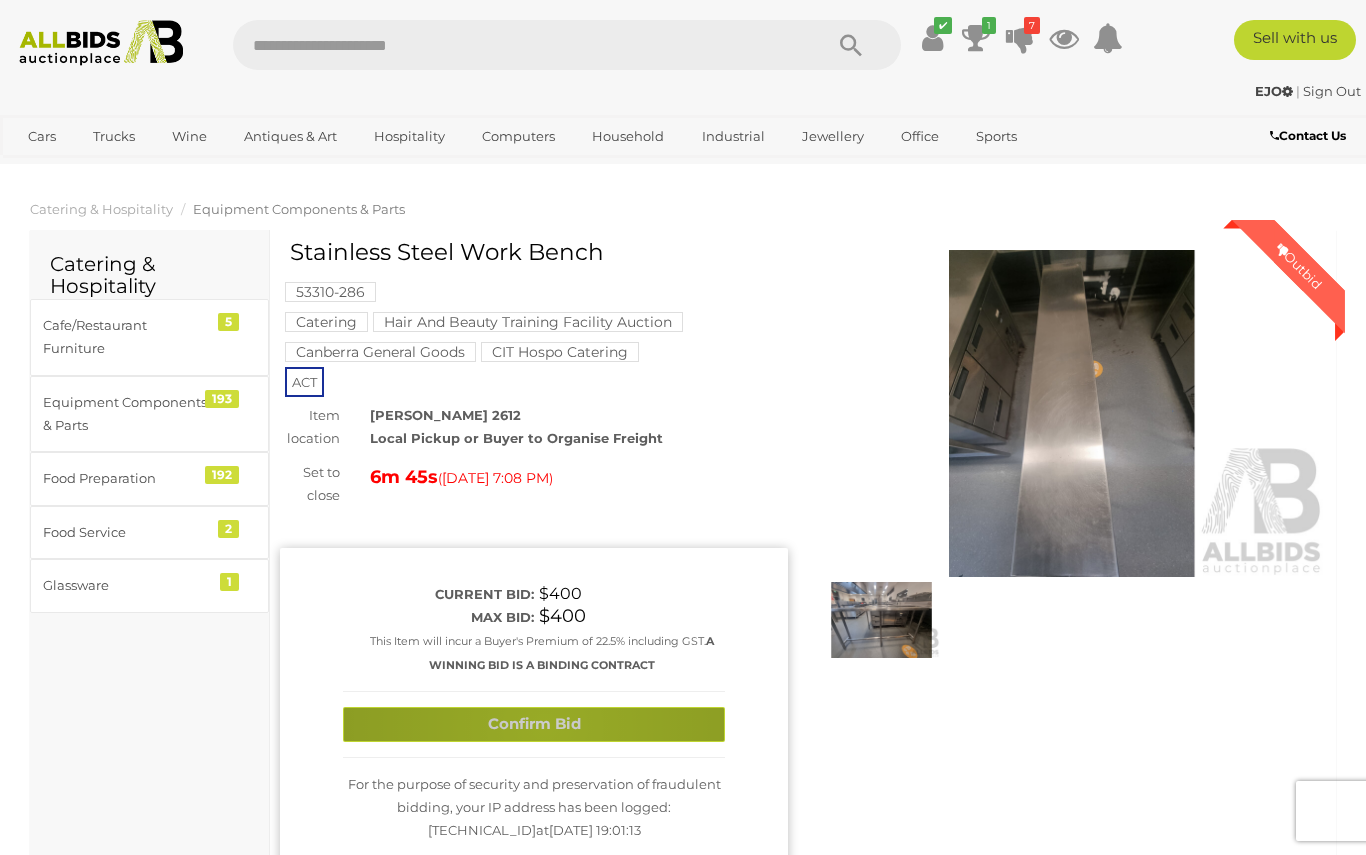 click on "Confirm Bid" at bounding box center (534, 724) 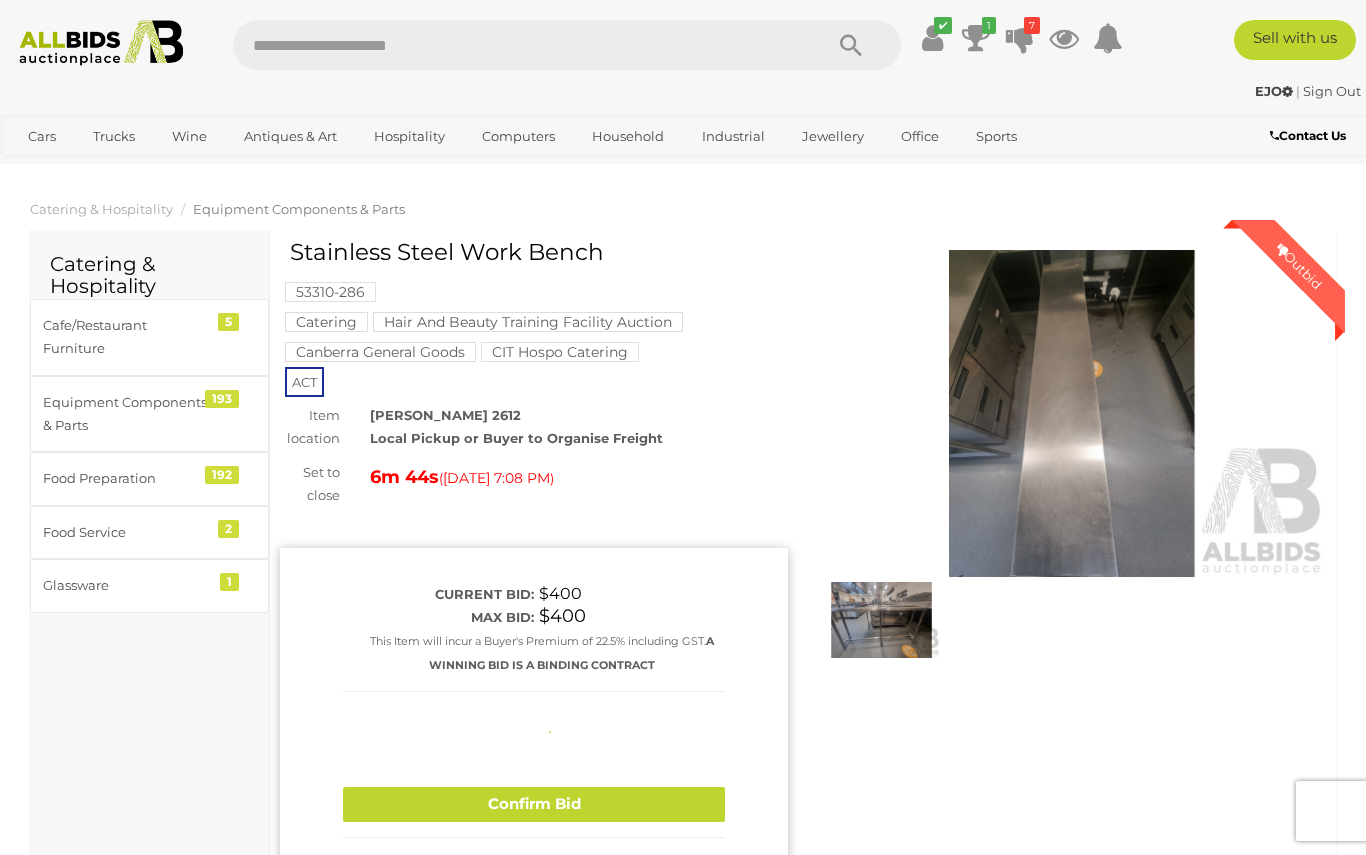 type 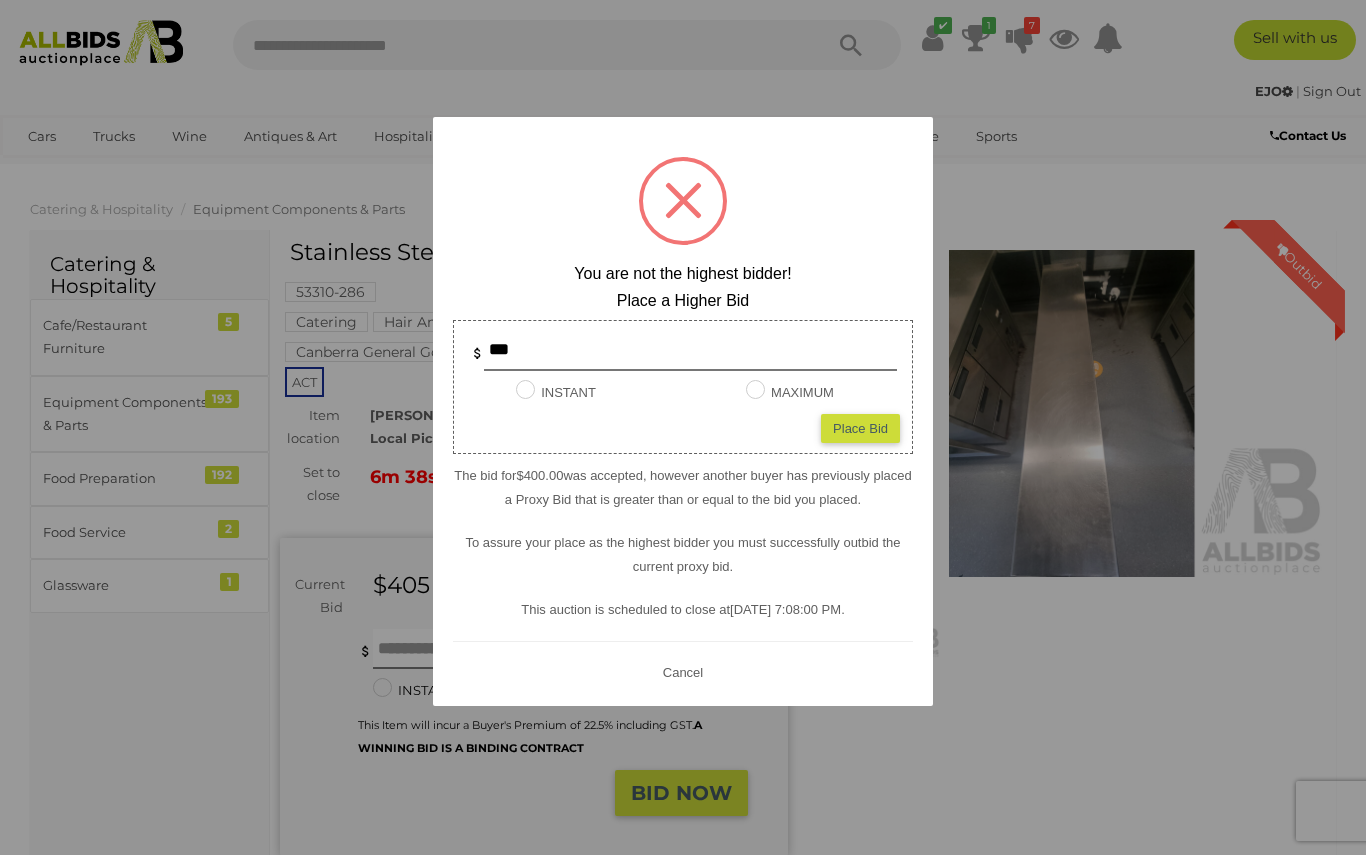 click at bounding box center (683, 200) 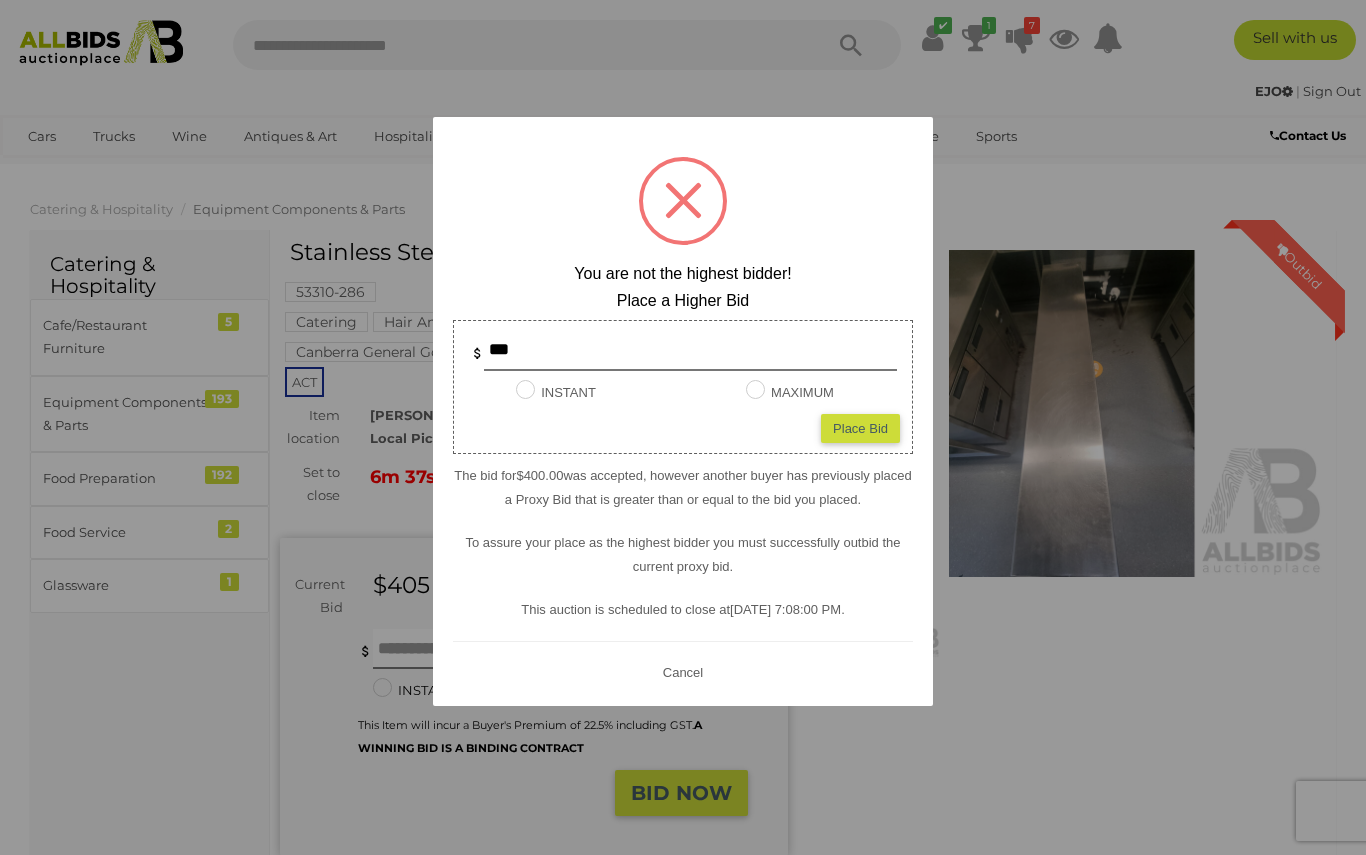 click at bounding box center [683, 201] 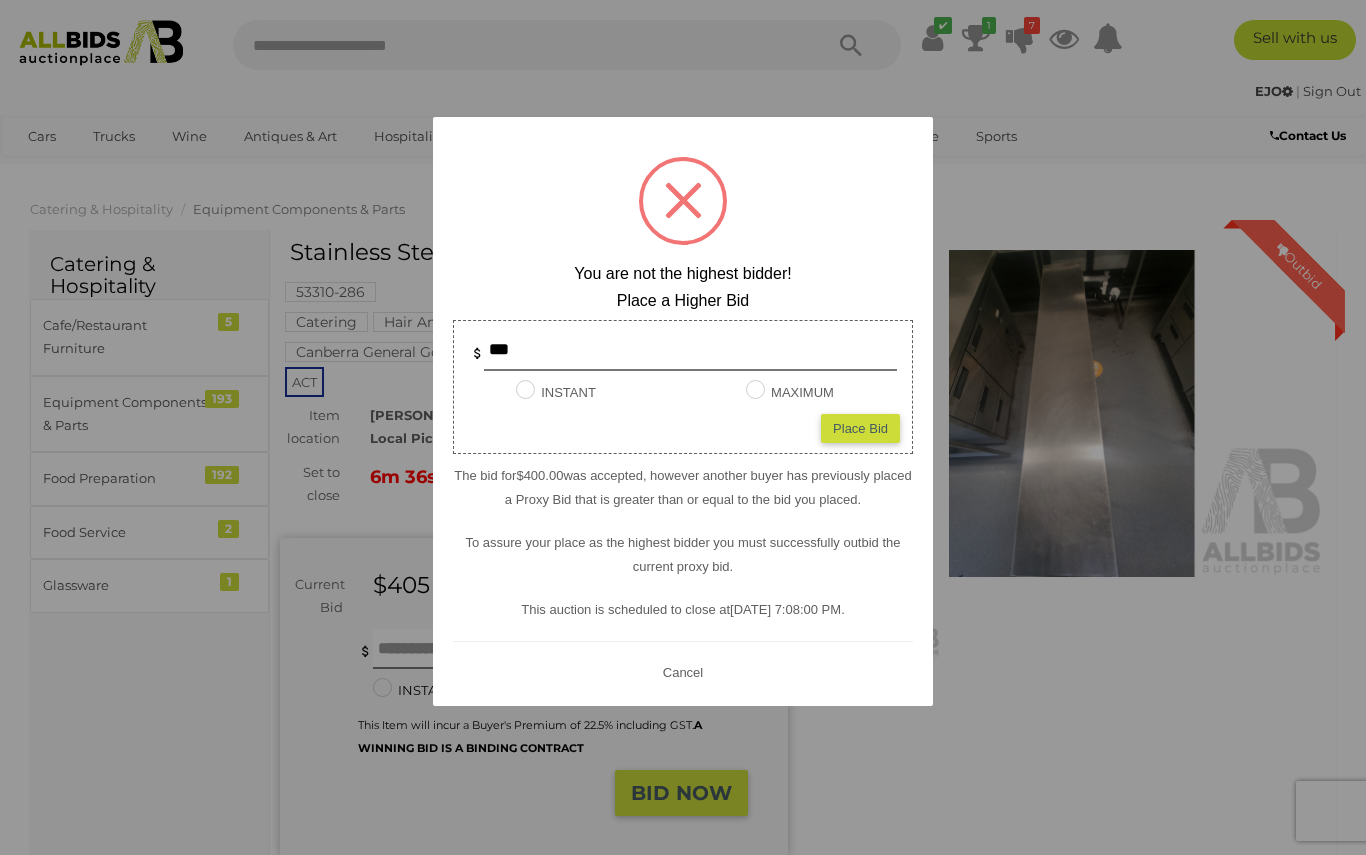 click at bounding box center (683, 427) 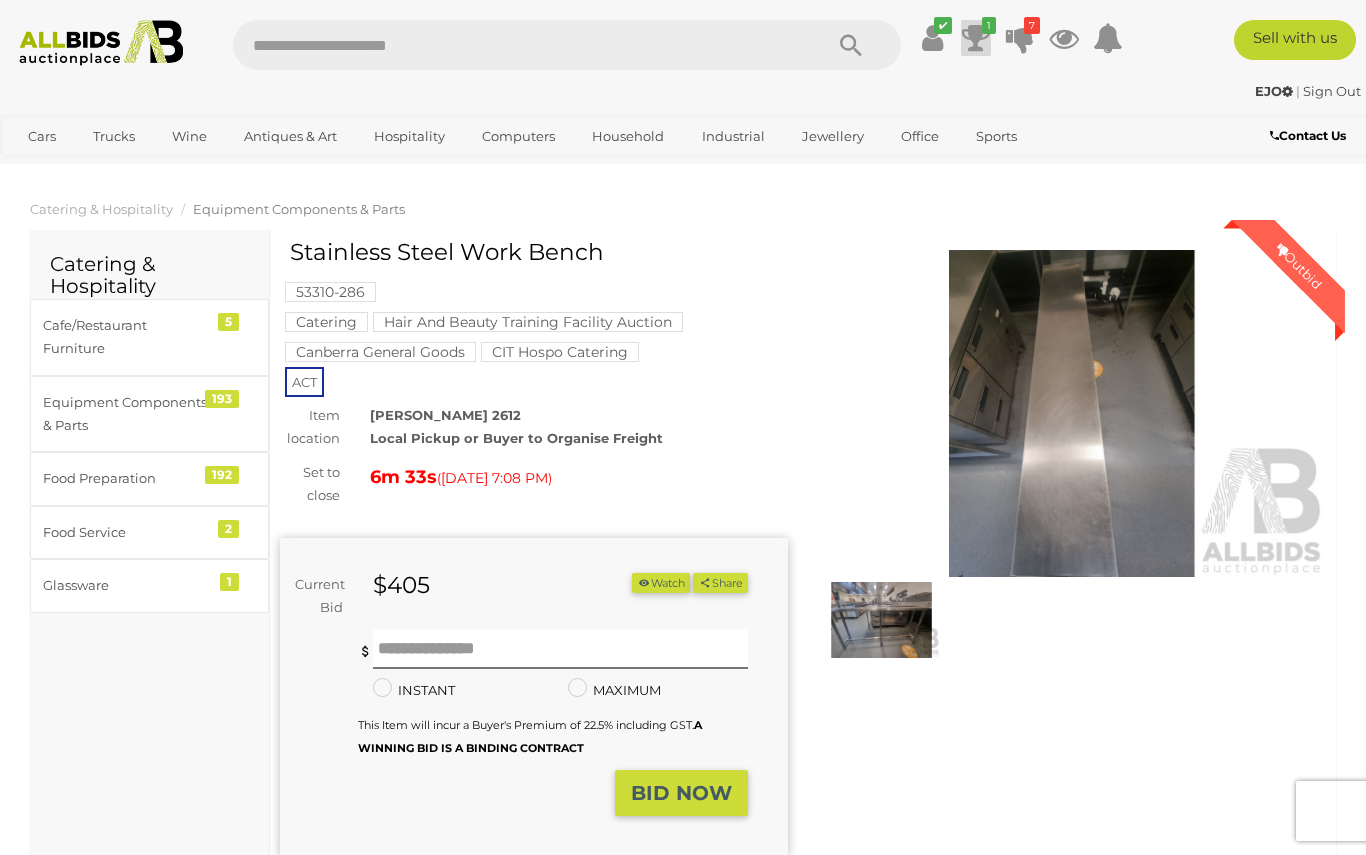 click at bounding box center (976, 38) 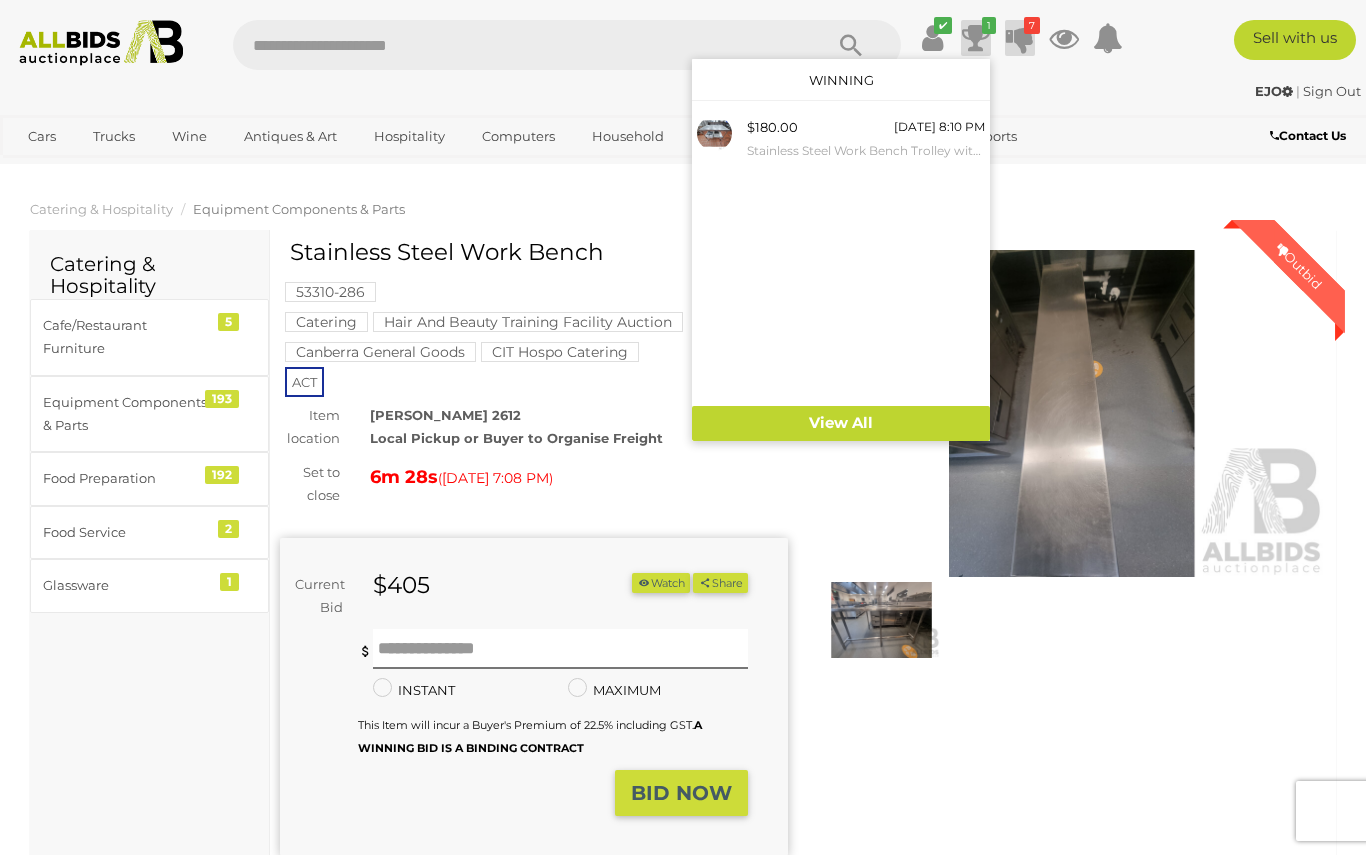 click at bounding box center [1020, 38] 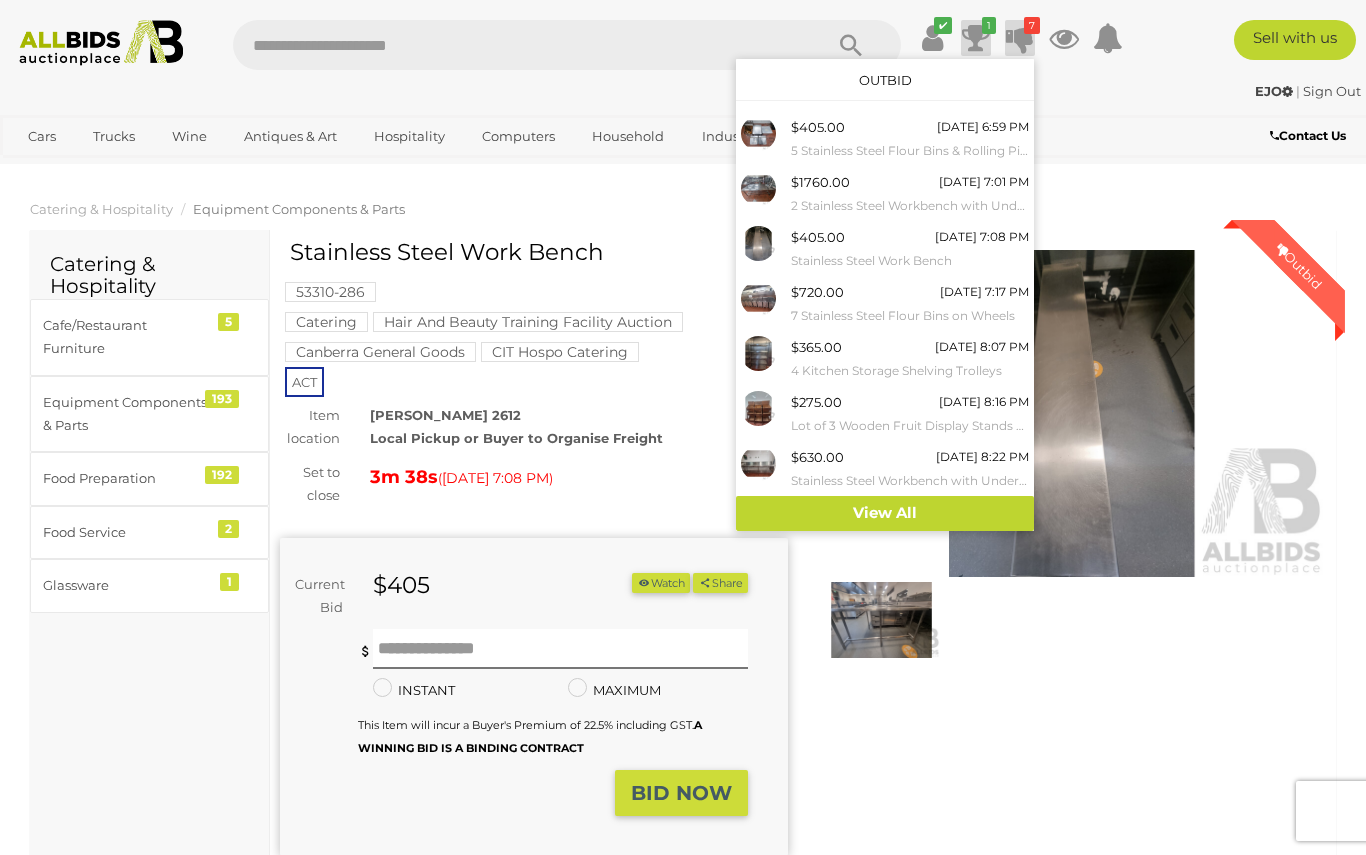 click at bounding box center (976, 38) 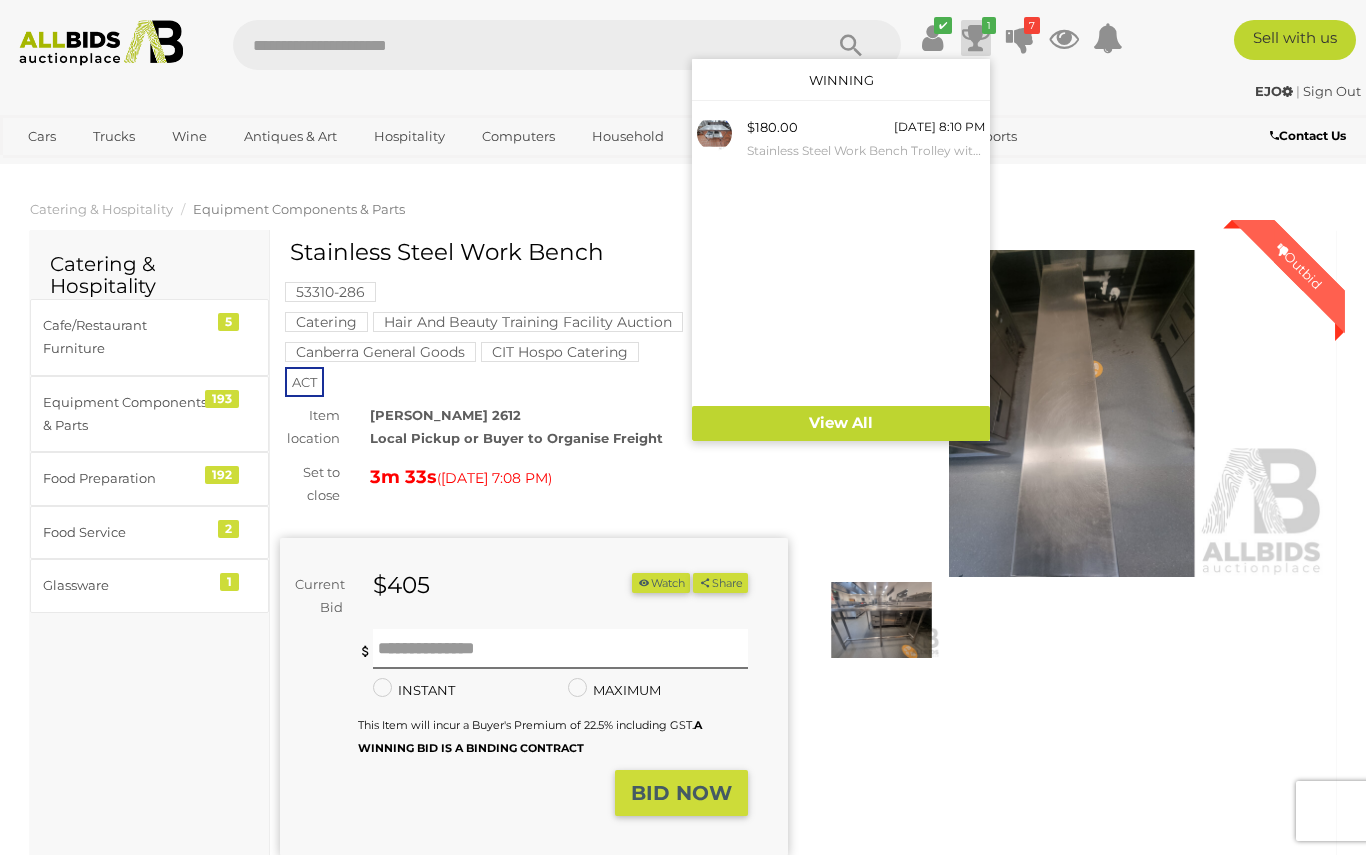 click at bounding box center (683, 427) 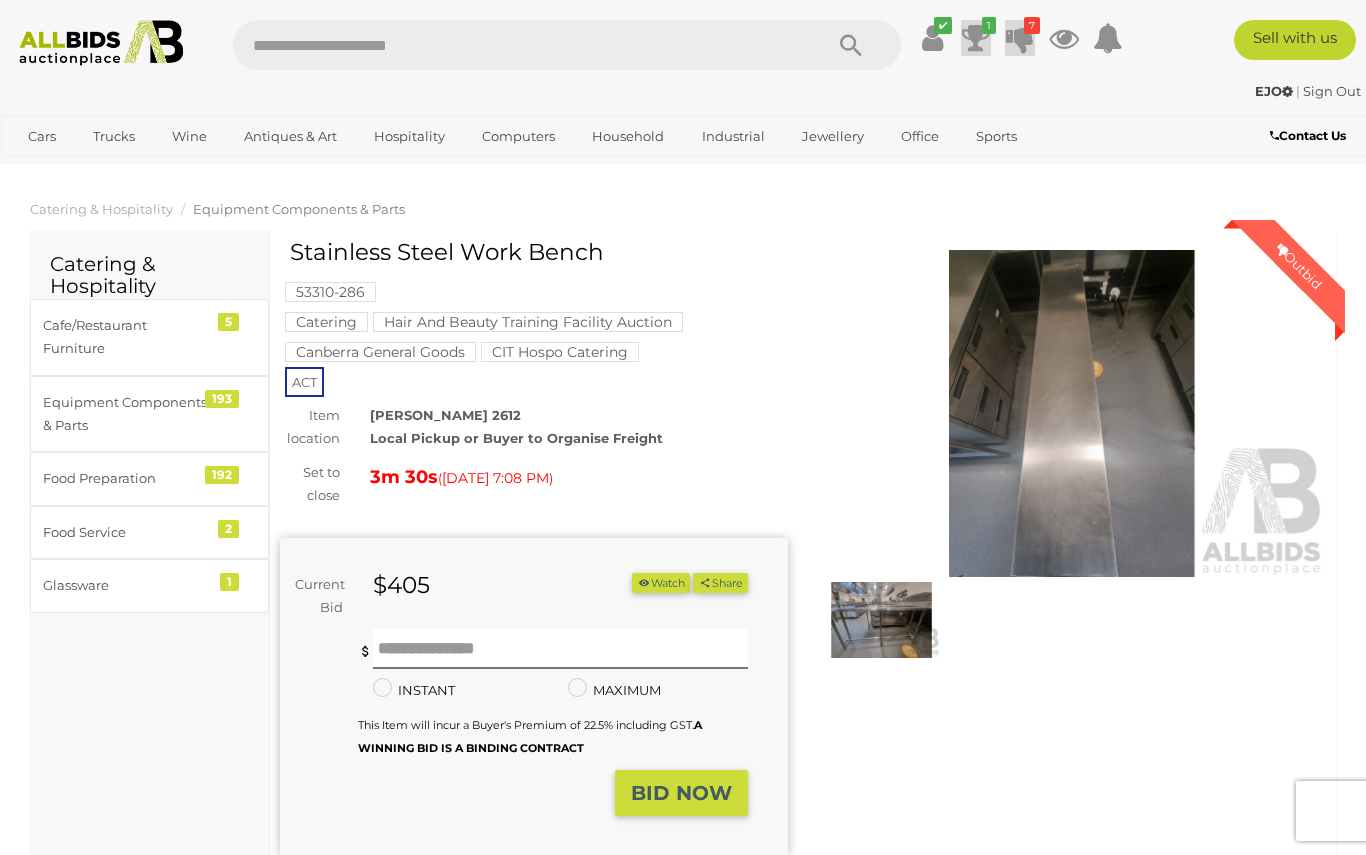 click at bounding box center [1020, 38] 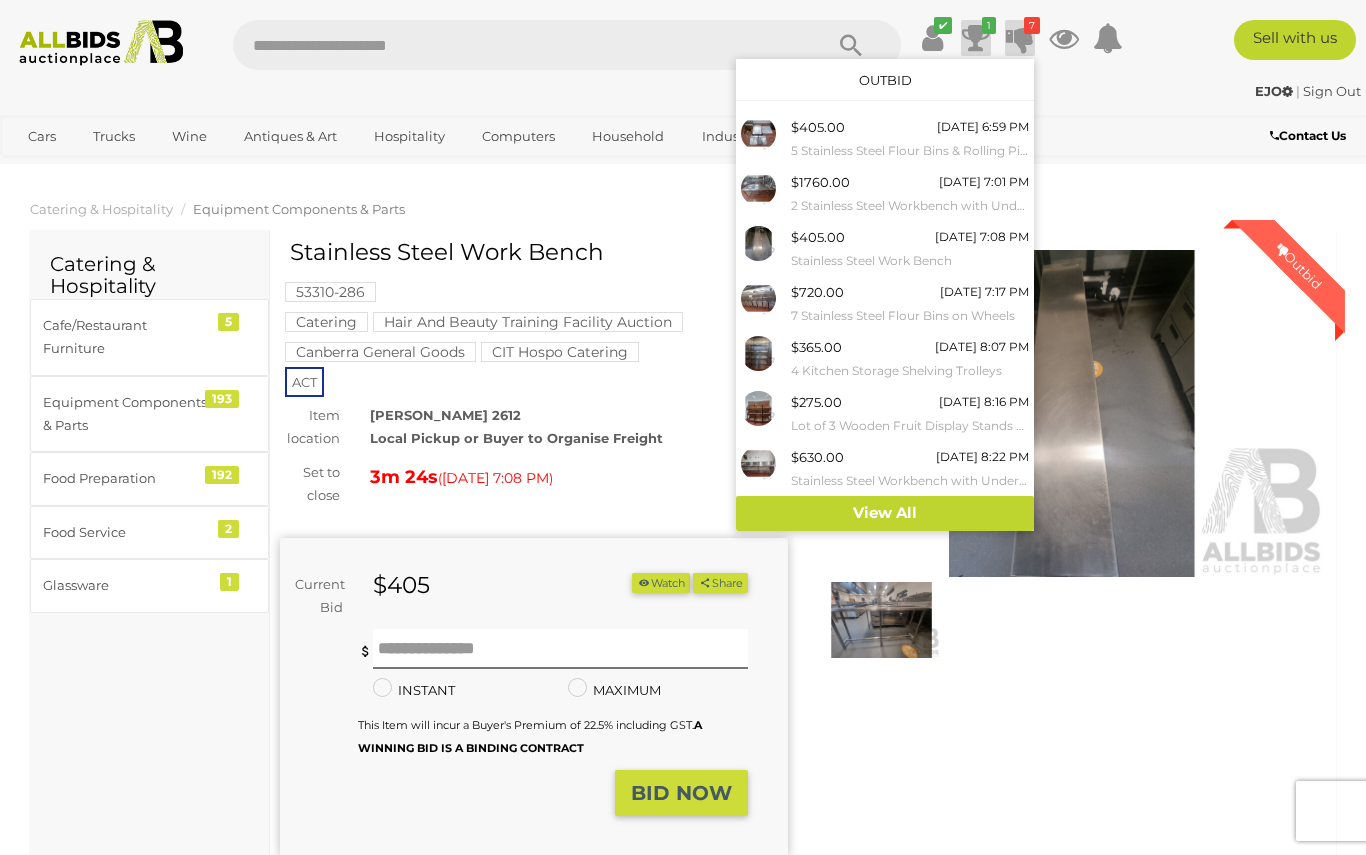 click at bounding box center [683, 427] 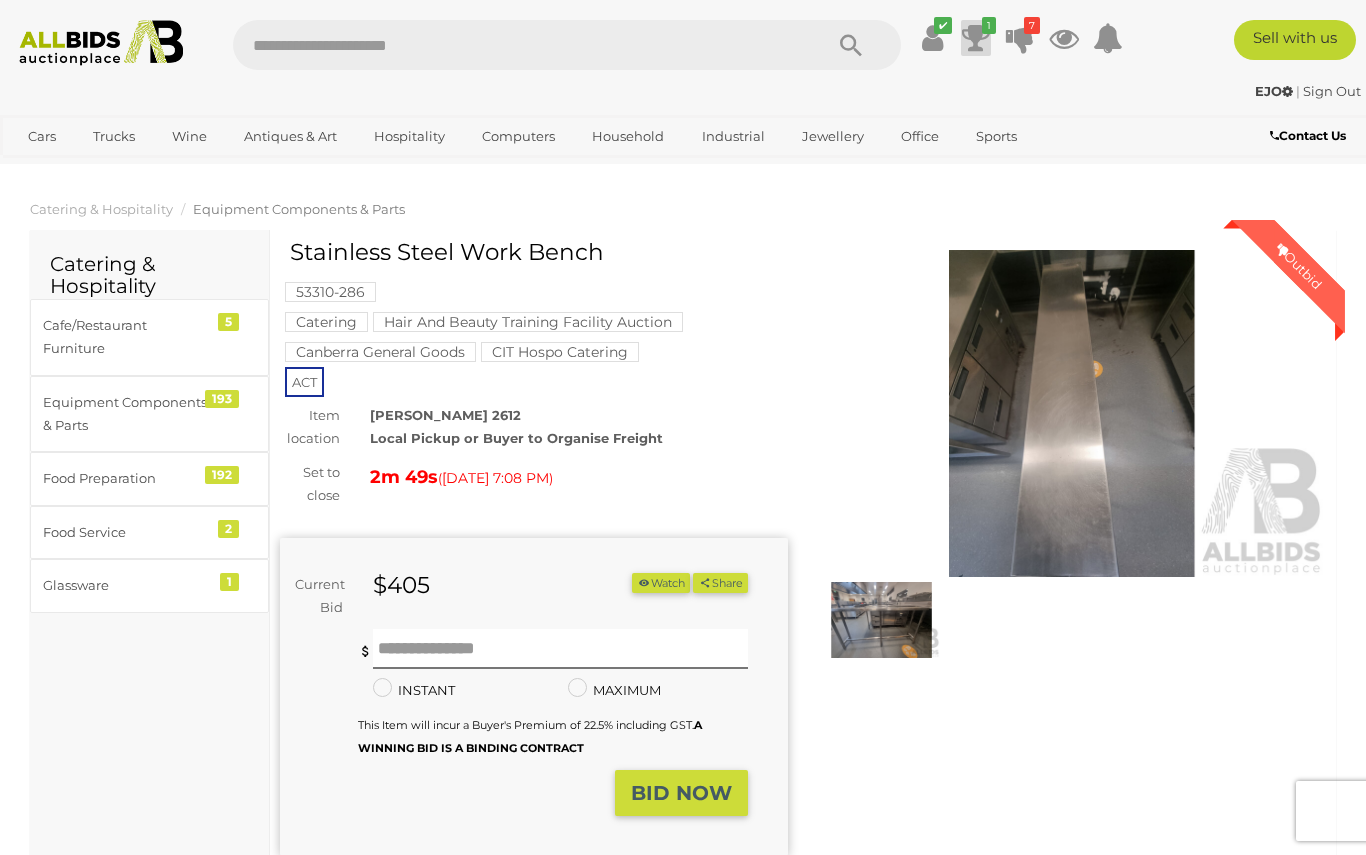 click at bounding box center [881, 619] 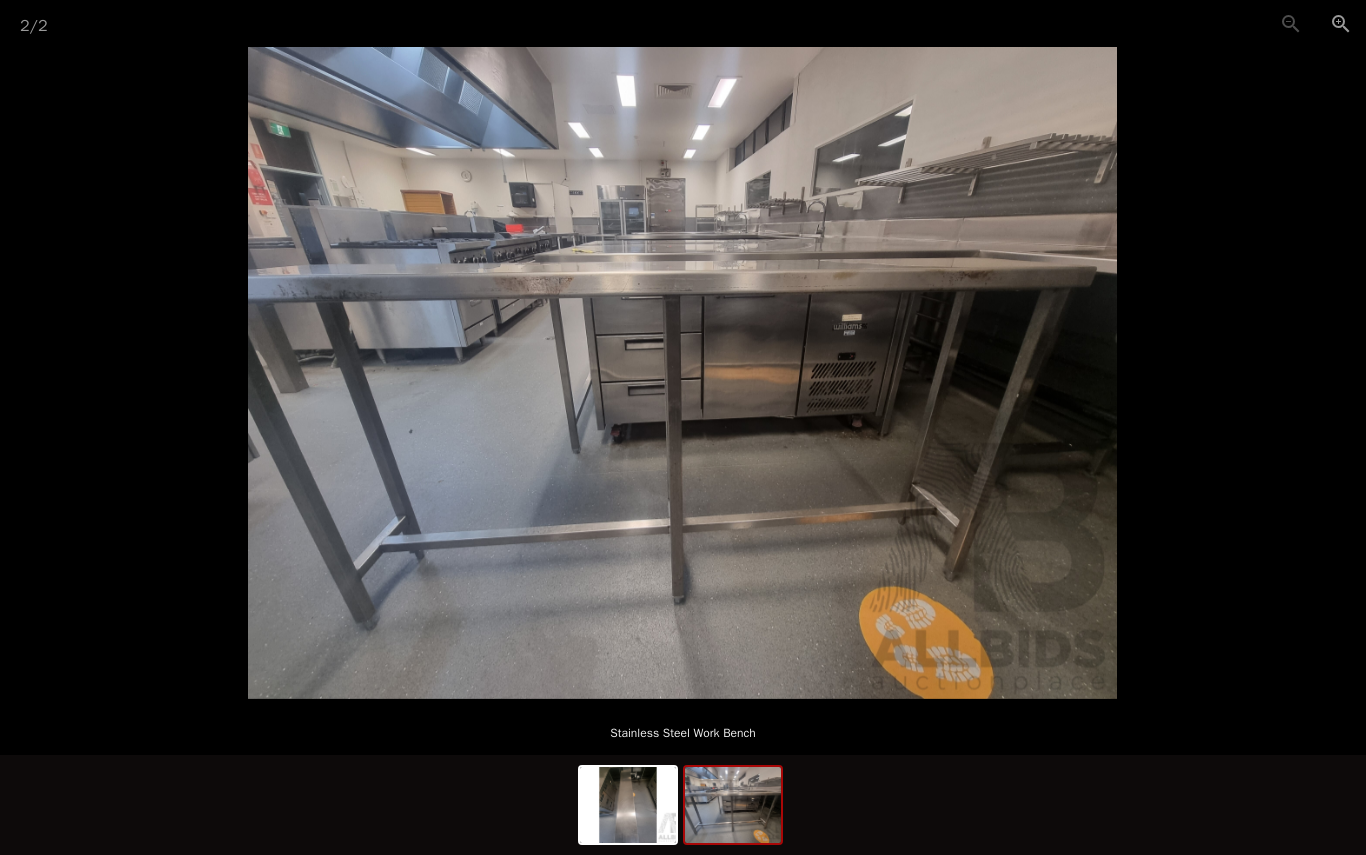 click at bounding box center (733, 805) 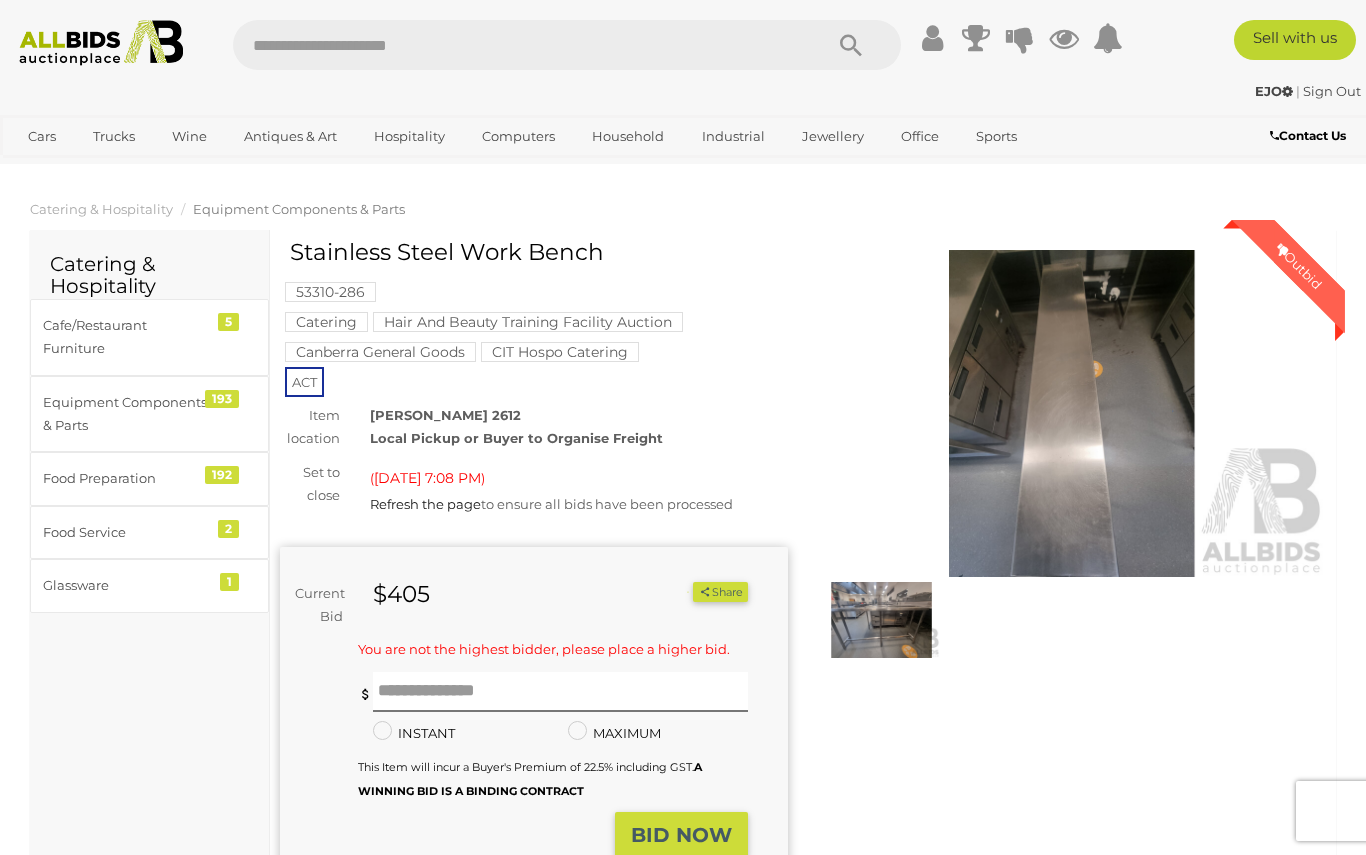 scroll, scrollTop: 0, scrollLeft: 0, axis: both 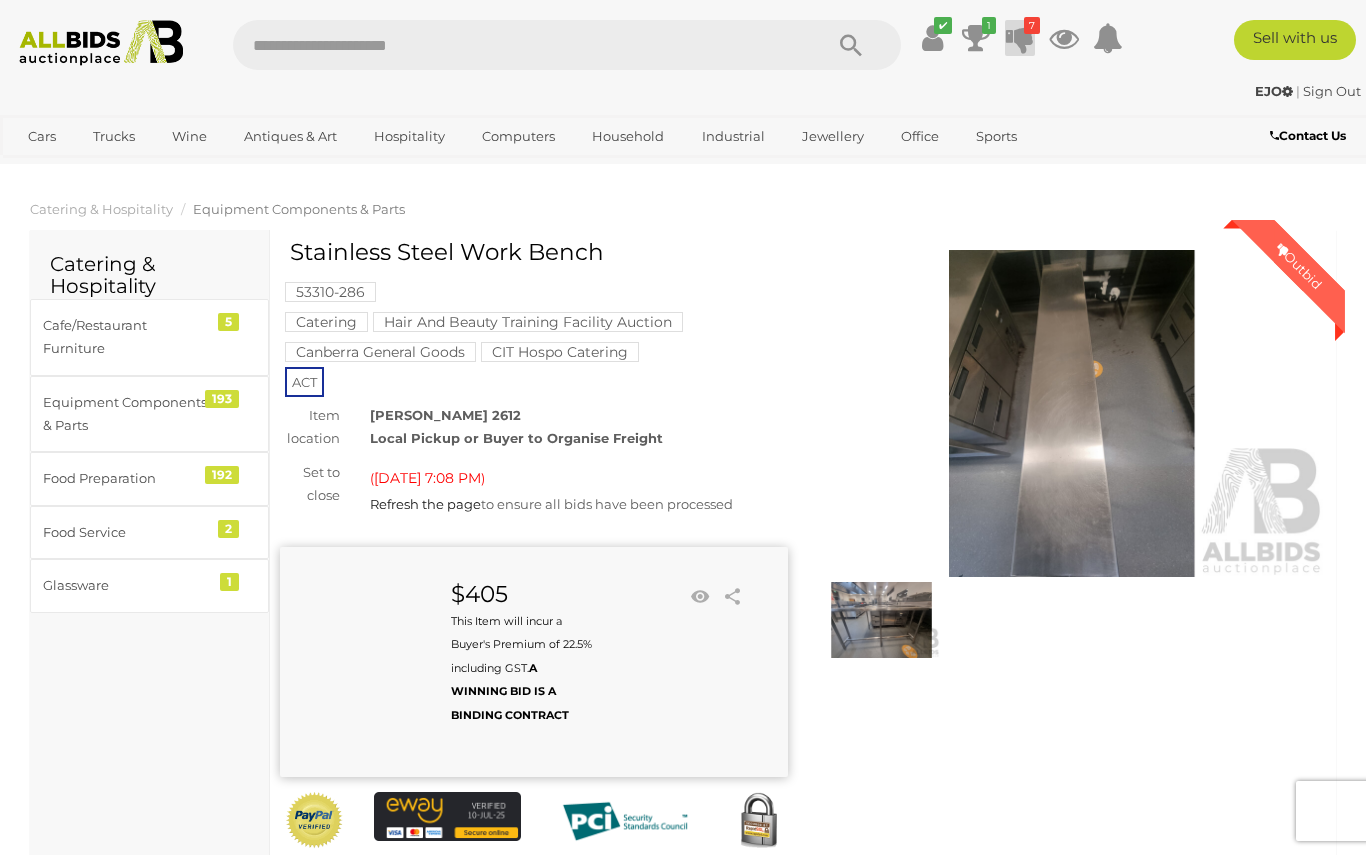 click at bounding box center [1020, 38] 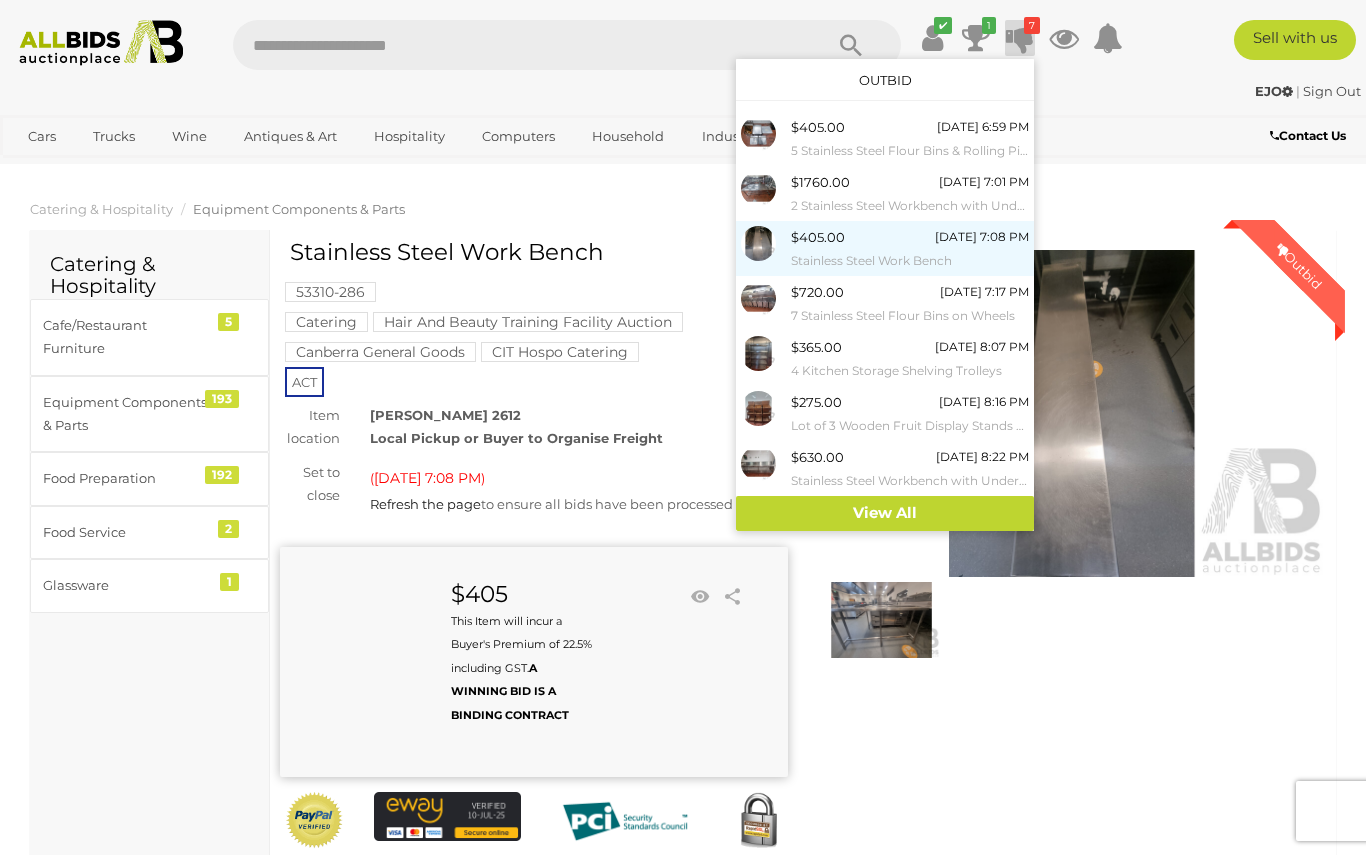 click on "Stainless Steel Work Bench" at bounding box center (910, 261) 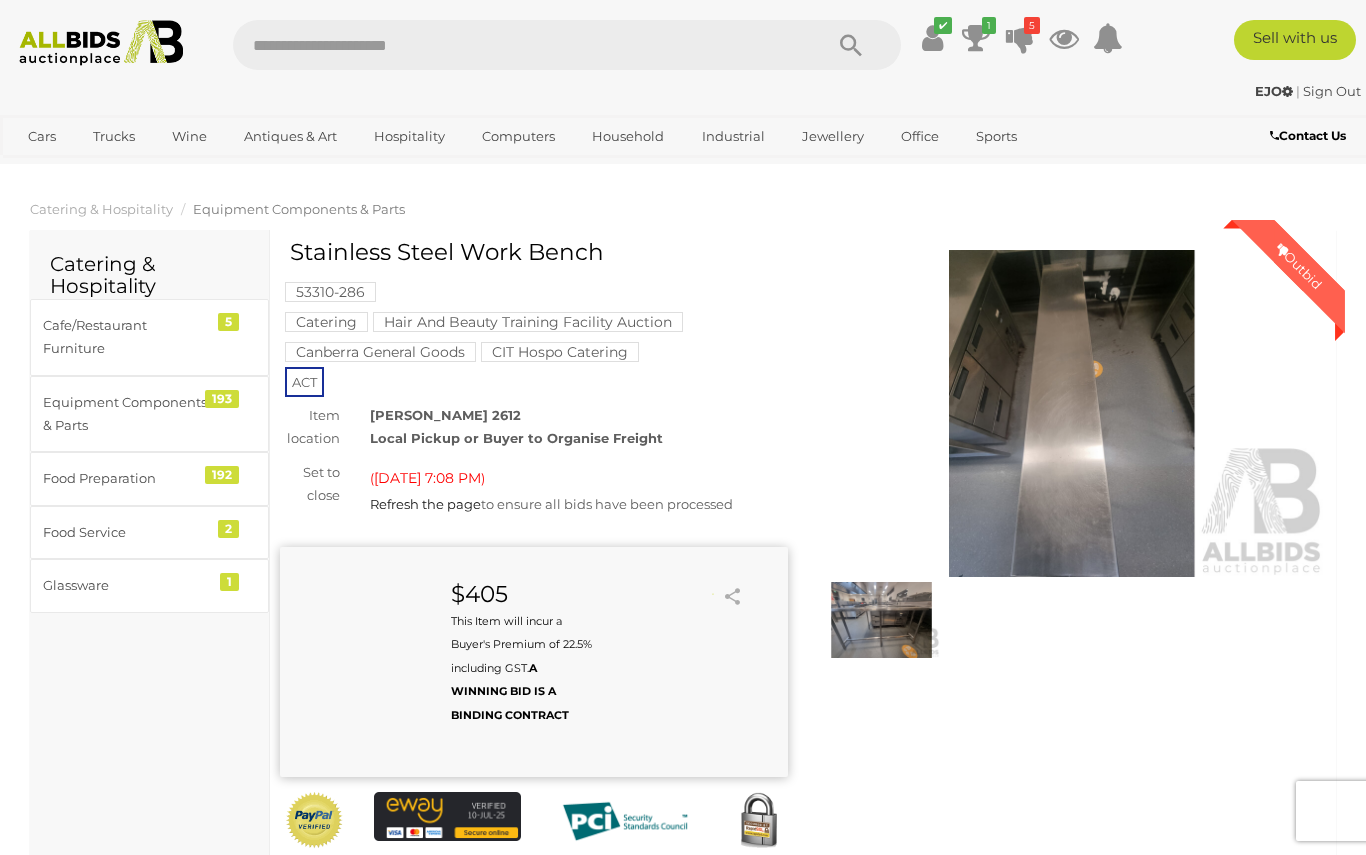 scroll, scrollTop: 0, scrollLeft: 0, axis: both 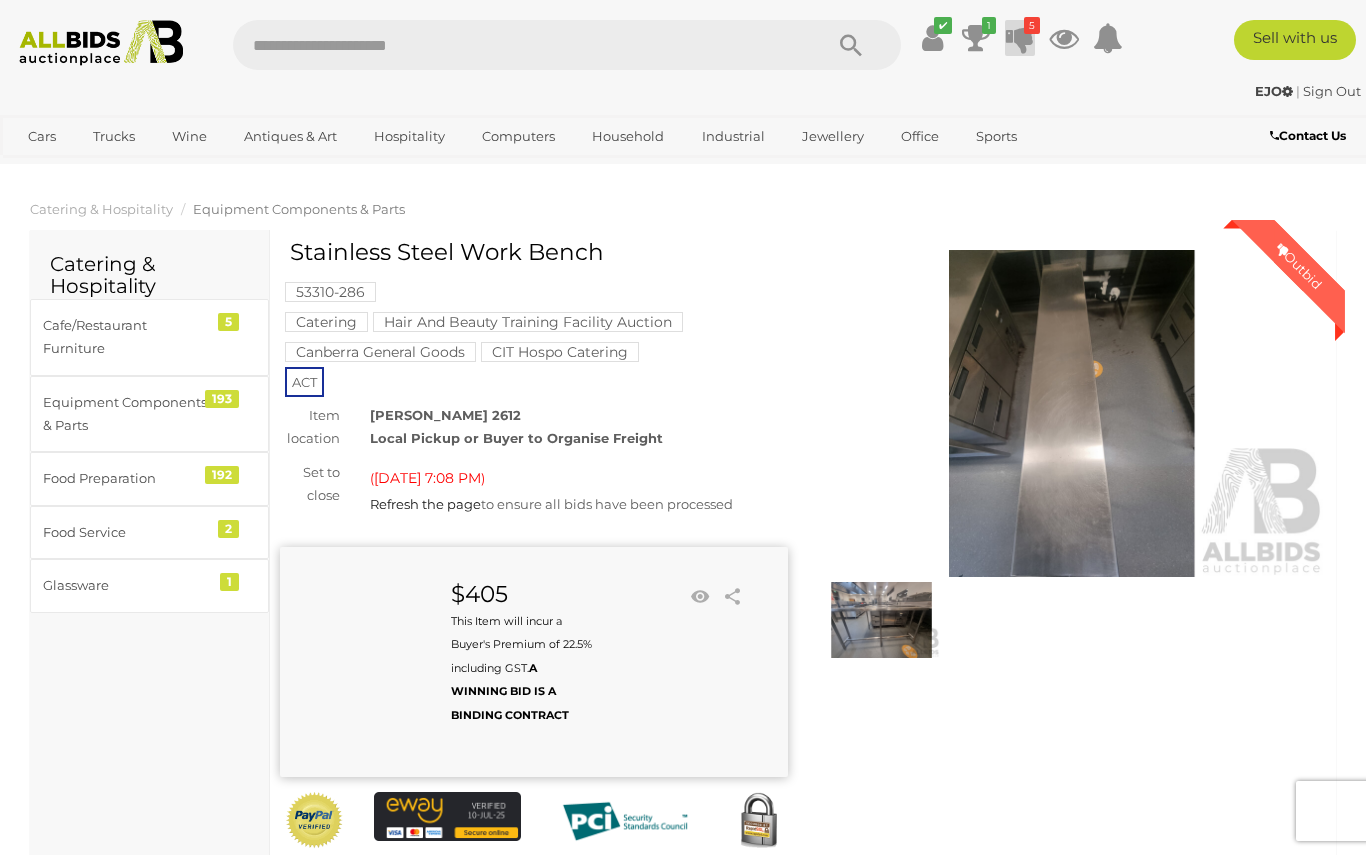 click at bounding box center [1020, 38] 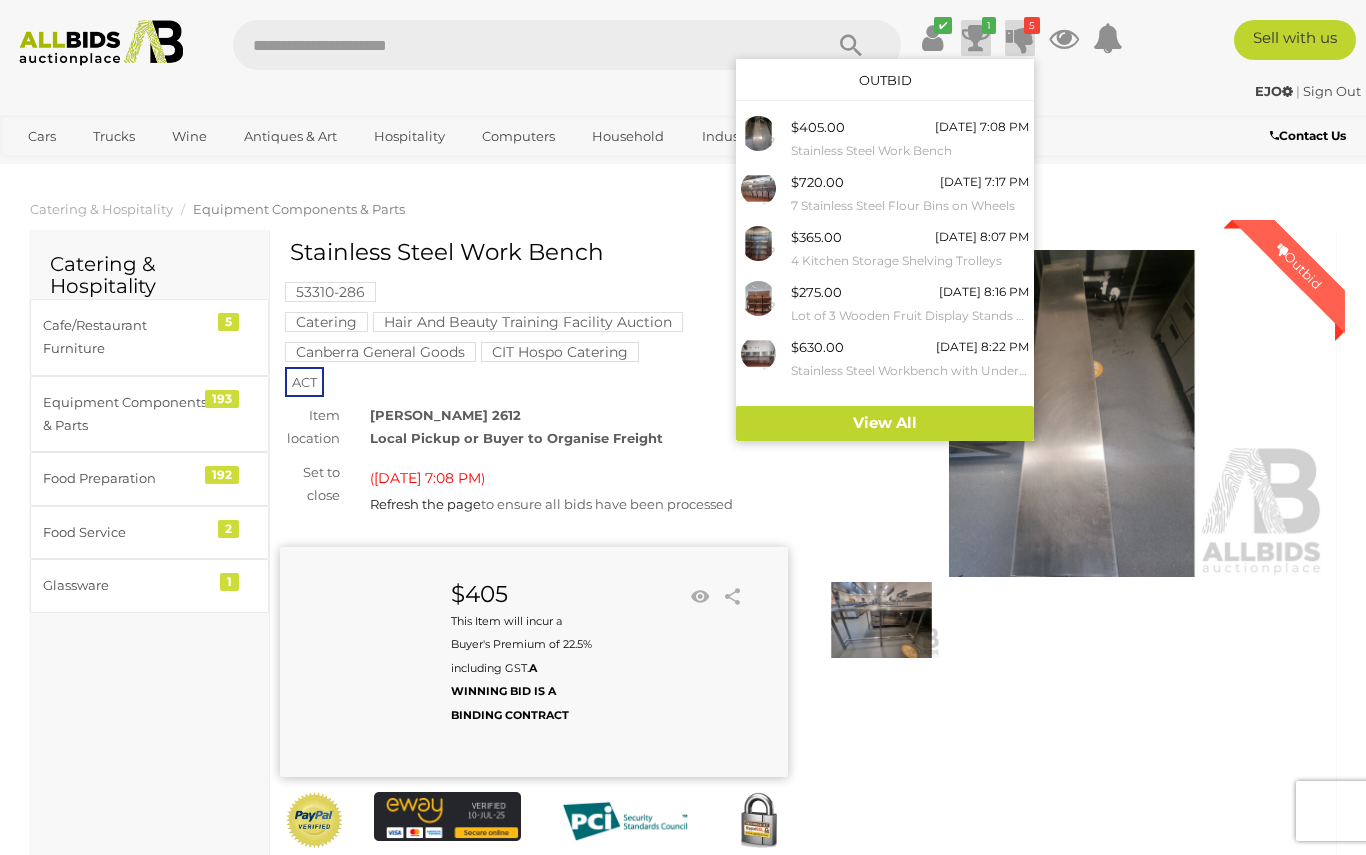 click at bounding box center (976, 38) 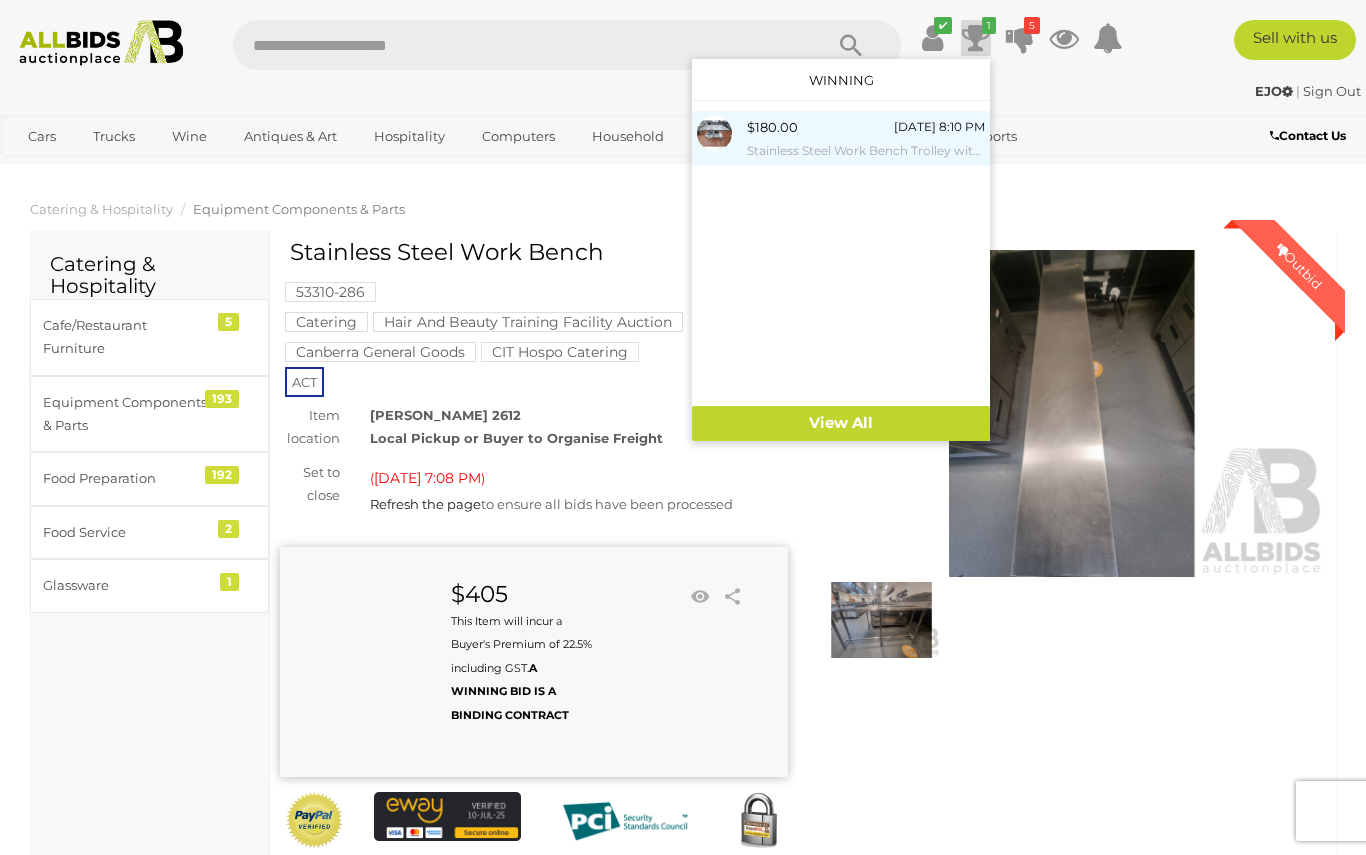 click on "Stainless Steel Work Bench Trolley with Under Shelf Storage & Contents ETC" at bounding box center (866, 151) 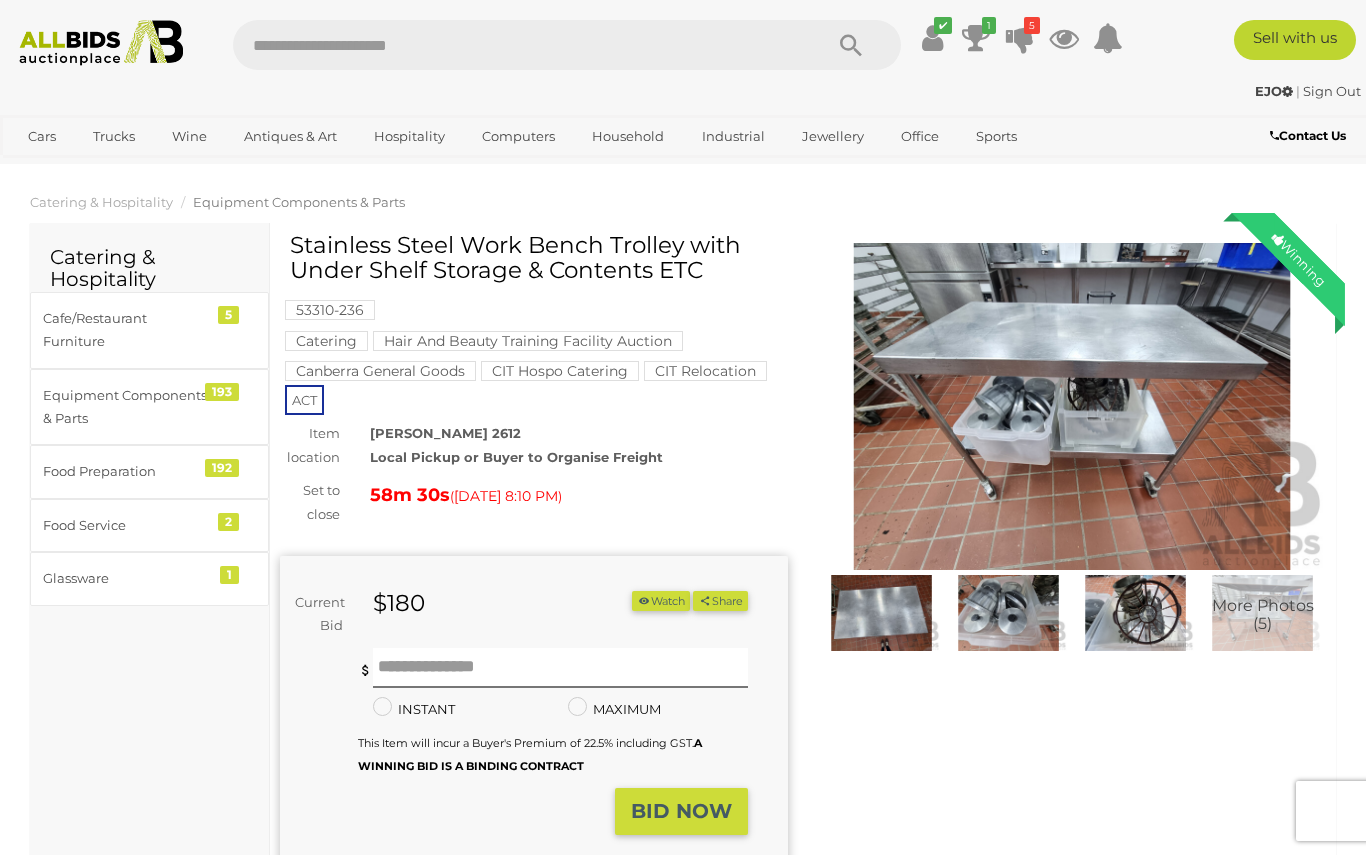 scroll, scrollTop: 0, scrollLeft: 0, axis: both 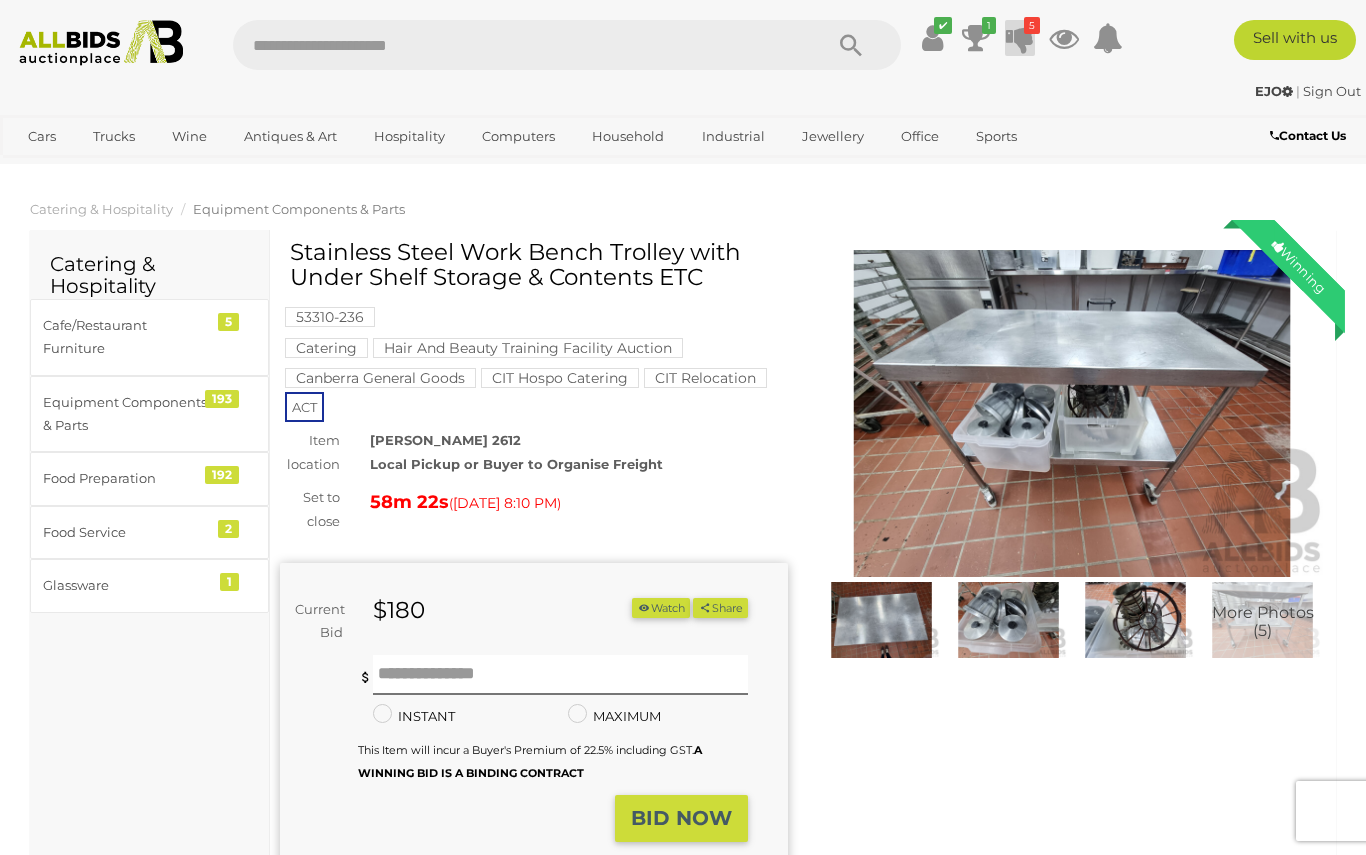 click at bounding box center (1020, 38) 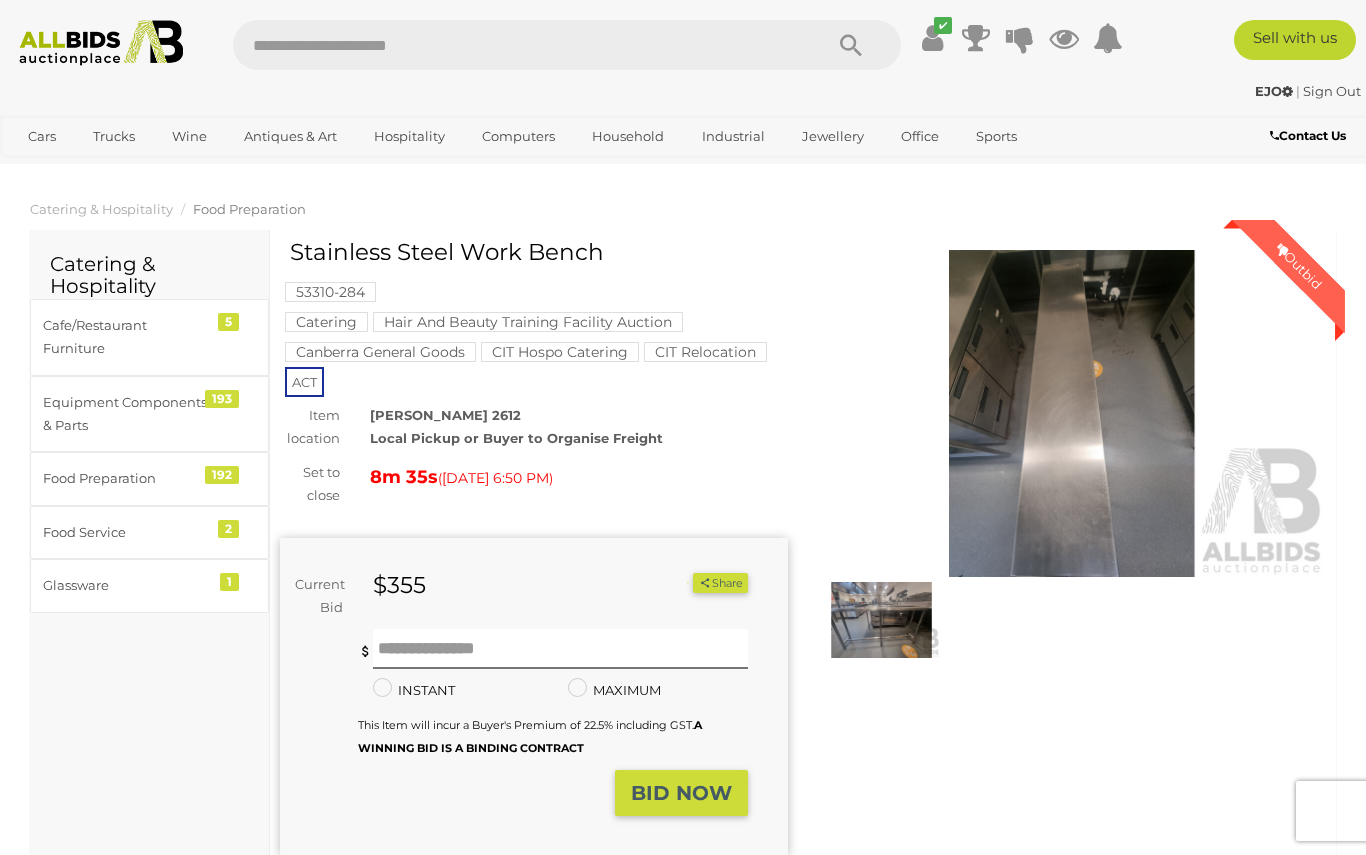 scroll, scrollTop: 0, scrollLeft: 0, axis: both 